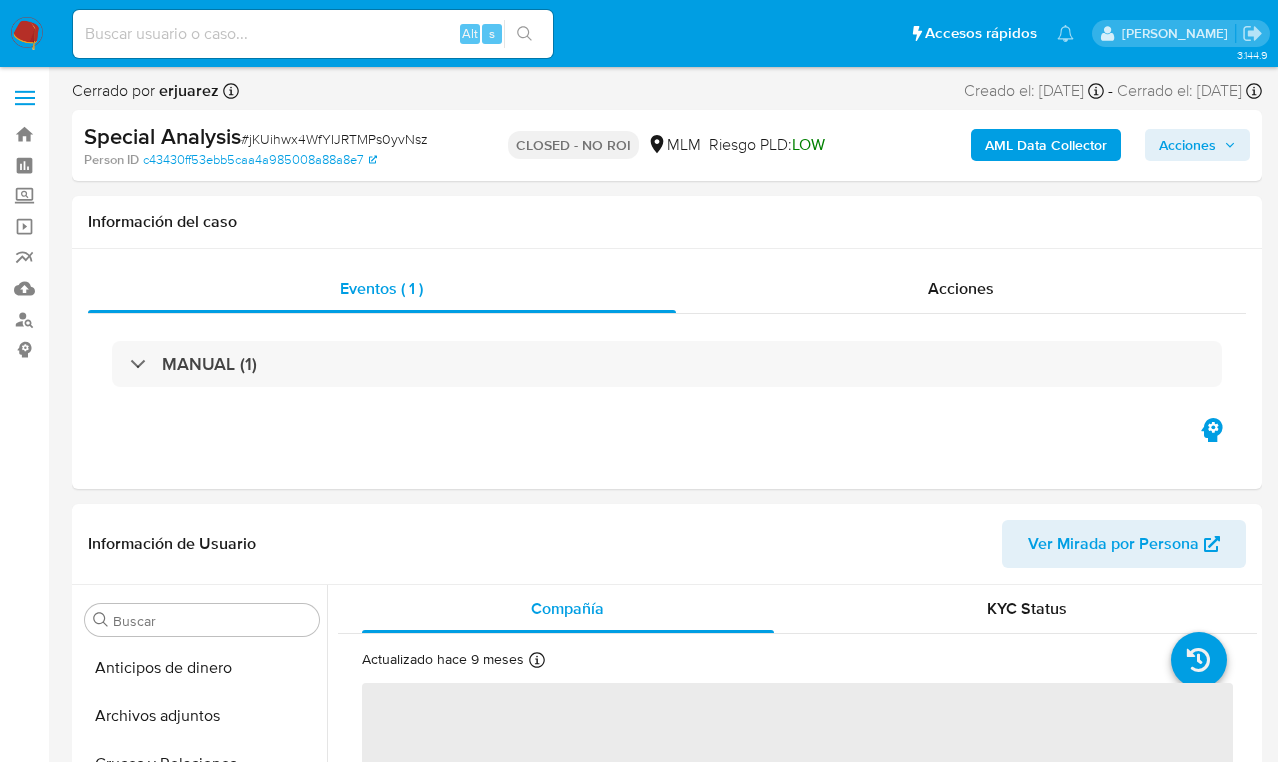 select on "10" 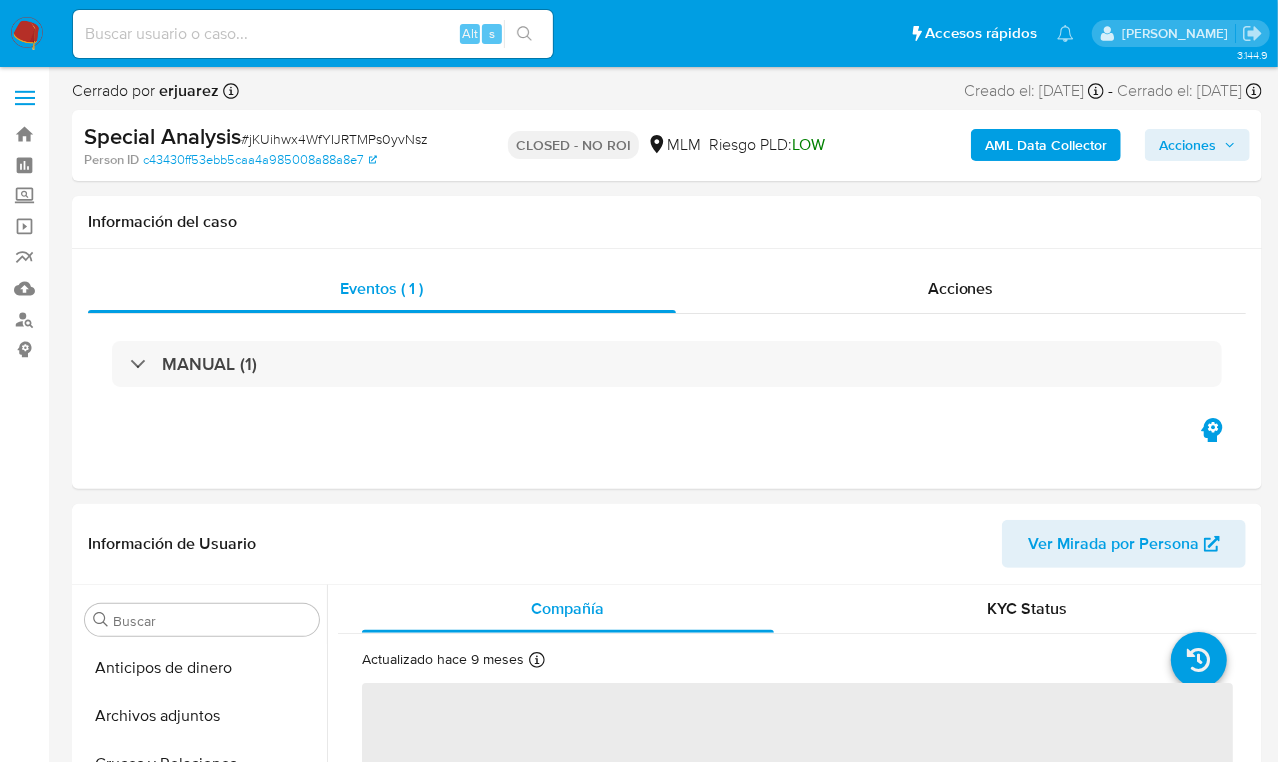 scroll, scrollTop: 796, scrollLeft: 0, axis: vertical 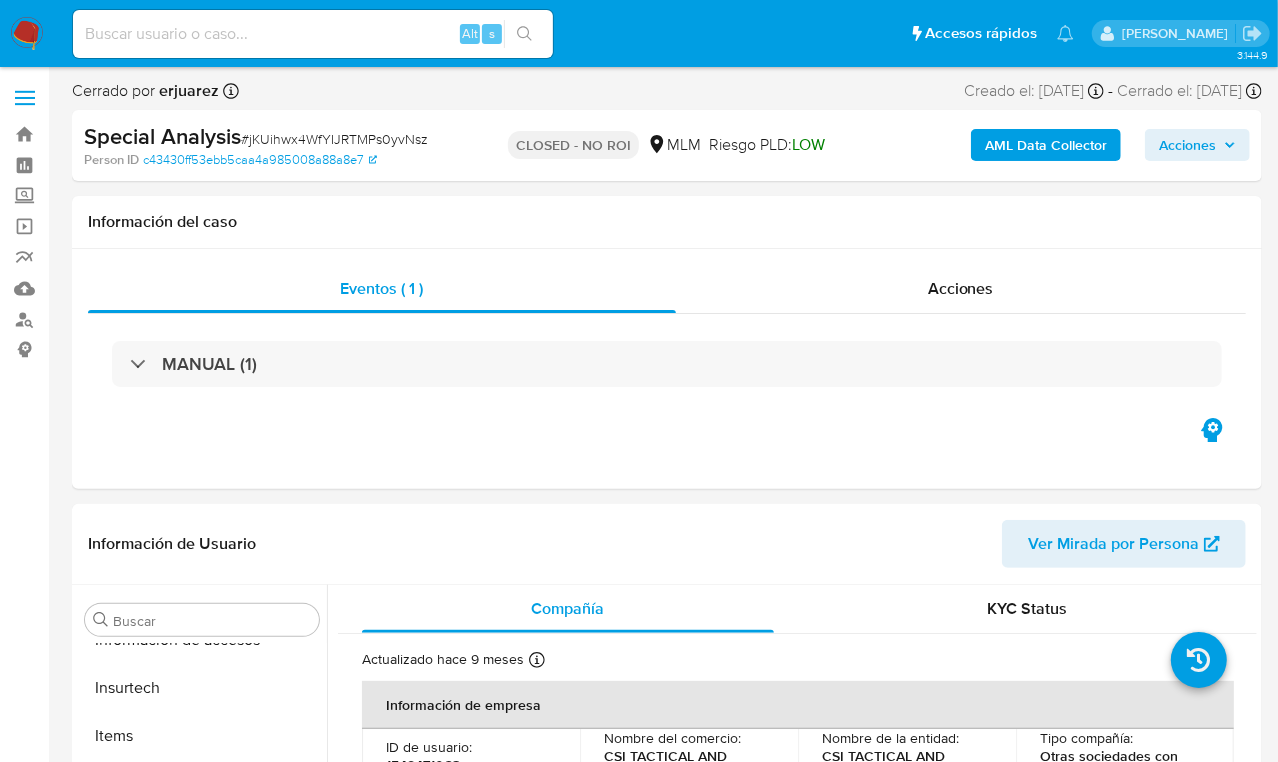 click at bounding box center [313, 34] 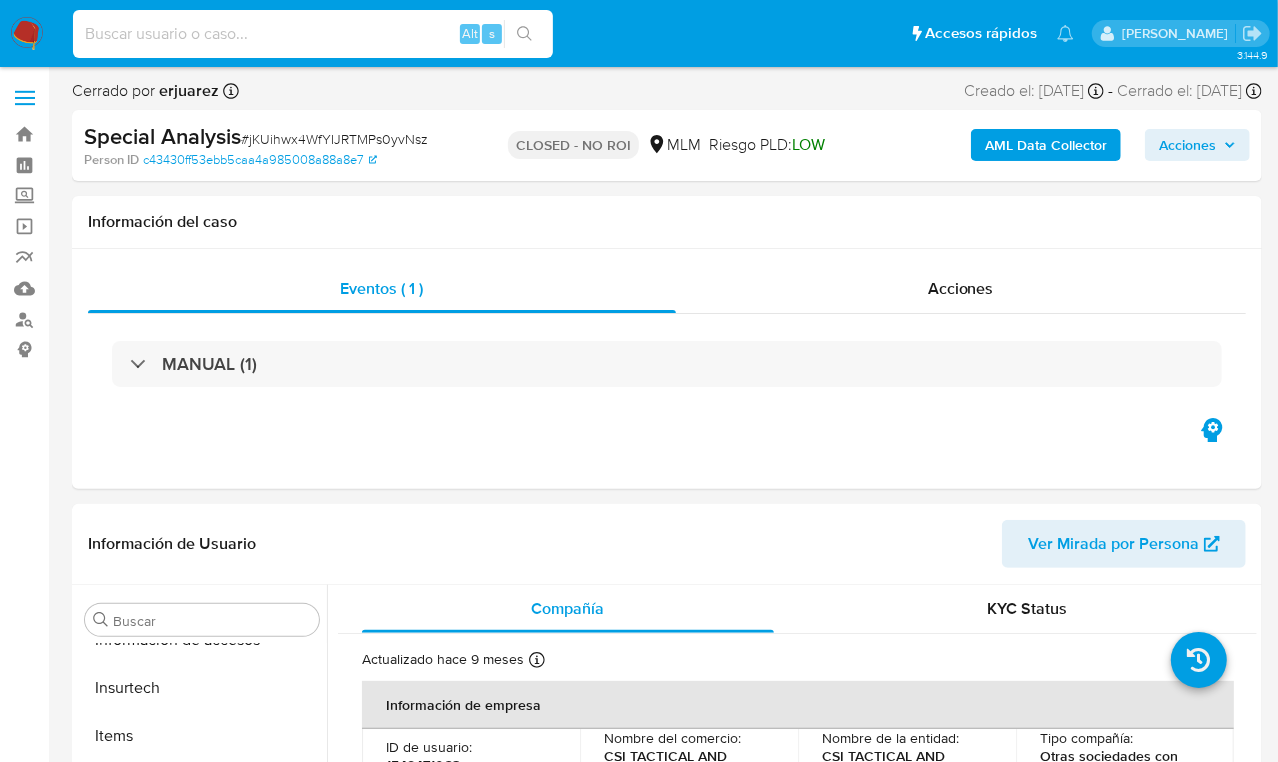 paste on "8L9HJKh2IERs235IY49wOBDB" 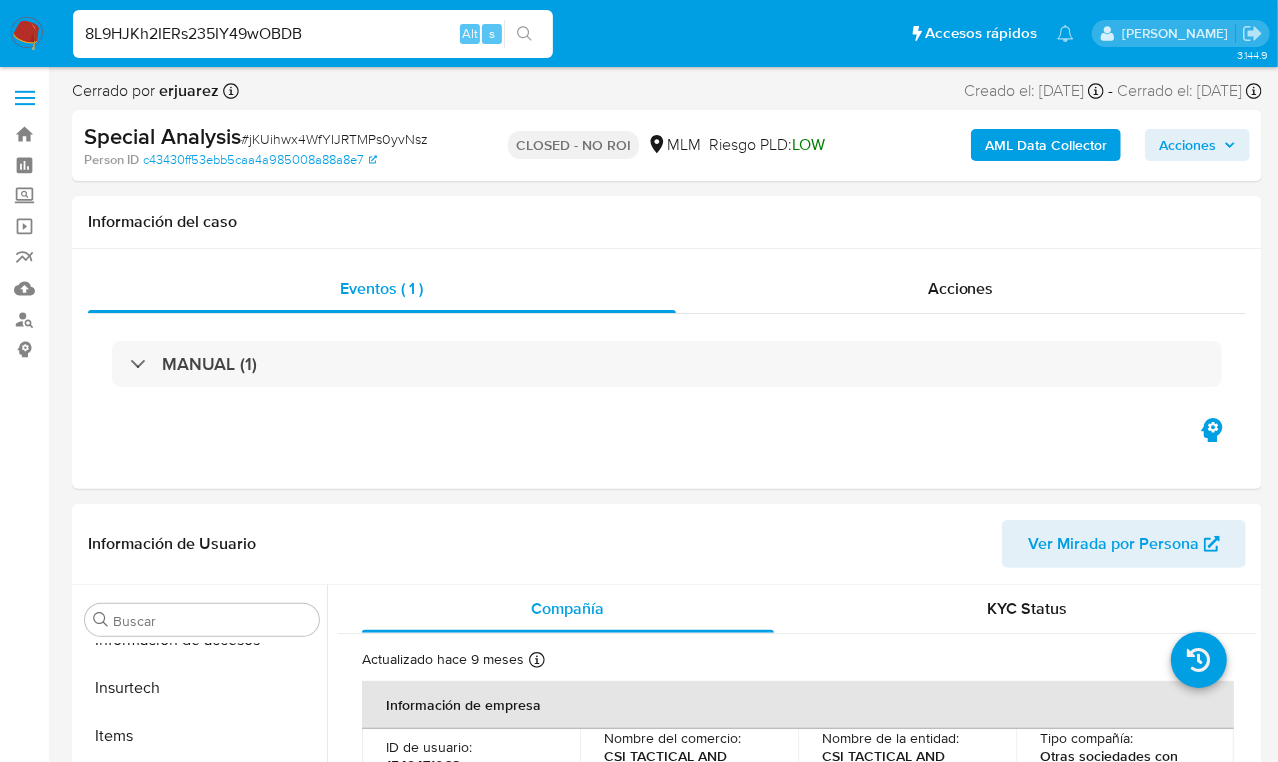 type on "8L9HJKh2IERs235IY49wOBDB" 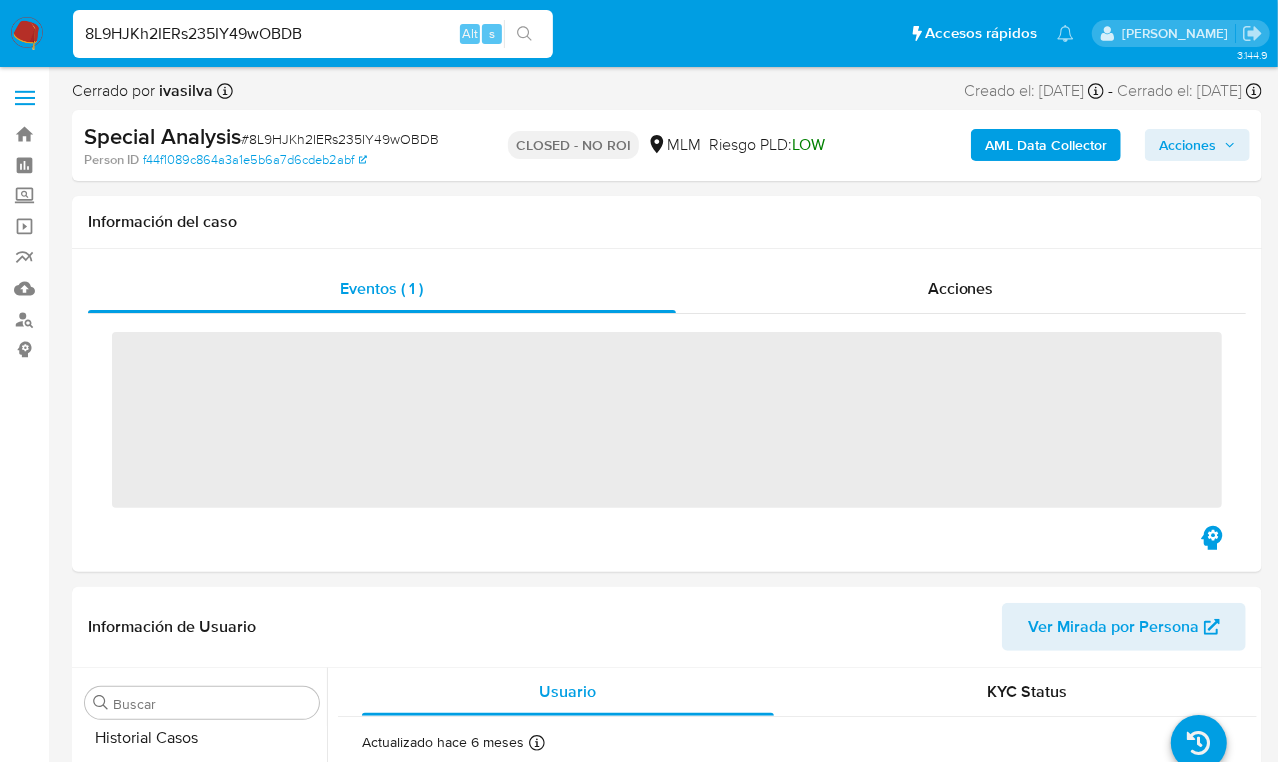 scroll, scrollTop: 796, scrollLeft: 0, axis: vertical 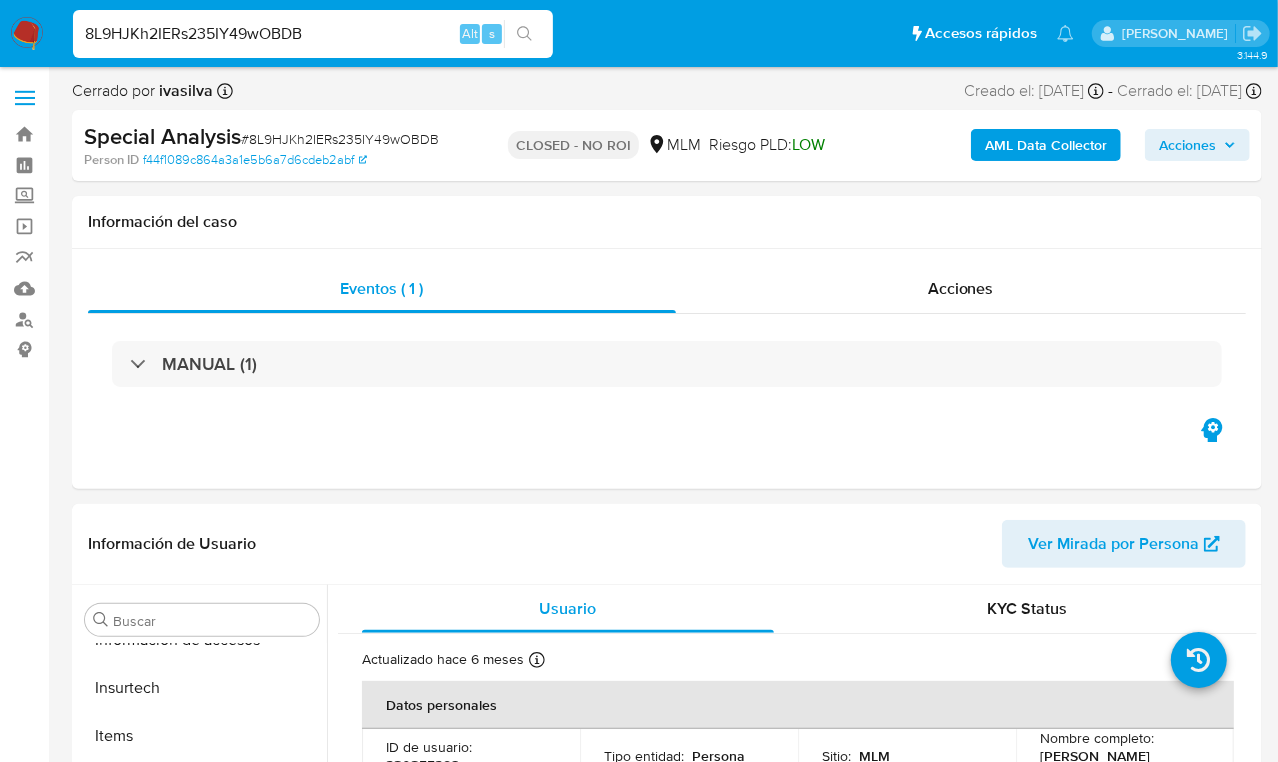 select on "10" 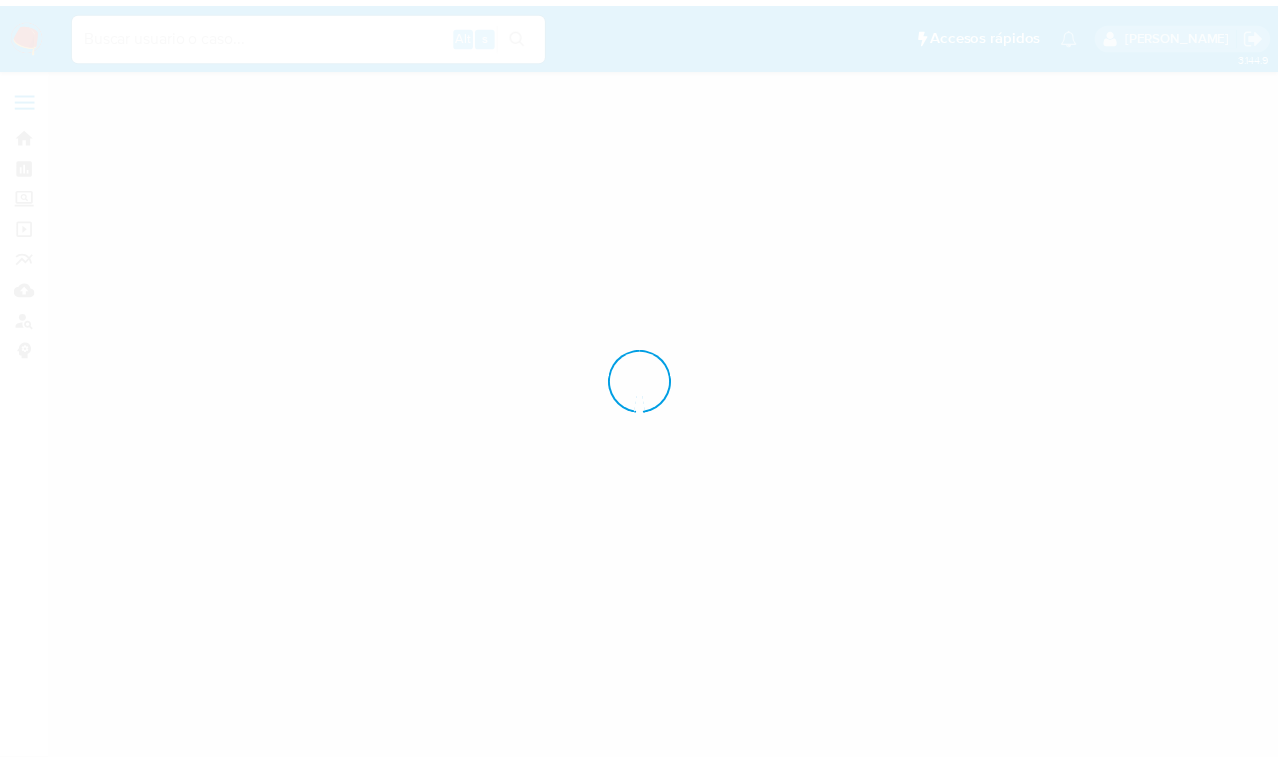 scroll, scrollTop: 0, scrollLeft: 0, axis: both 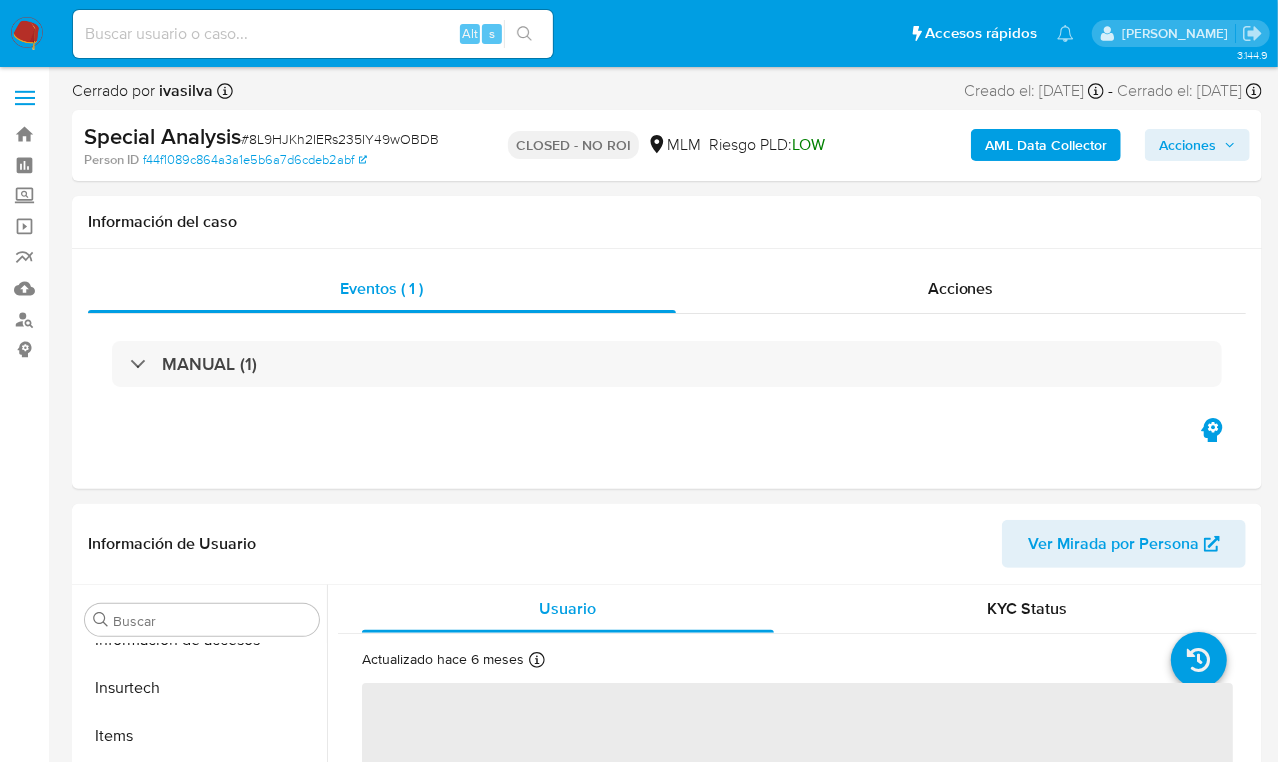 click at bounding box center (313, 34) 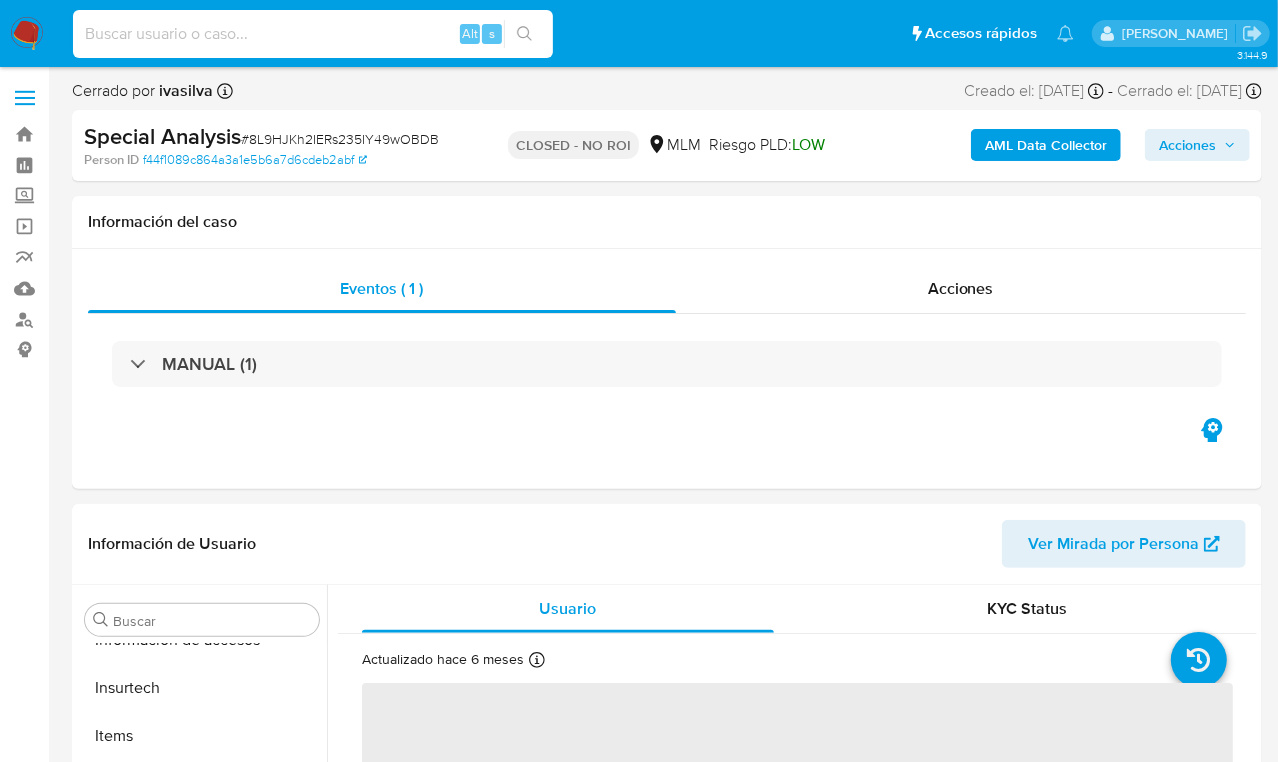 paste on "zDRm89Le22rzWai53UAa3DA8" 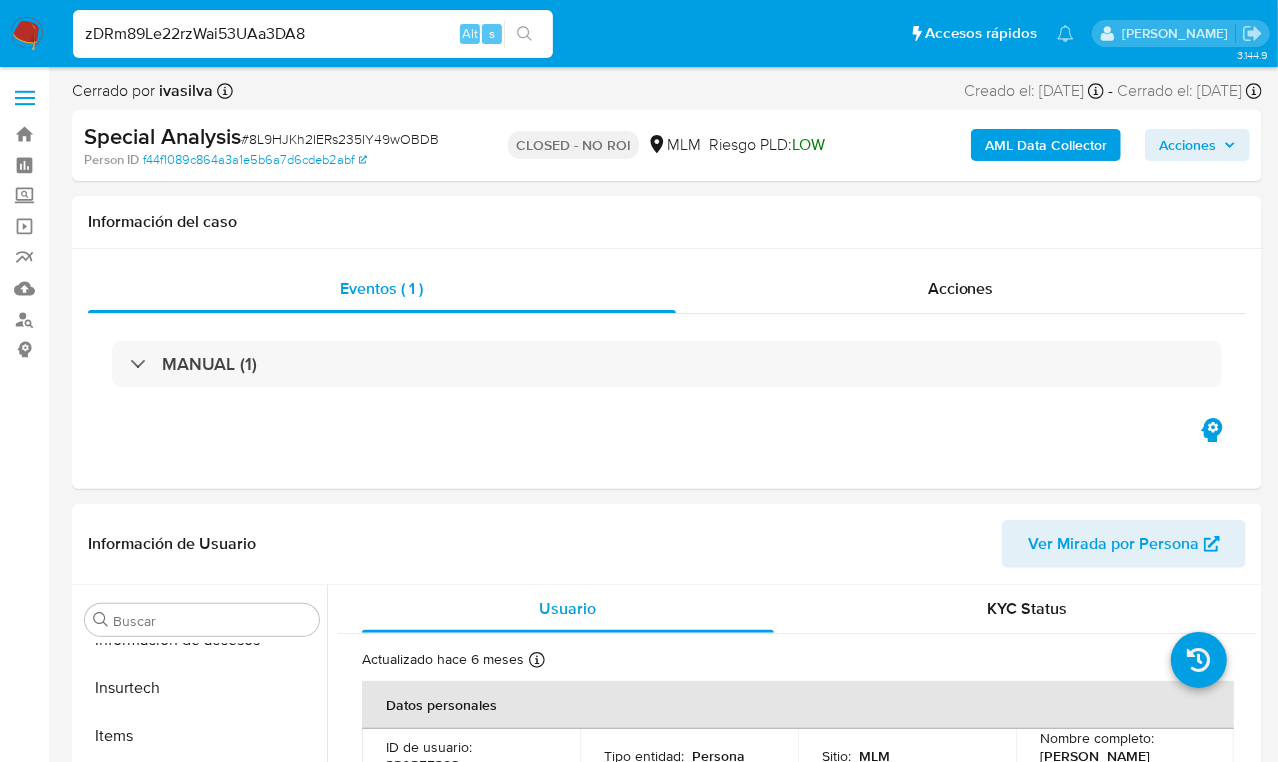 select on "10" 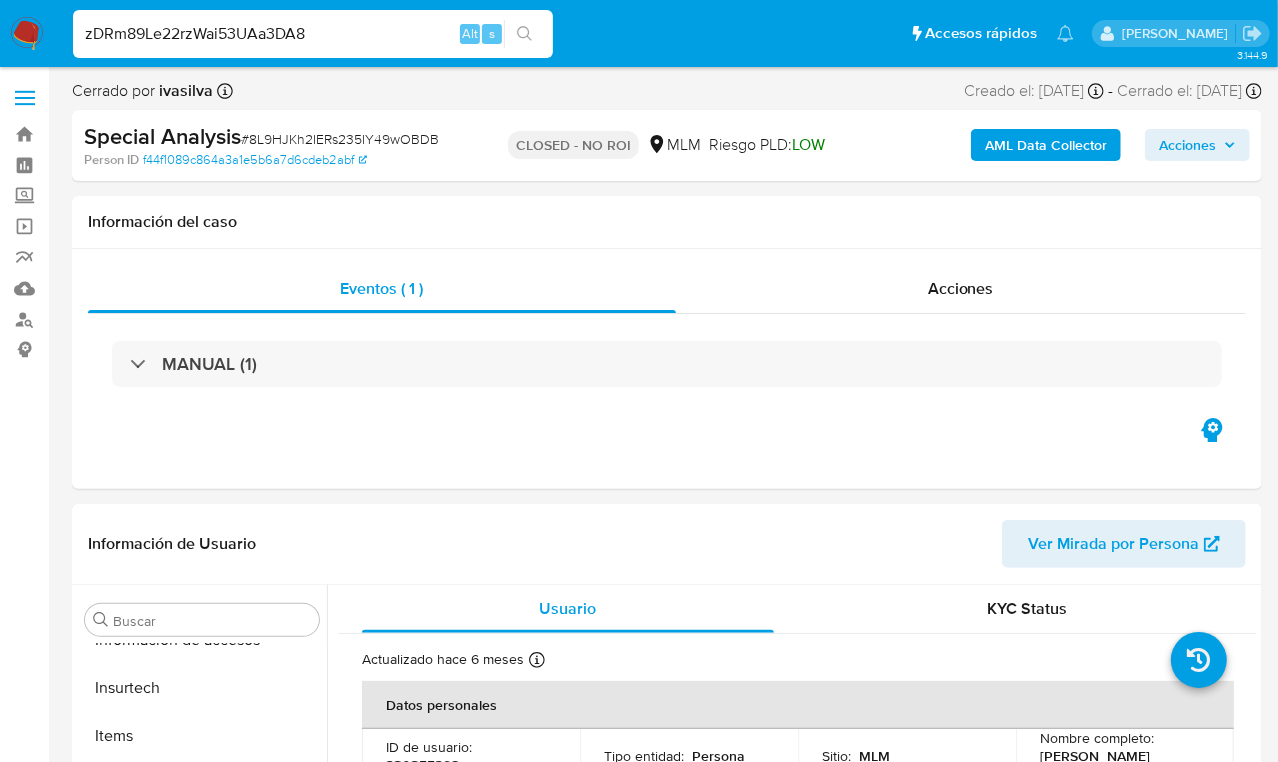 type on "zDRm89Le22rzWai53UAa3DA8" 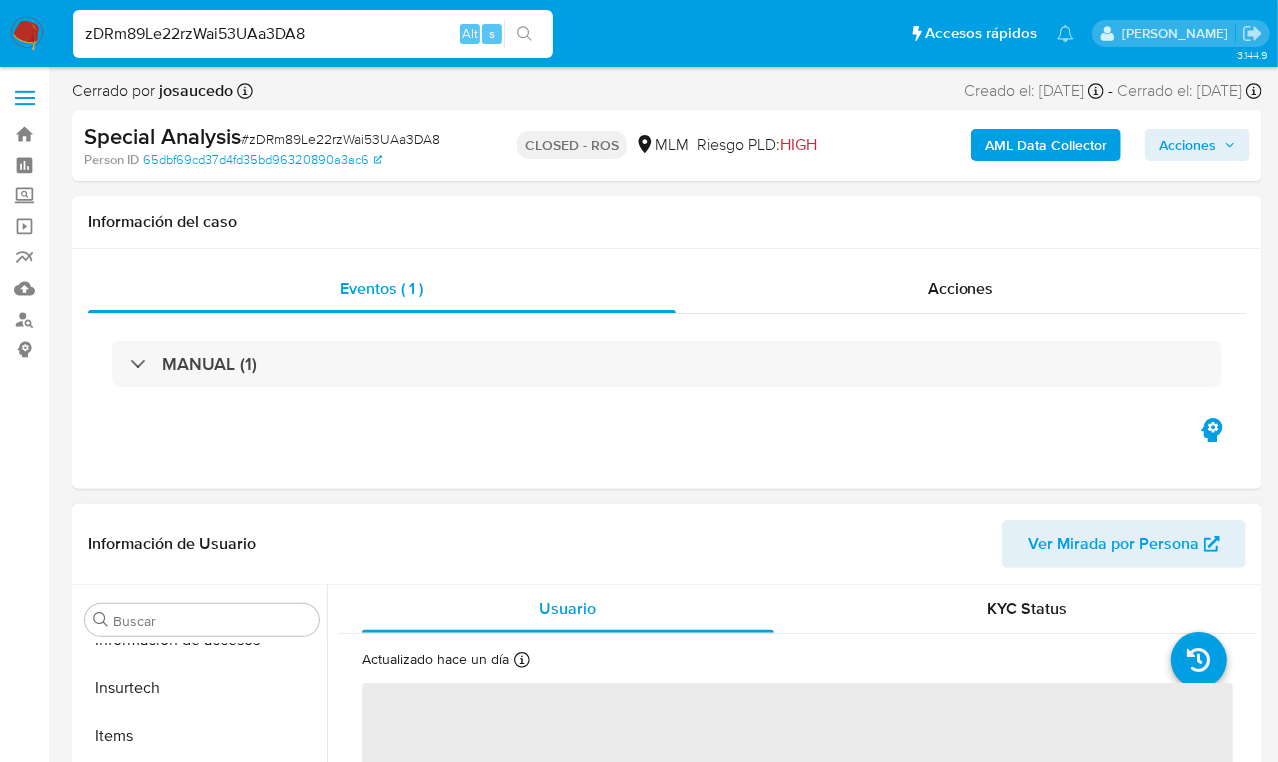scroll, scrollTop: 296, scrollLeft: 0, axis: vertical 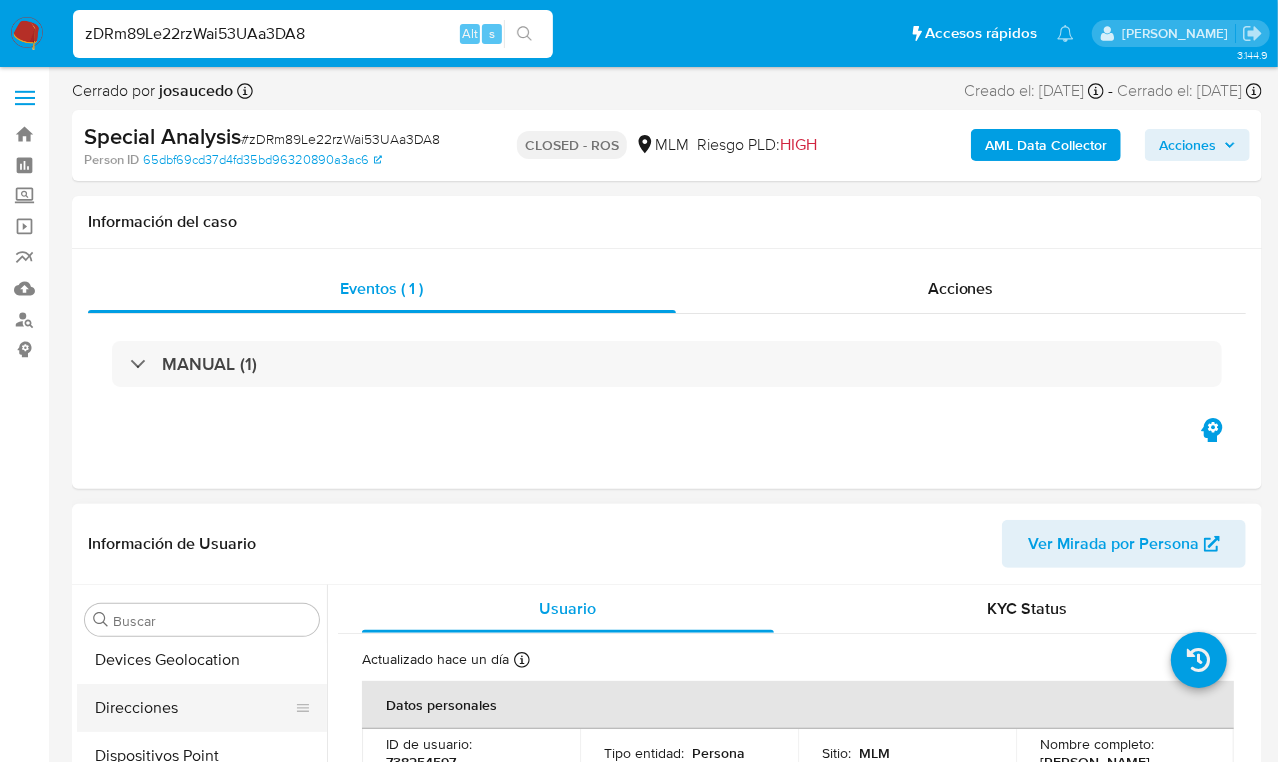 select on "10" 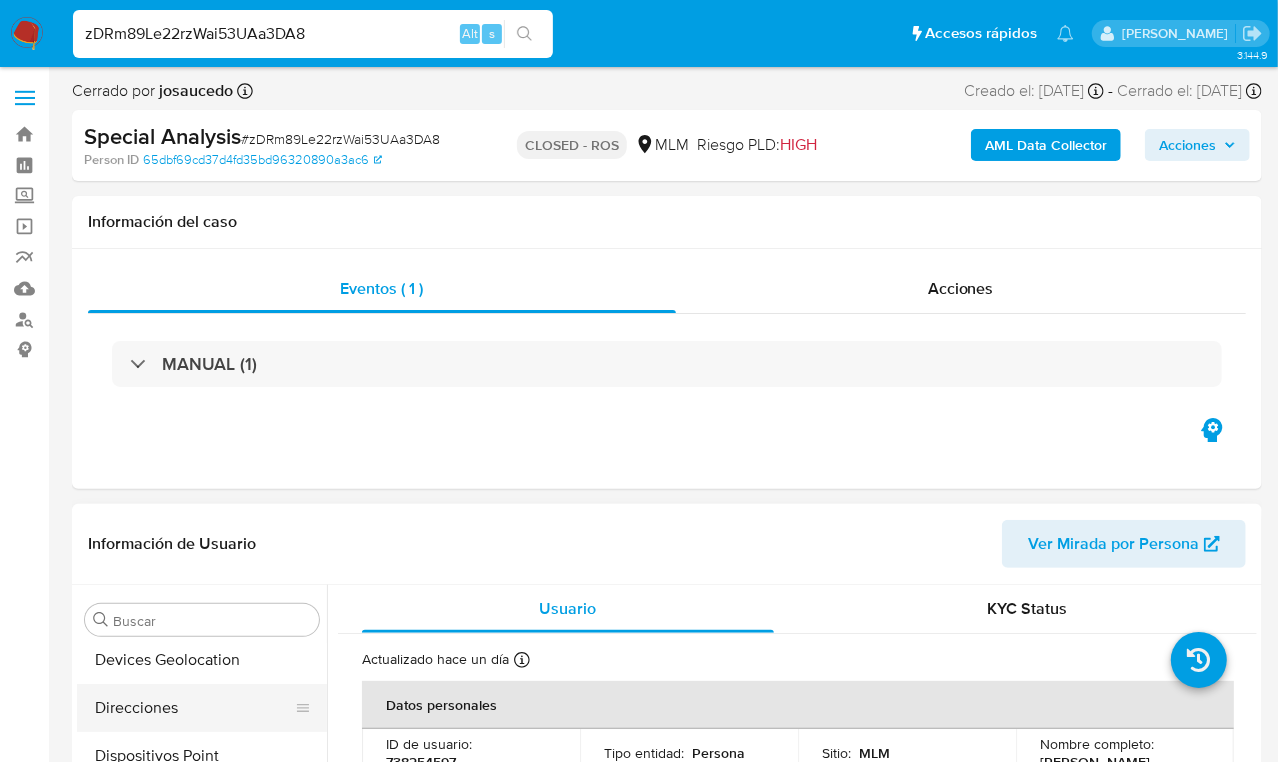 scroll, scrollTop: 0, scrollLeft: 0, axis: both 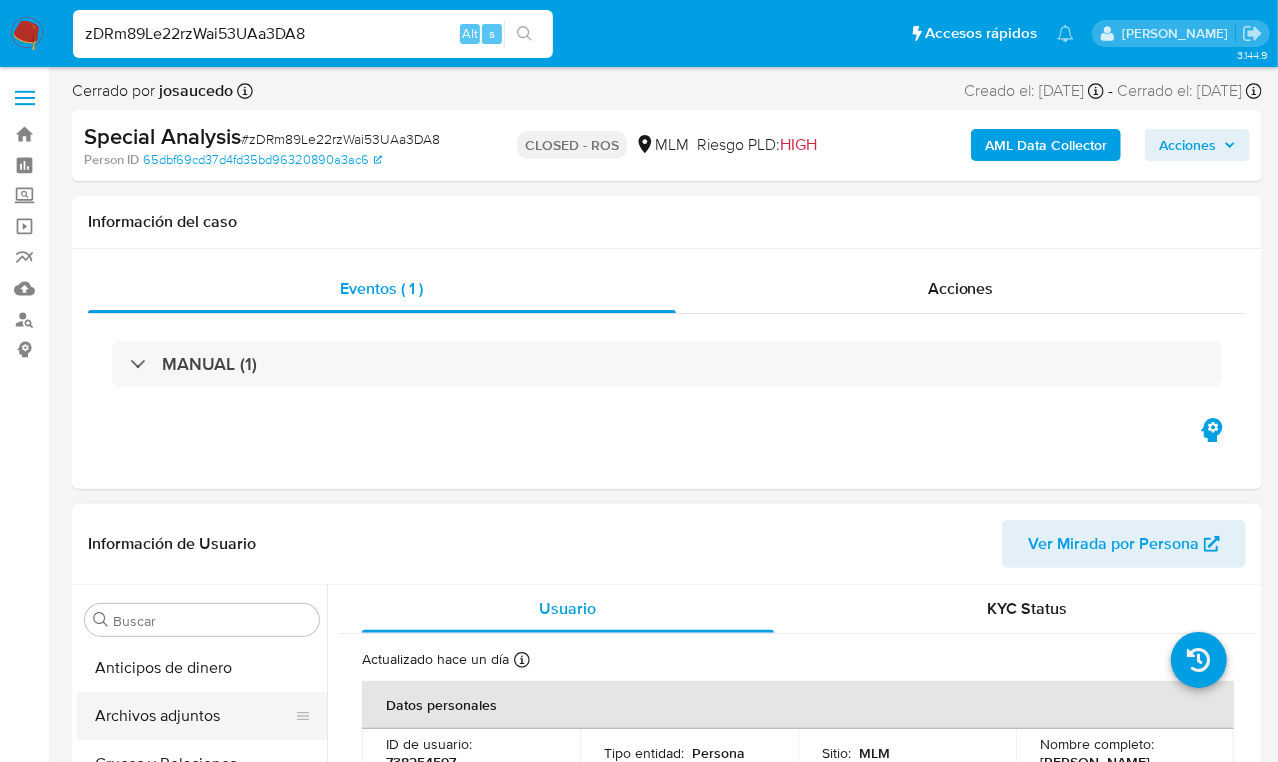 click on "Archivos adjuntos" at bounding box center (194, 716) 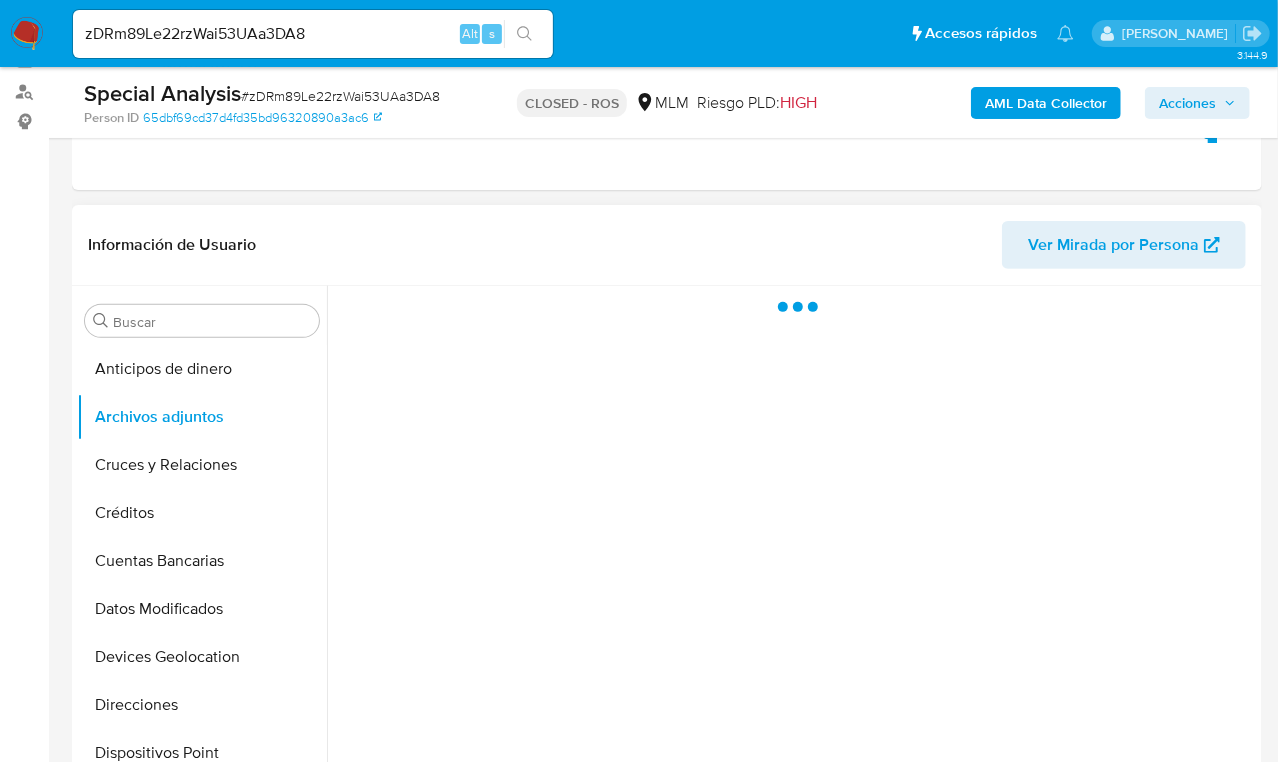 scroll, scrollTop: 249, scrollLeft: 0, axis: vertical 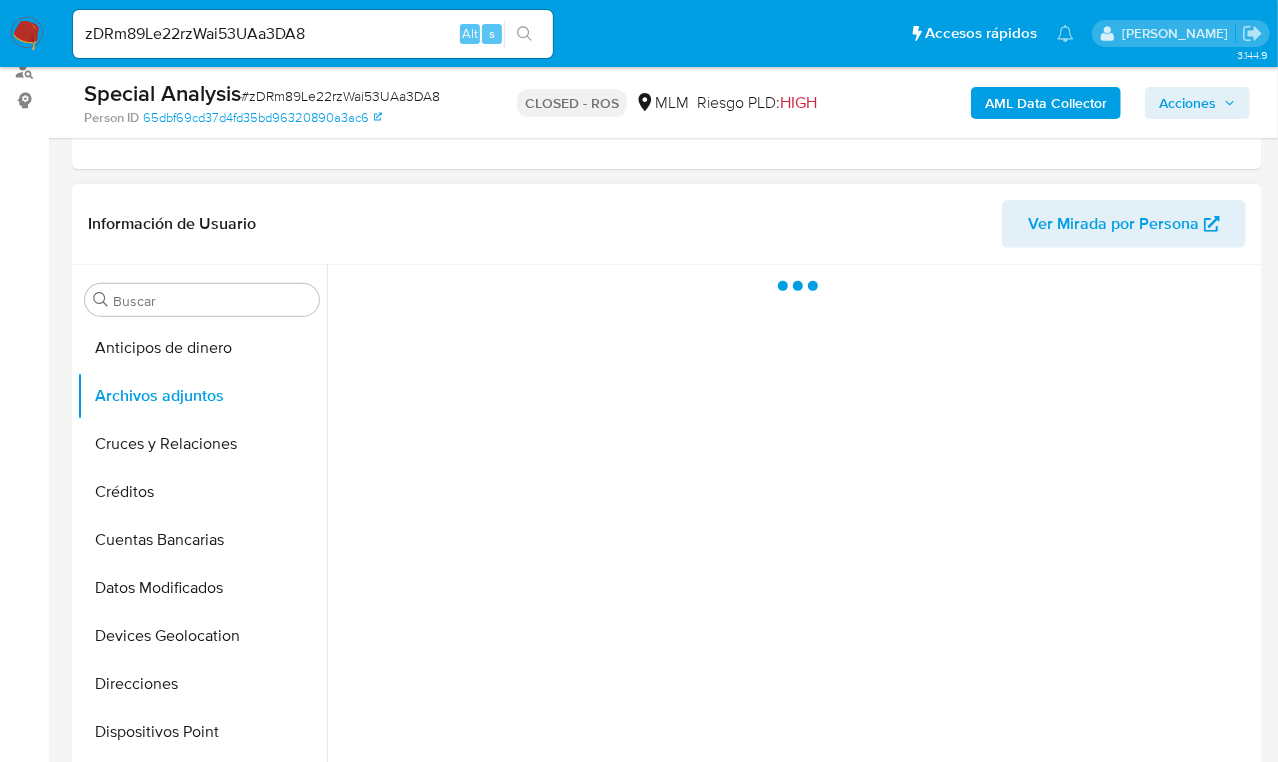 type 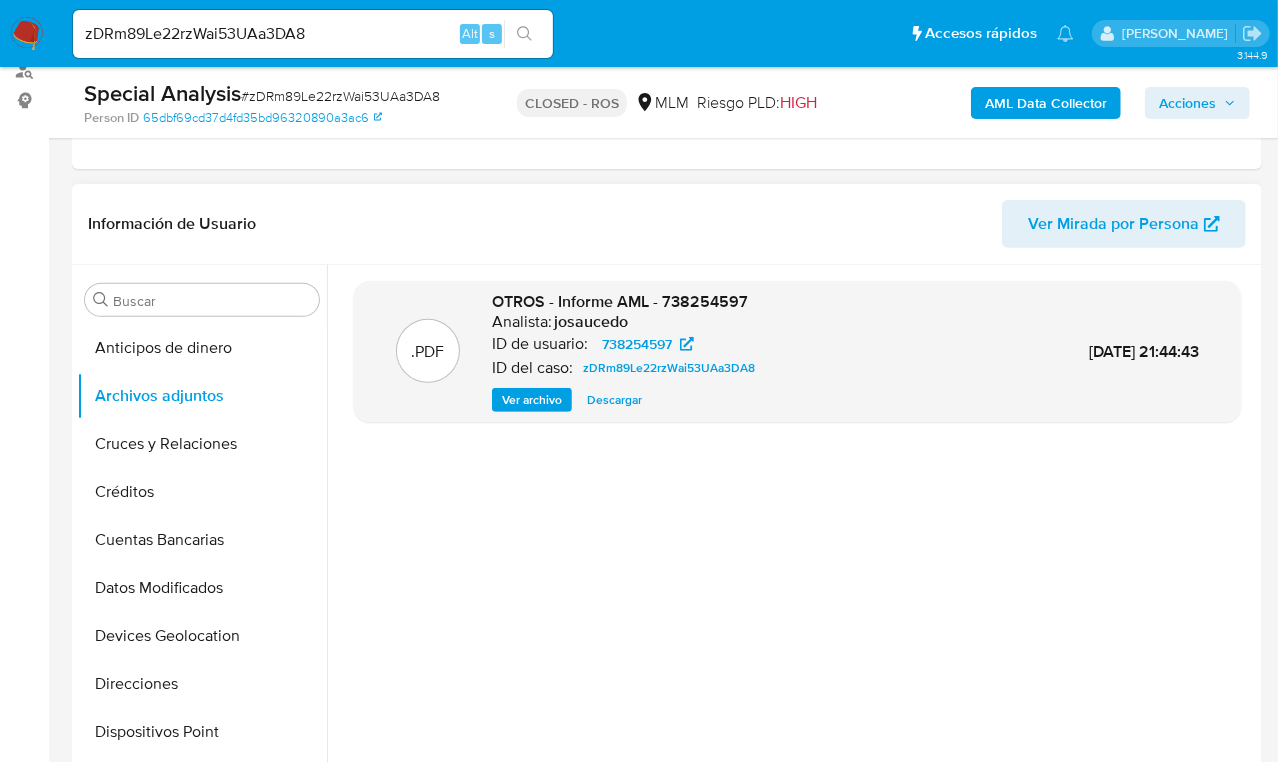 click on "Descargar" at bounding box center (614, 400) 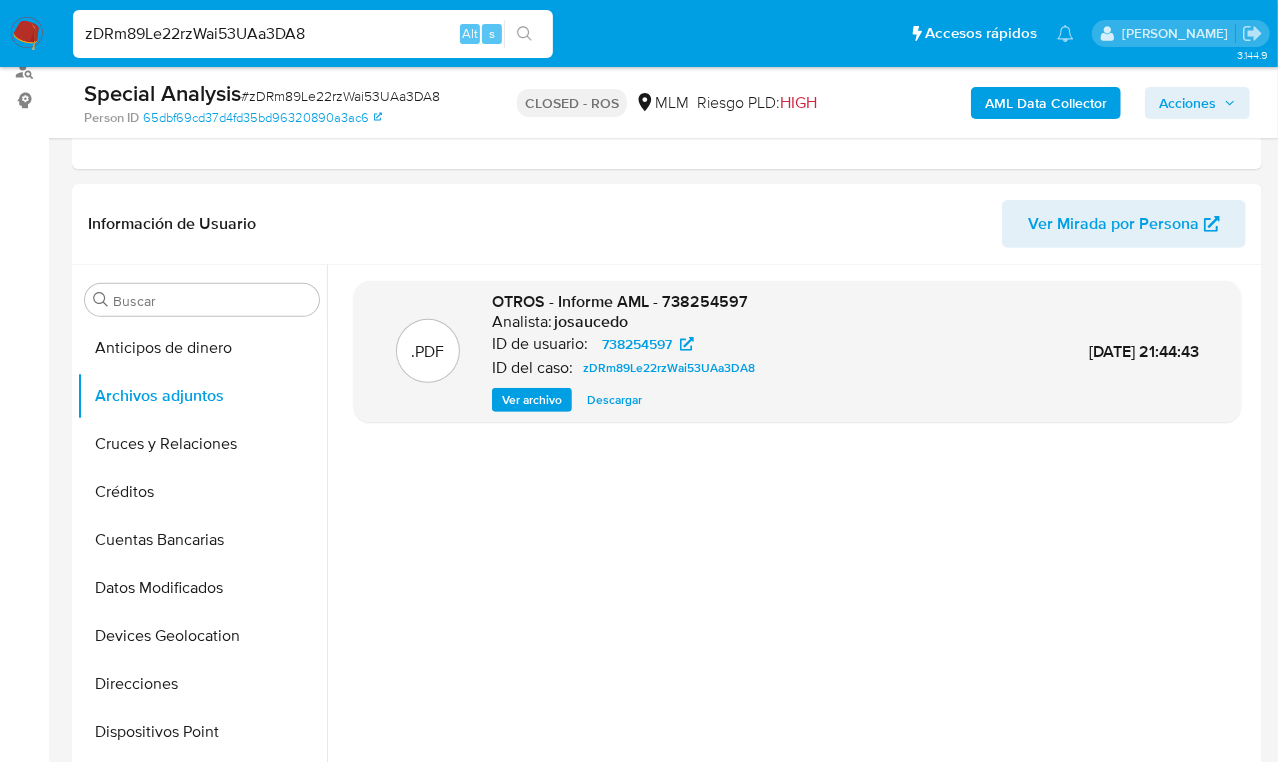click on "zDRm89Le22rzWai53UAa3DA8" at bounding box center (313, 34) 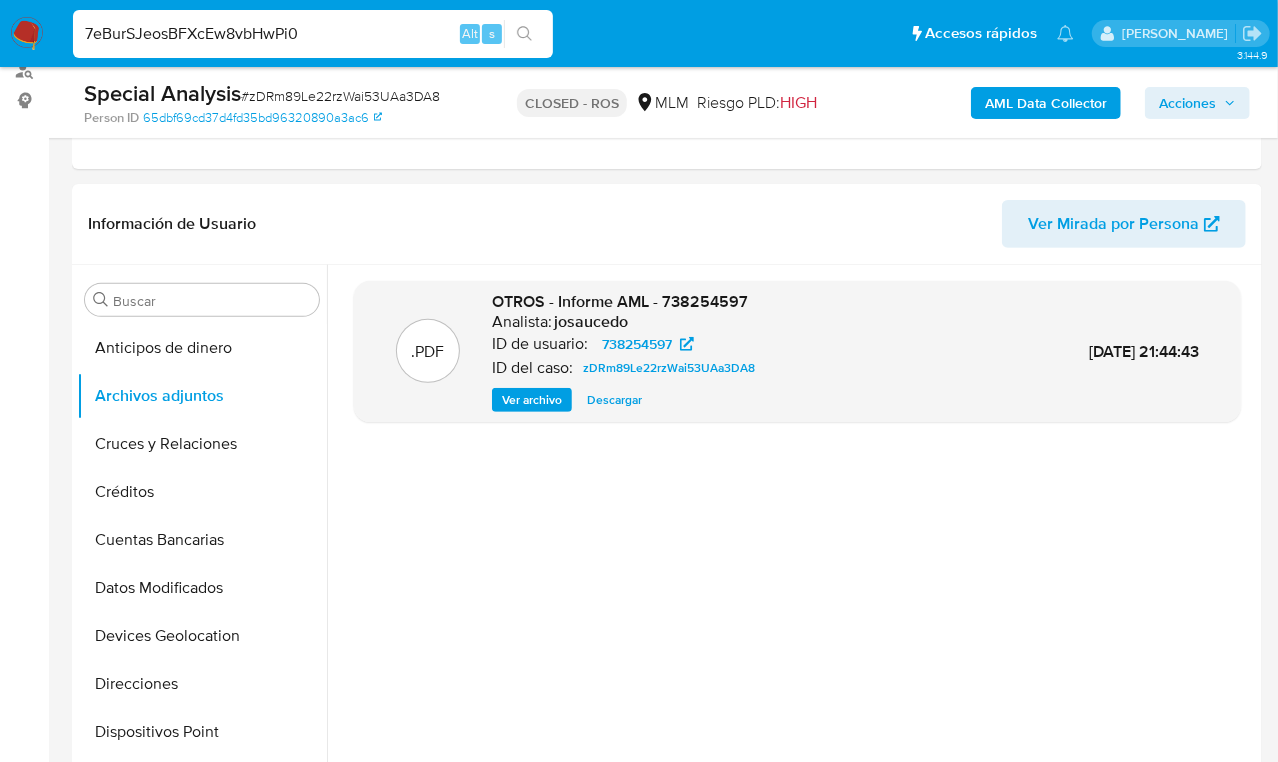 type on "7eBurSJeosBFXcEw8vbHwPi0" 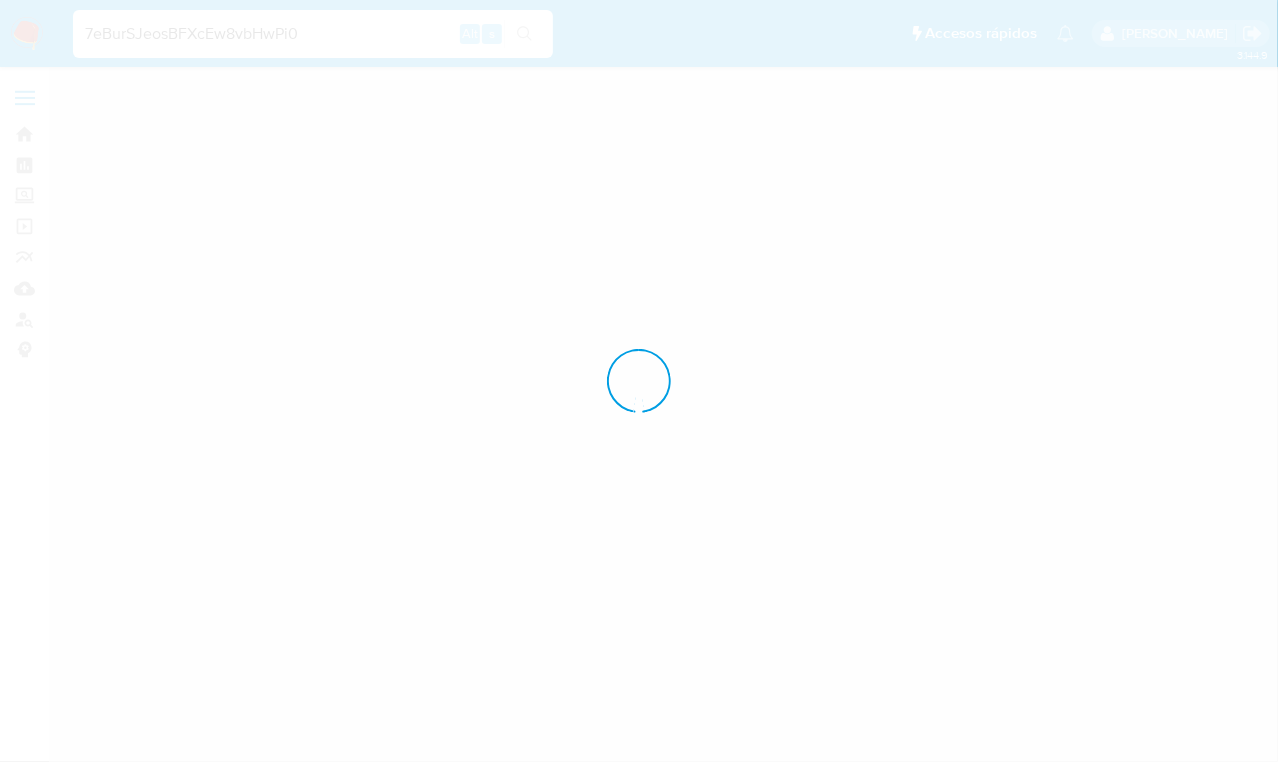 scroll, scrollTop: 0, scrollLeft: 0, axis: both 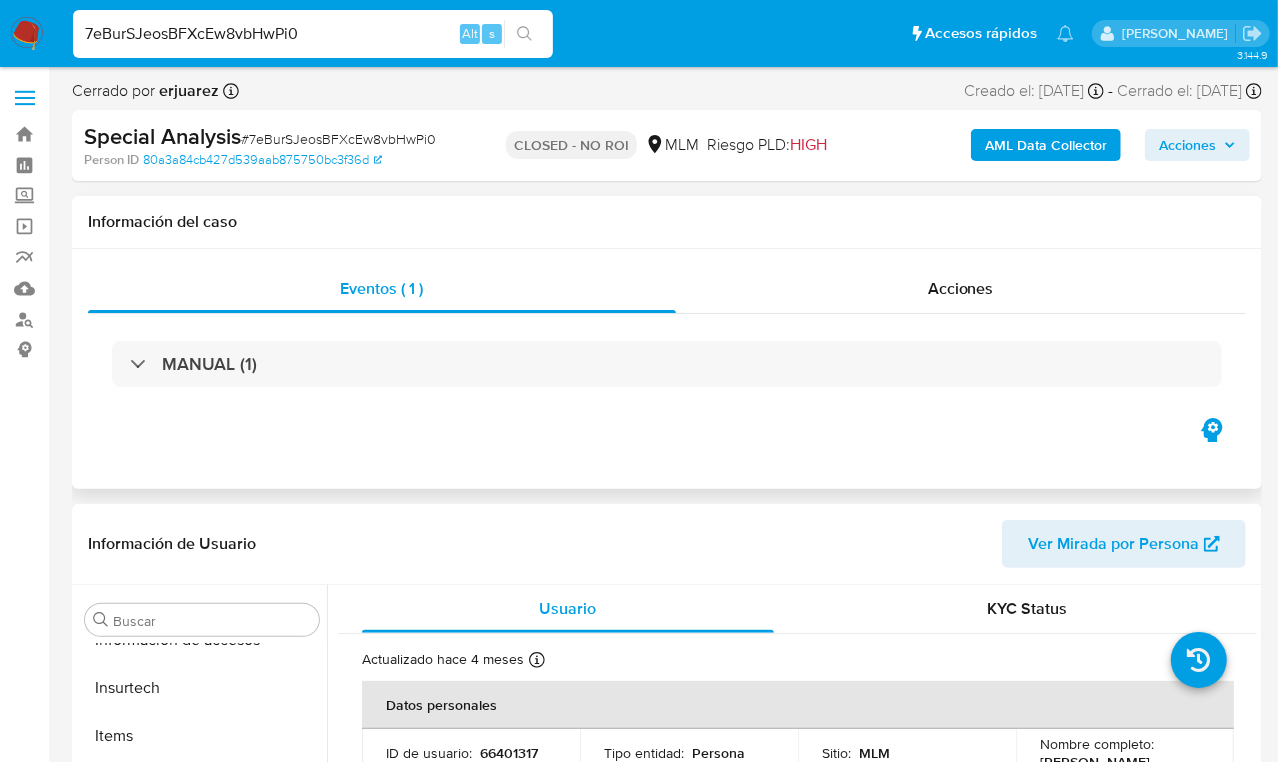 select on "10" 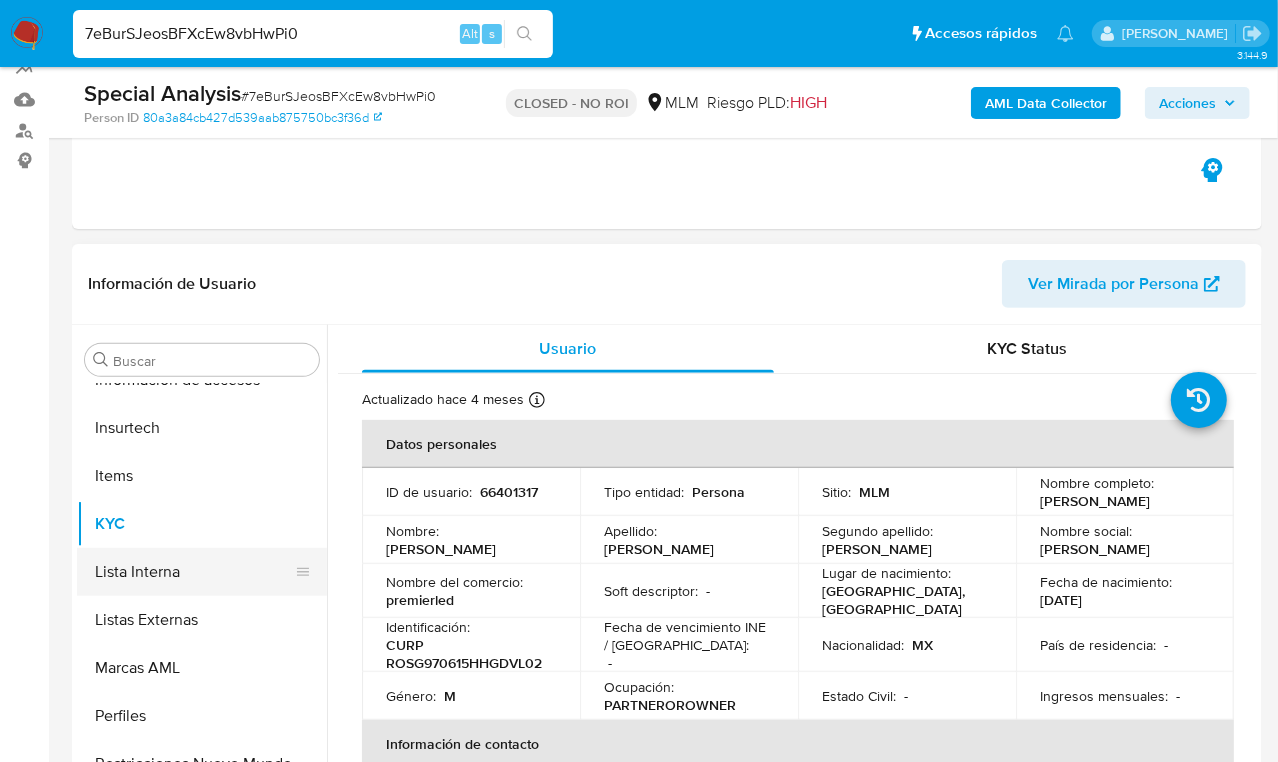 scroll, scrollTop: 249, scrollLeft: 0, axis: vertical 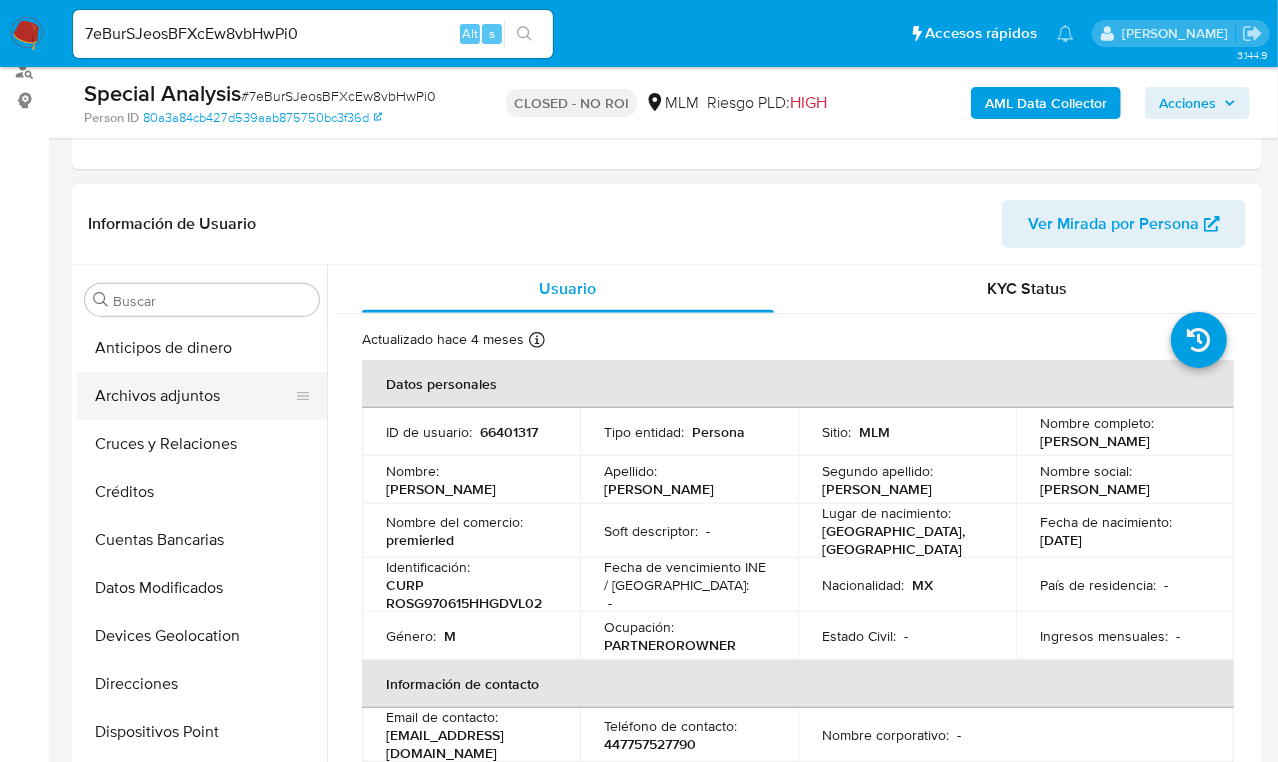 click on "Archivos adjuntos" at bounding box center [194, 396] 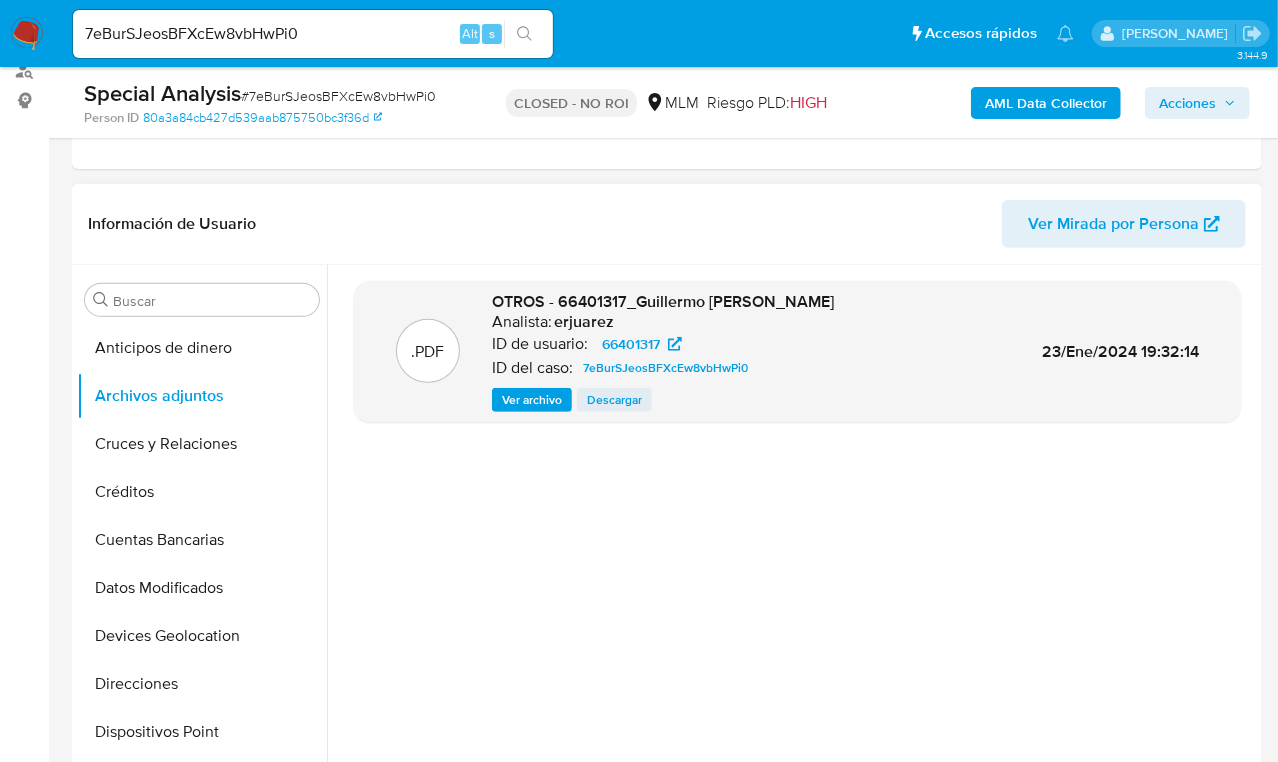type 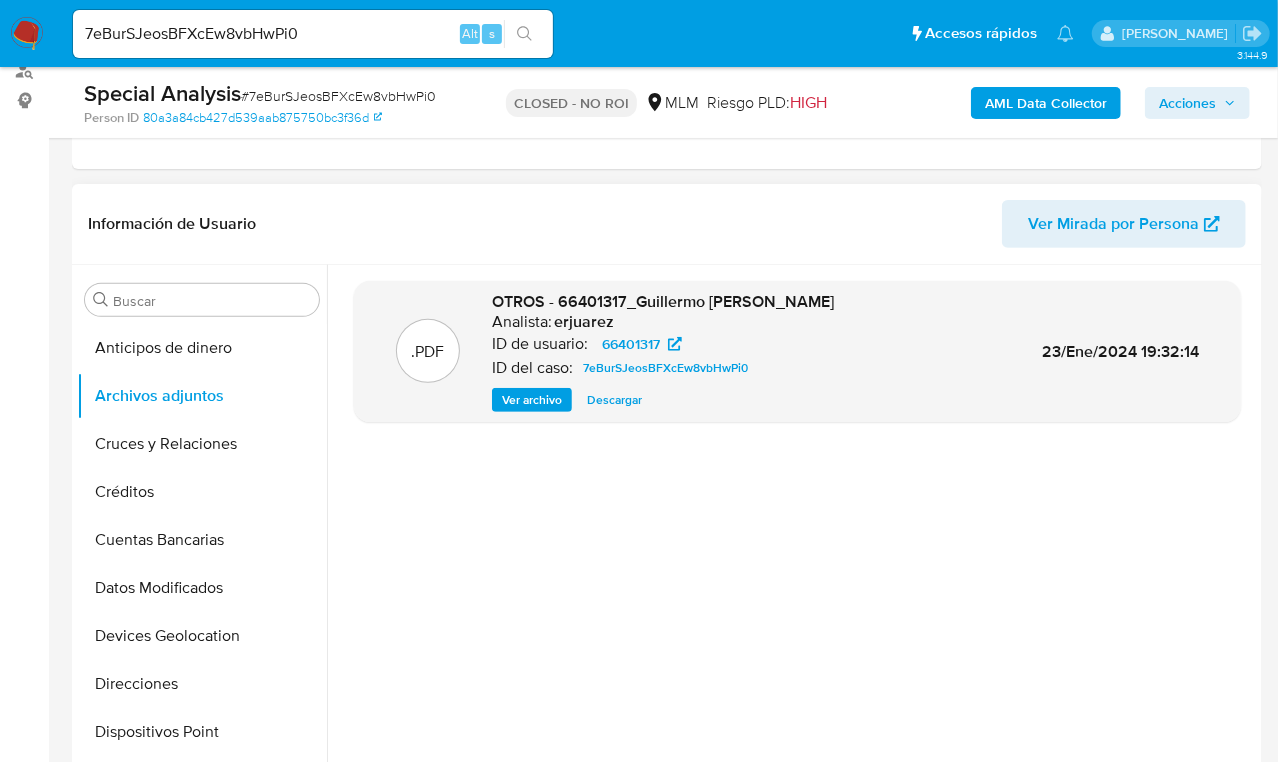 click on "Descargar" at bounding box center (614, 400) 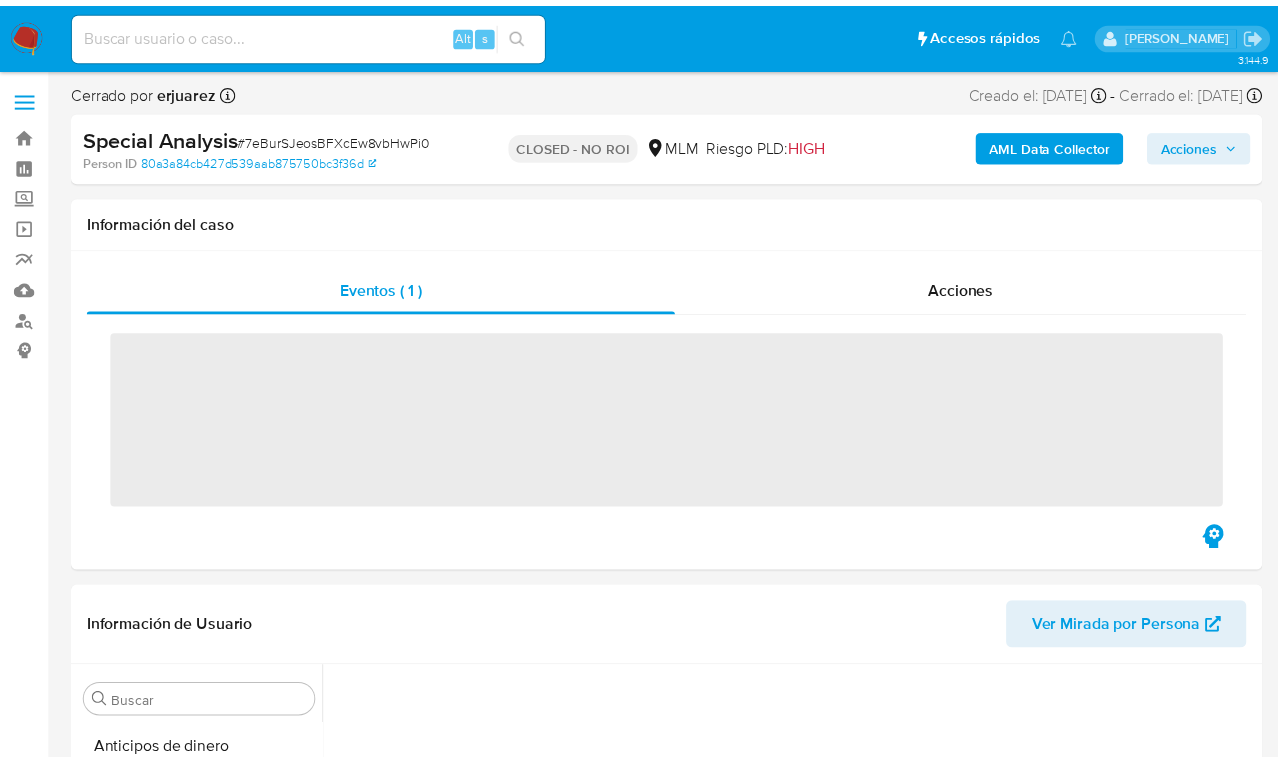scroll, scrollTop: 0, scrollLeft: 0, axis: both 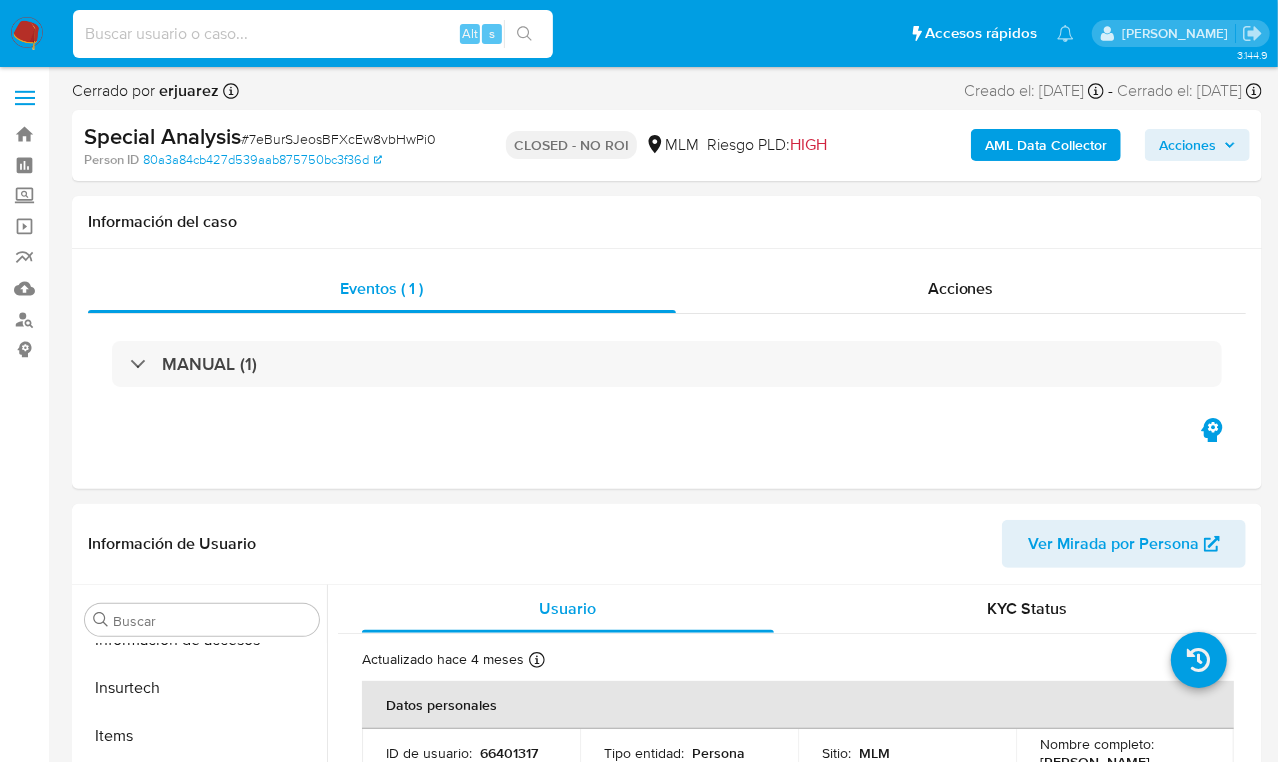 click at bounding box center [313, 34] 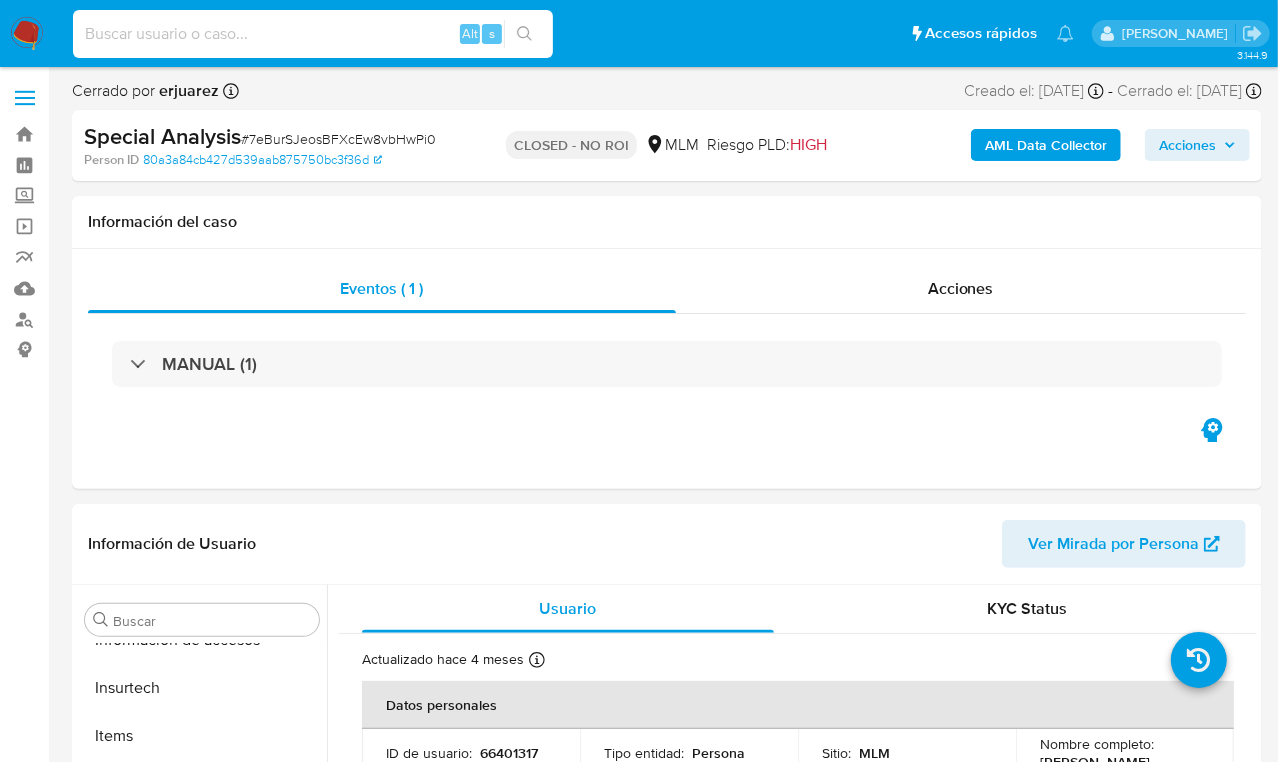 paste on "ZohSRMbhHkpoFKYNO2cqOROt" 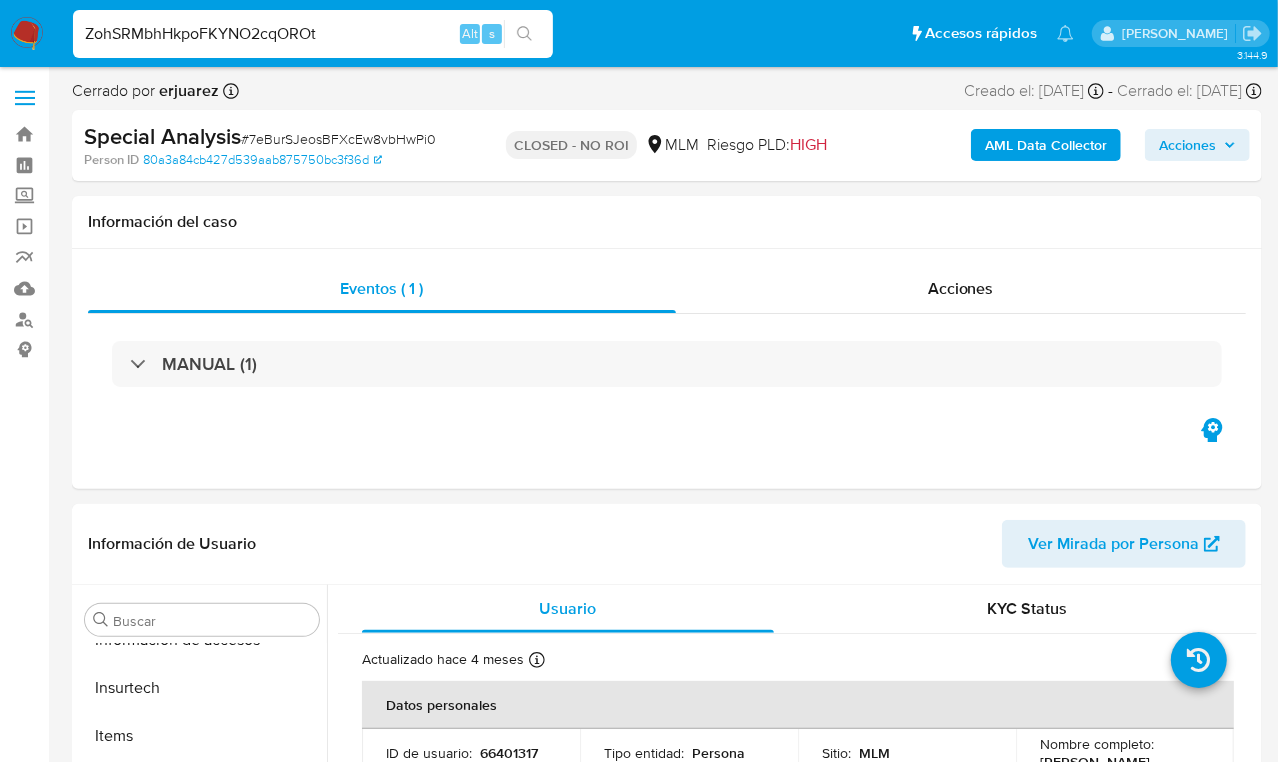 type on "ZohSRMbhHkpoFKYNO2cqOROt" 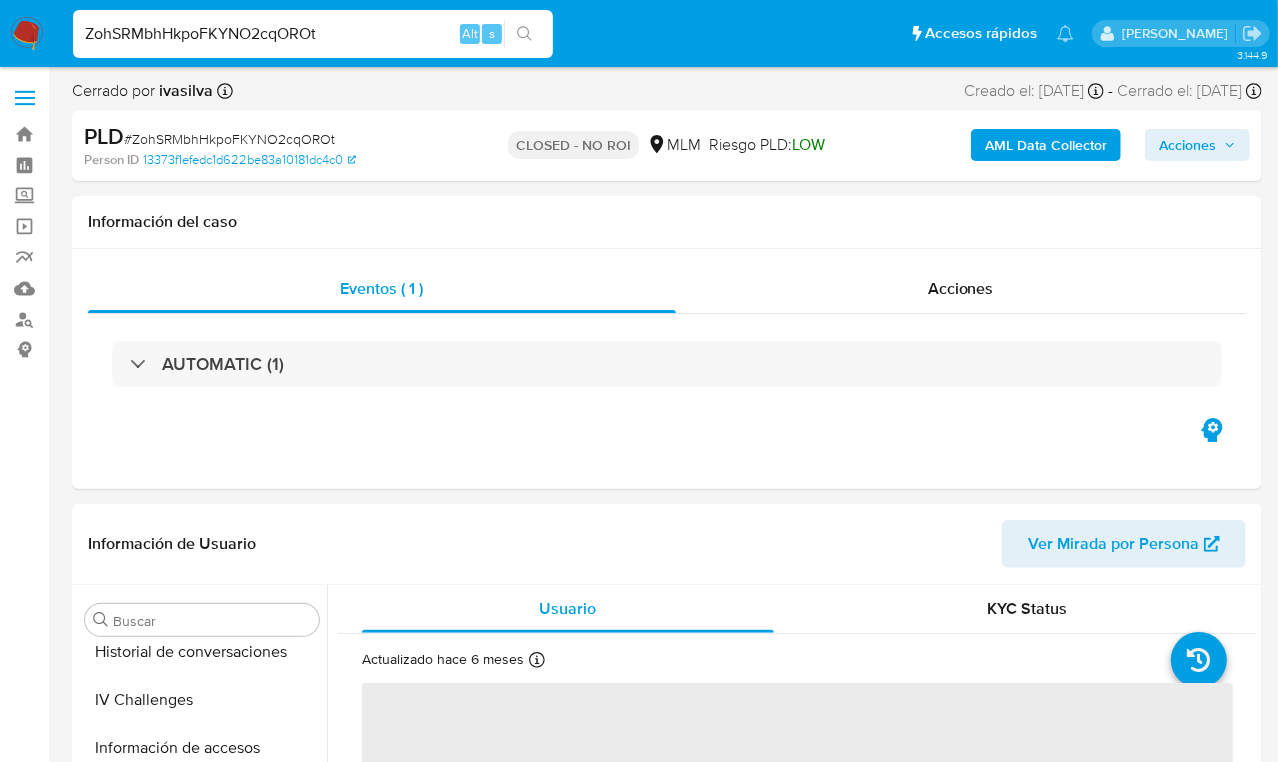 scroll, scrollTop: 796, scrollLeft: 0, axis: vertical 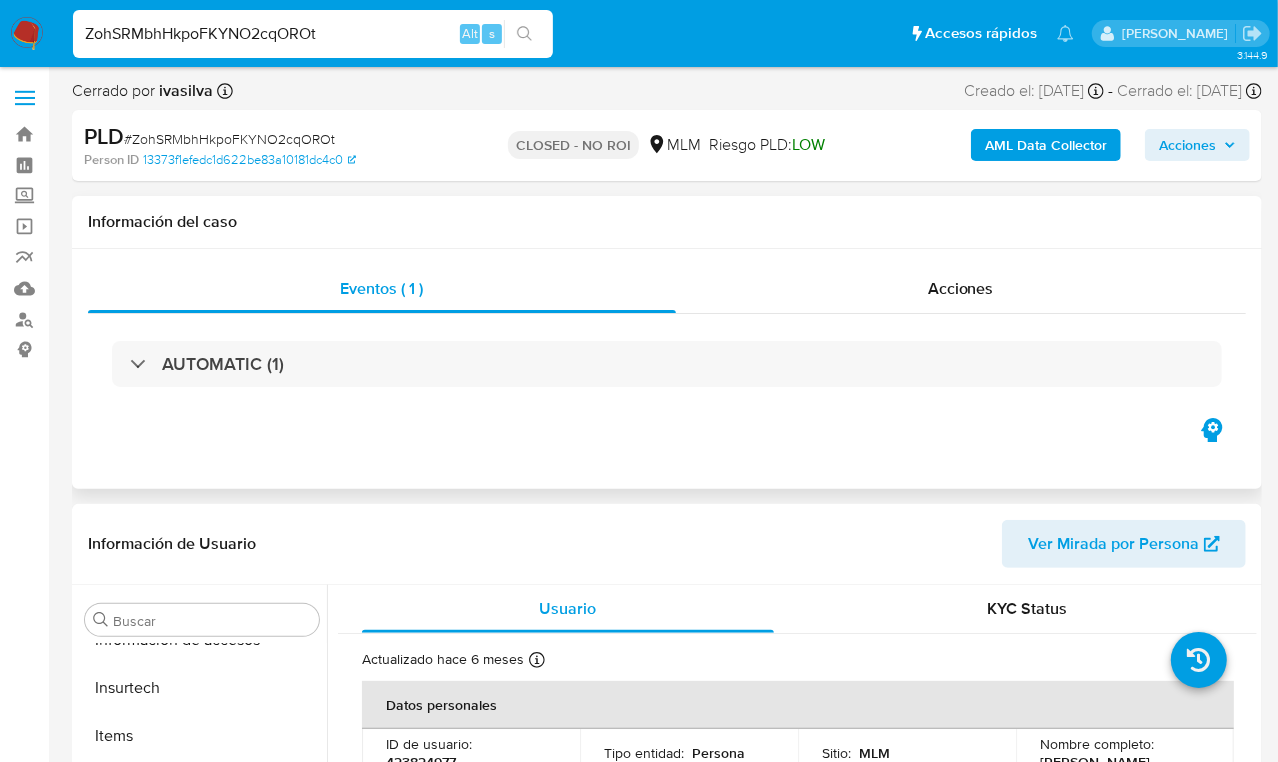 select on "10" 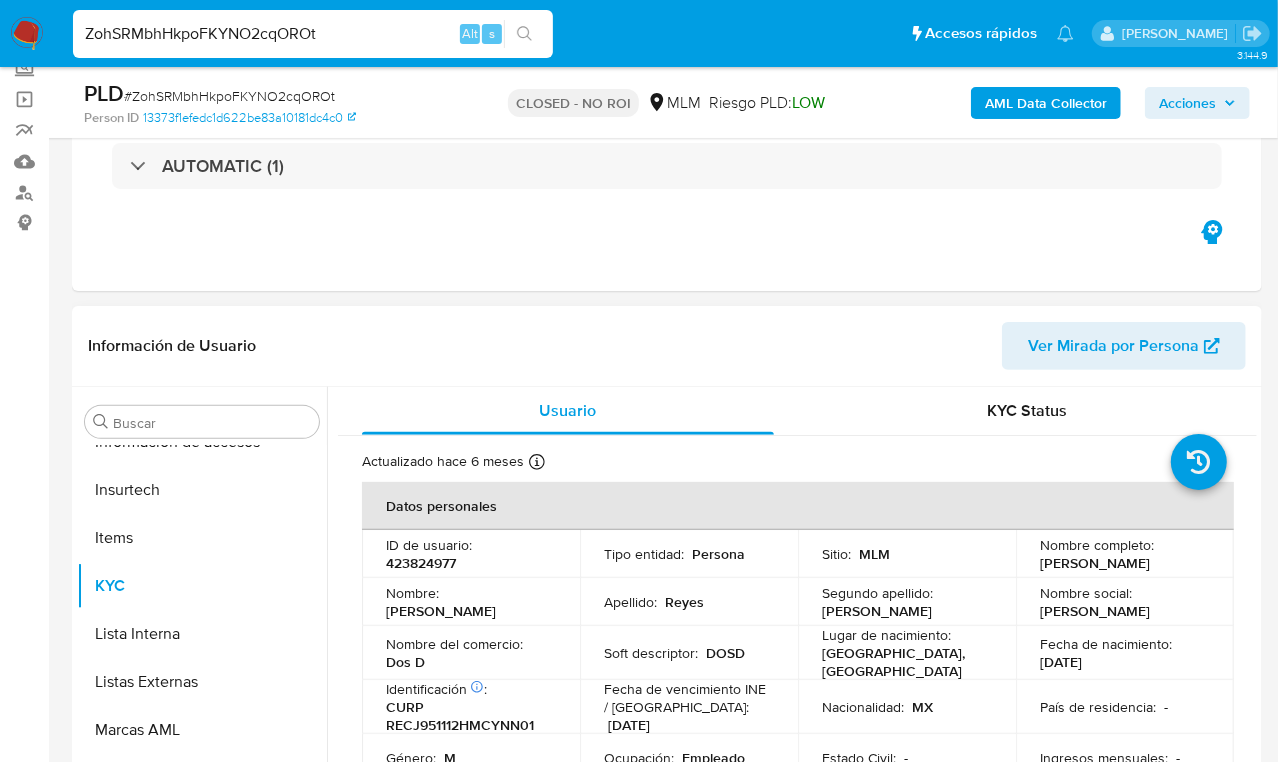 scroll, scrollTop: 249, scrollLeft: 0, axis: vertical 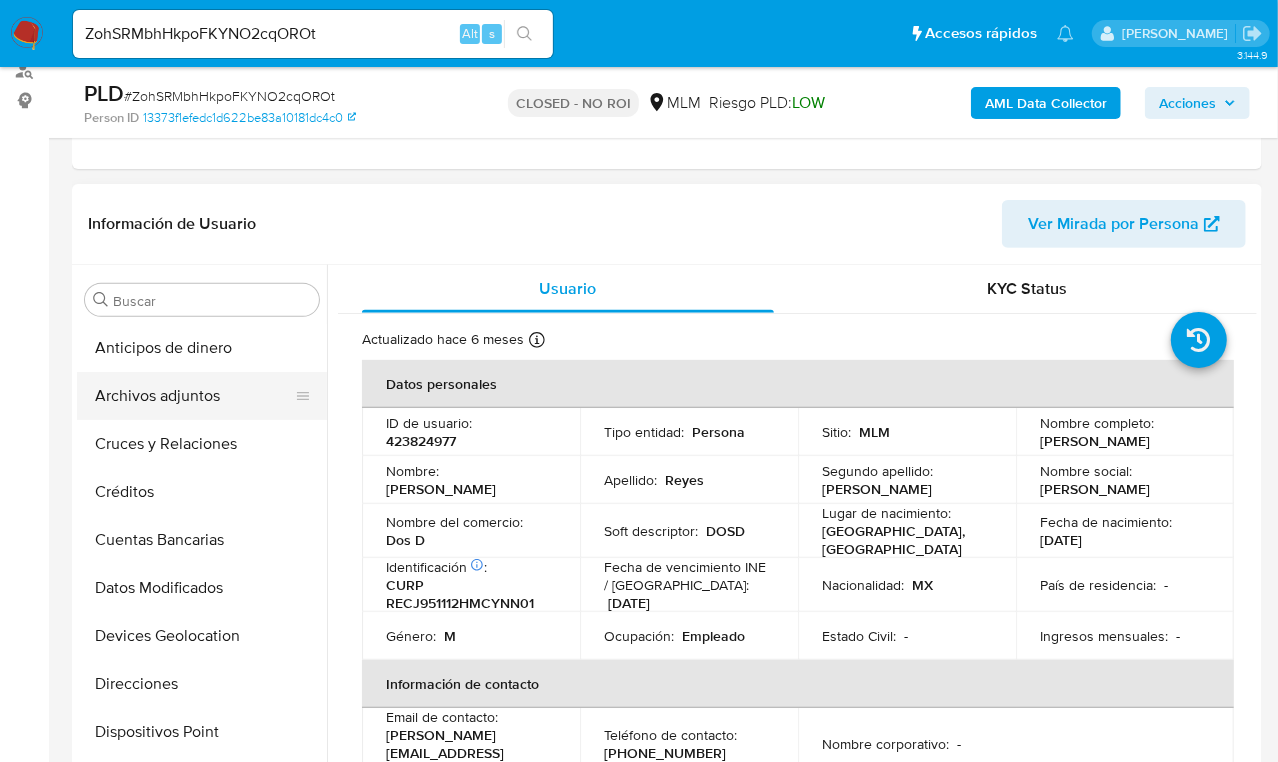 click on "Archivos adjuntos" at bounding box center (194, 396) 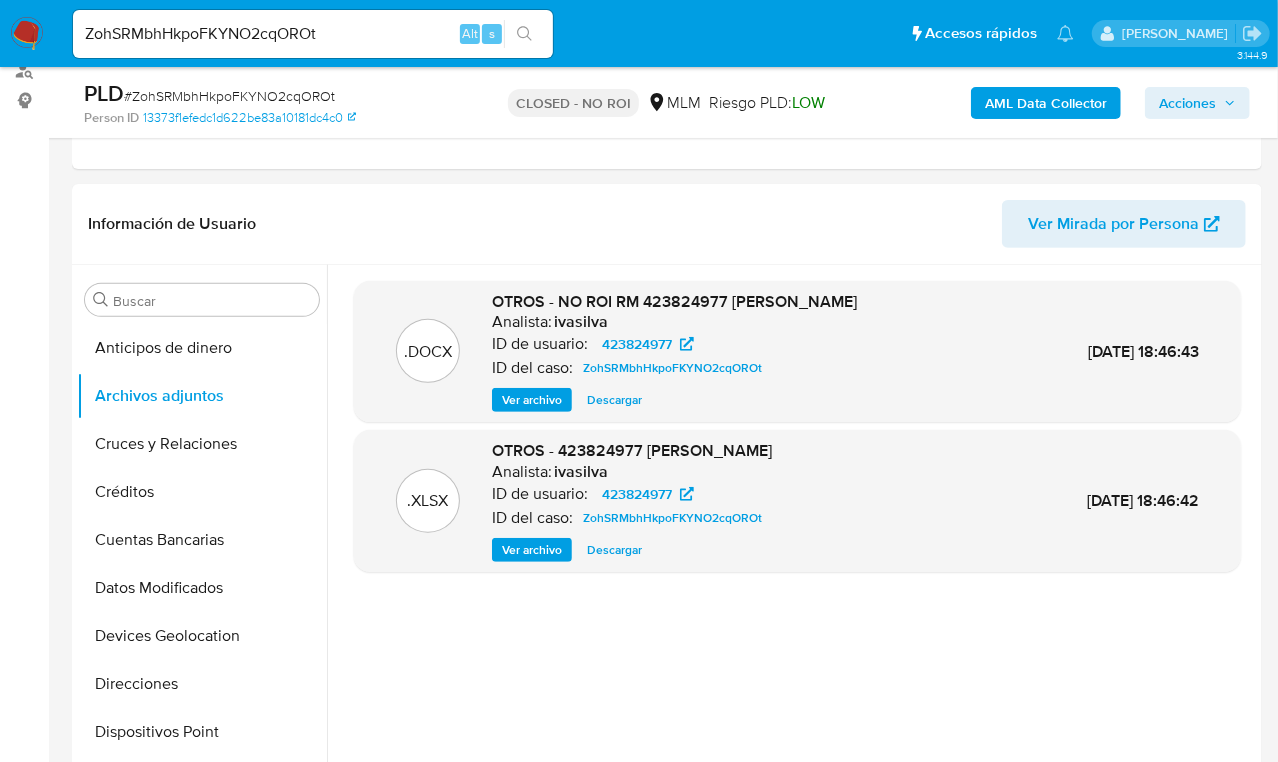type 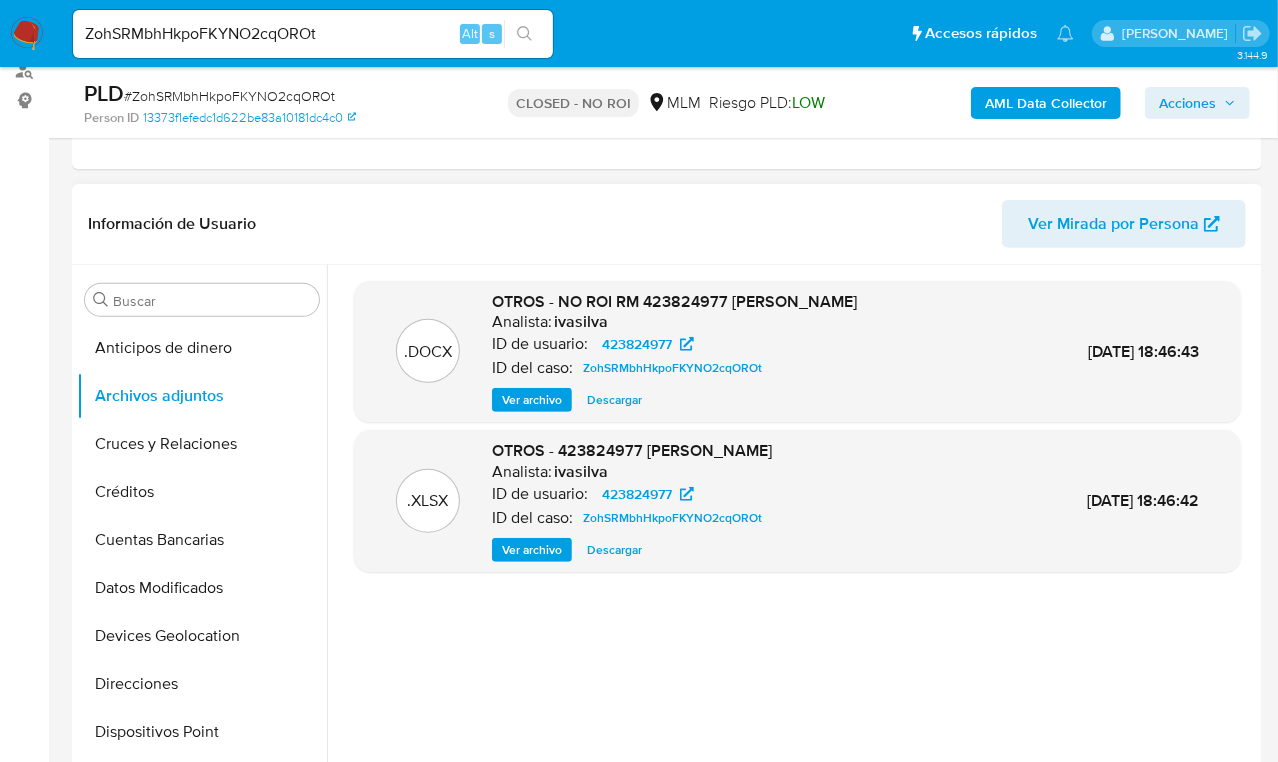 click on "Descargar" at bounding box center [614, 400] 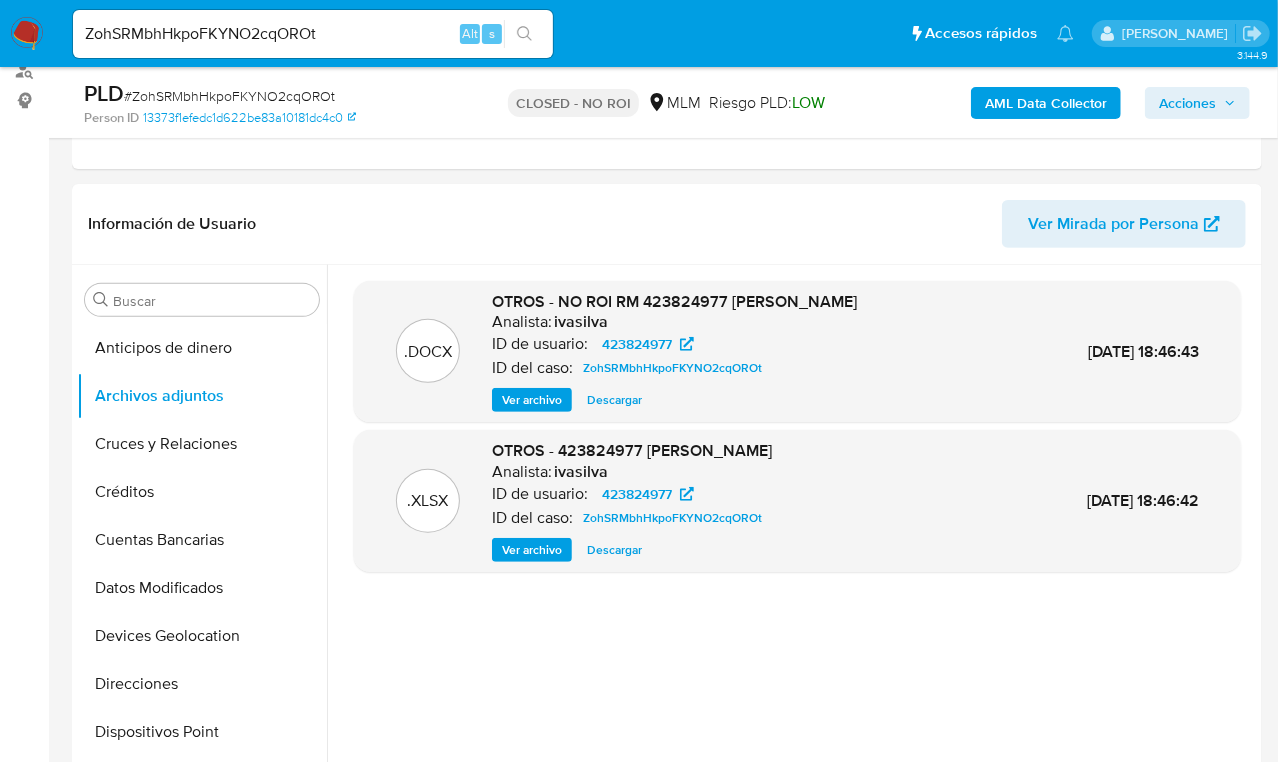 click on "ZohSRMbhHkpoFKYNO2cqOROt" at bounding box center (313, 34) 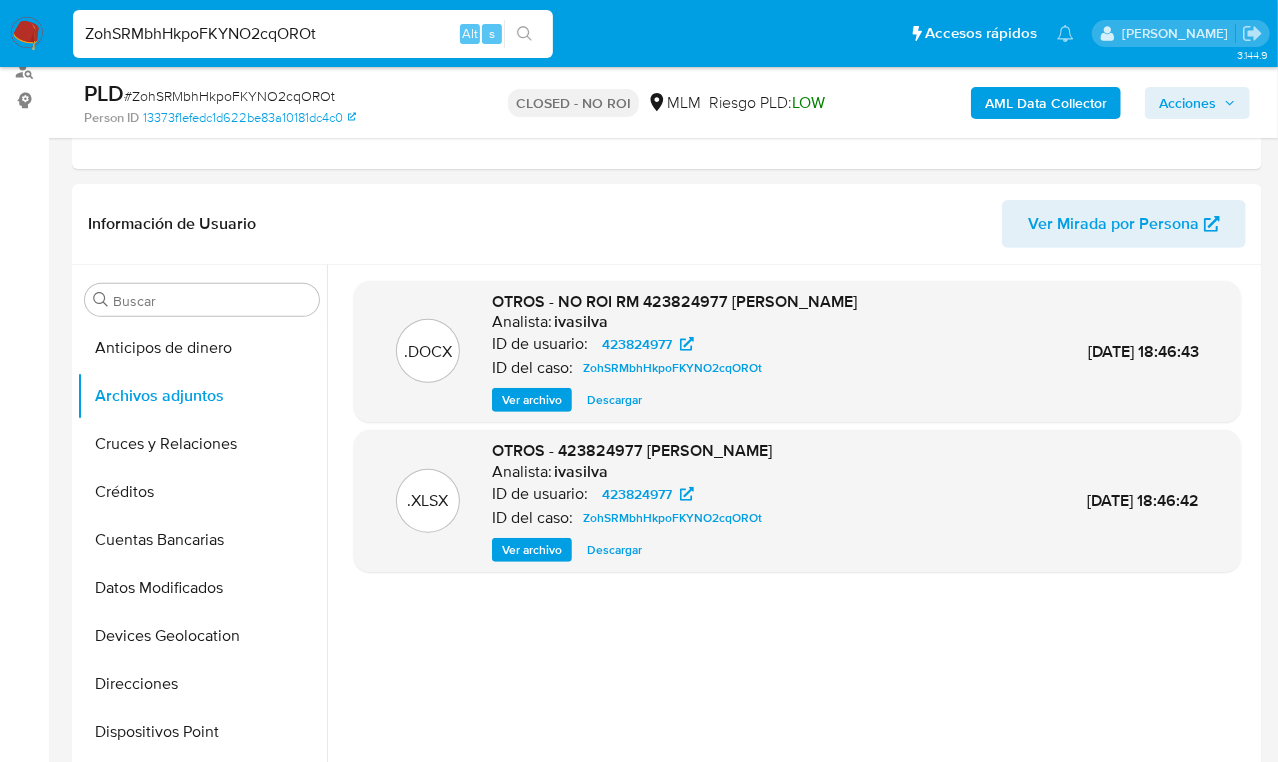 drag, startPoint x: 370, startPoint y: 29, endPoint x: -95, endPoint y: -25, distance: 468.12497 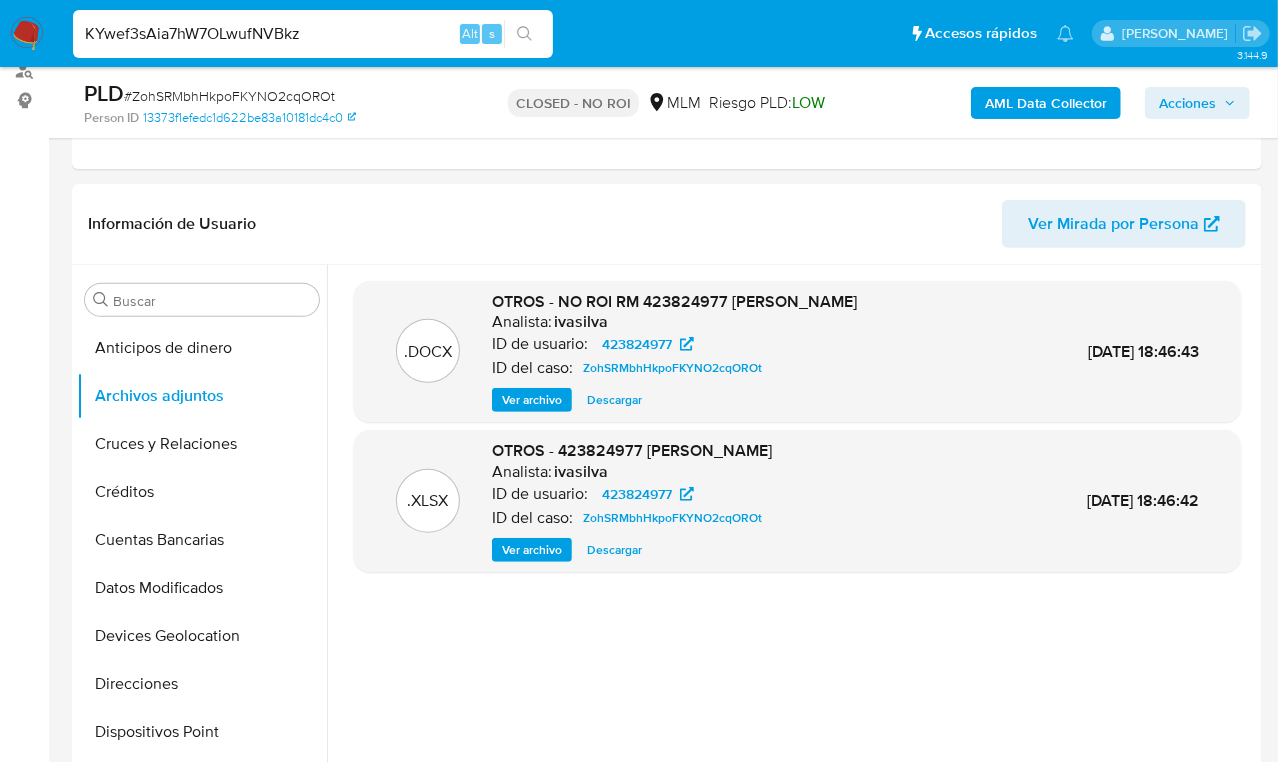 type on "KYwef3sAia7hW7OLwufNVBkz" 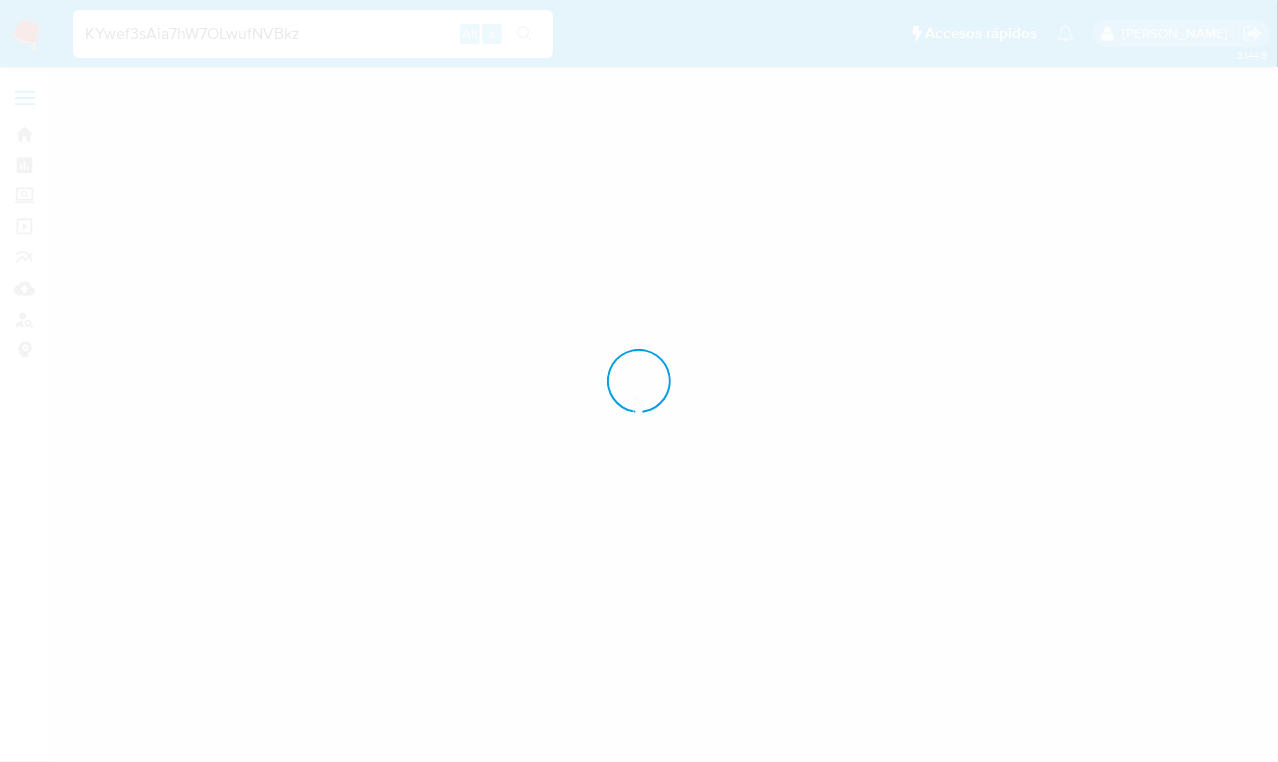 scroll, scrollTop: 0, scrollLeft: 0, axis: both 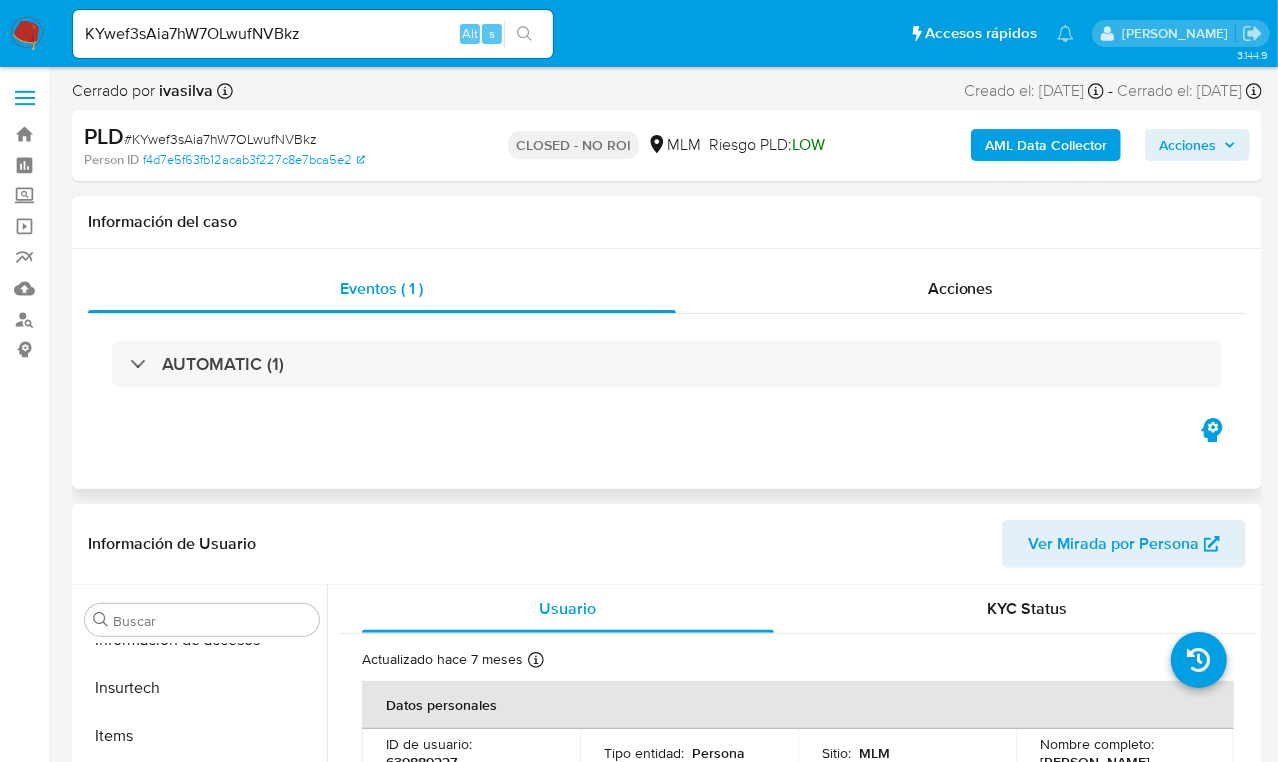 select on "10" 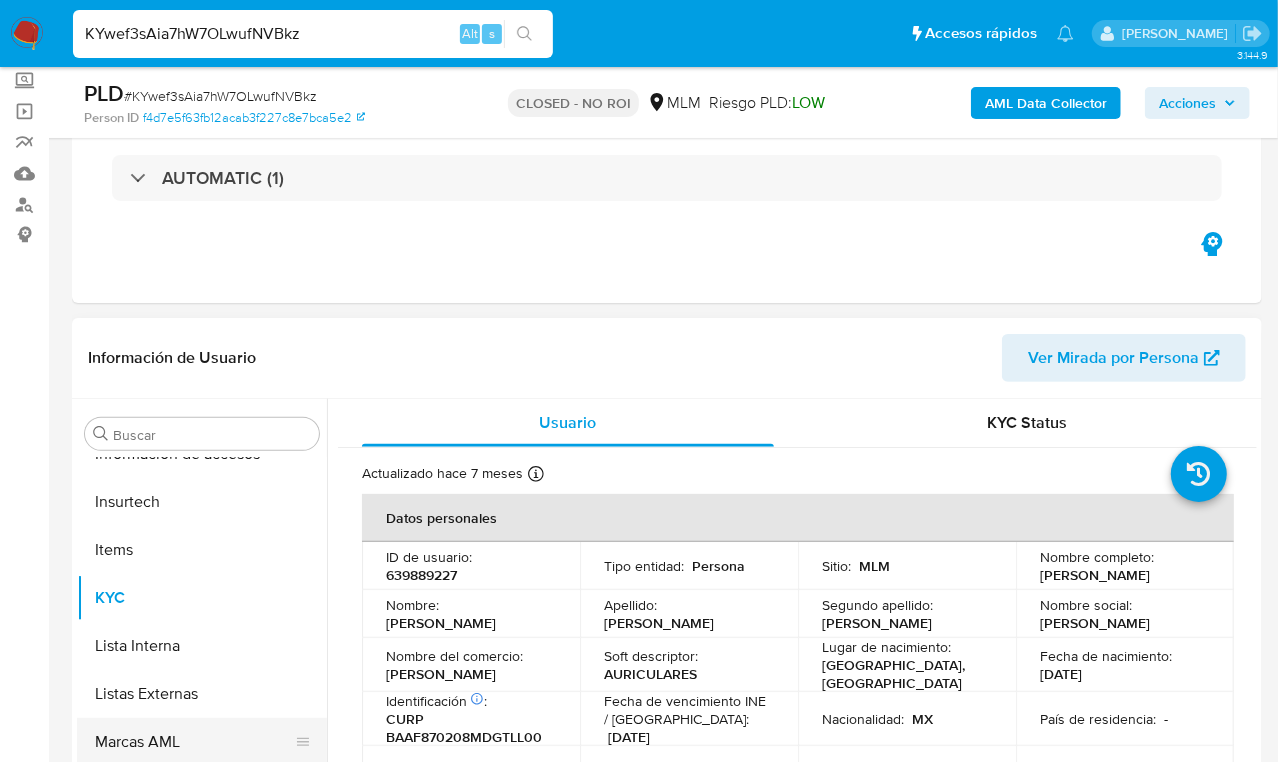 scroll, scrollTop: 375, scrollLeft: 0, axis: vertical 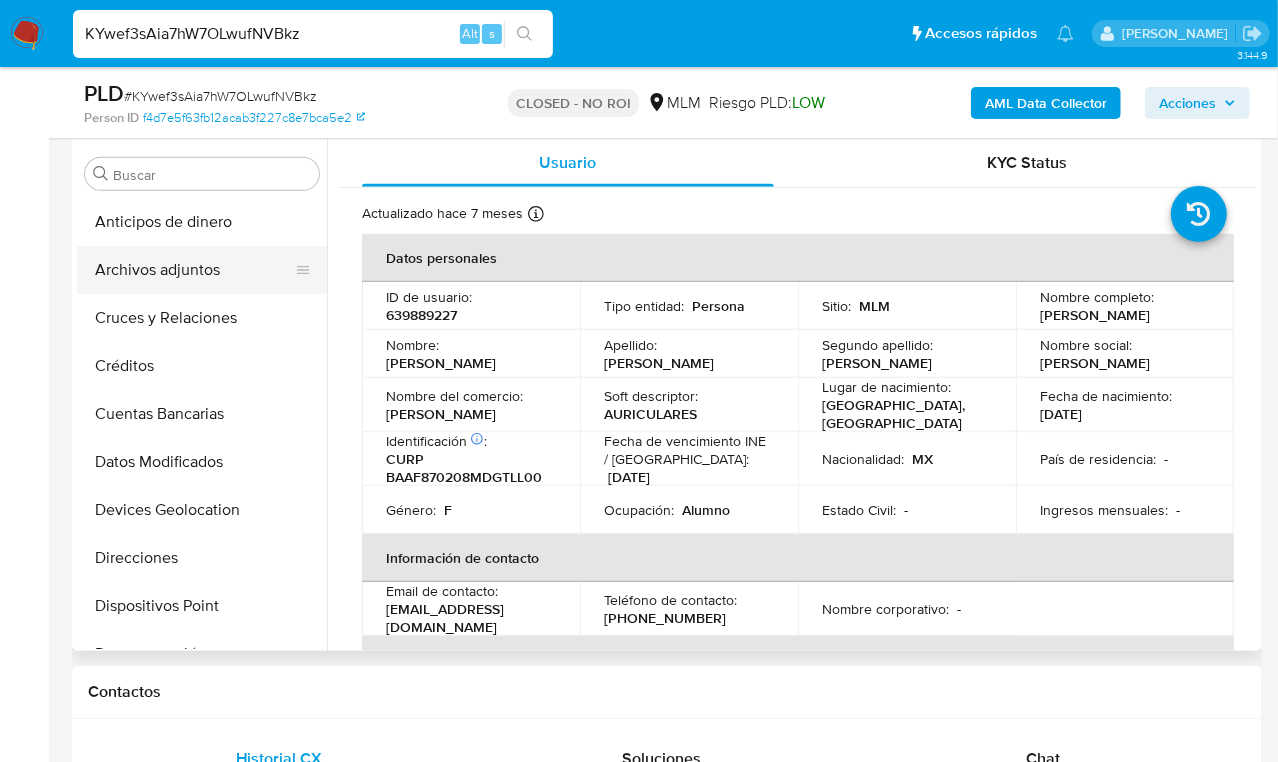 drag, startPoint x: 195, startPoint y: 274, endPoint x: 206, endPoint y: 282, distance: 13.601471 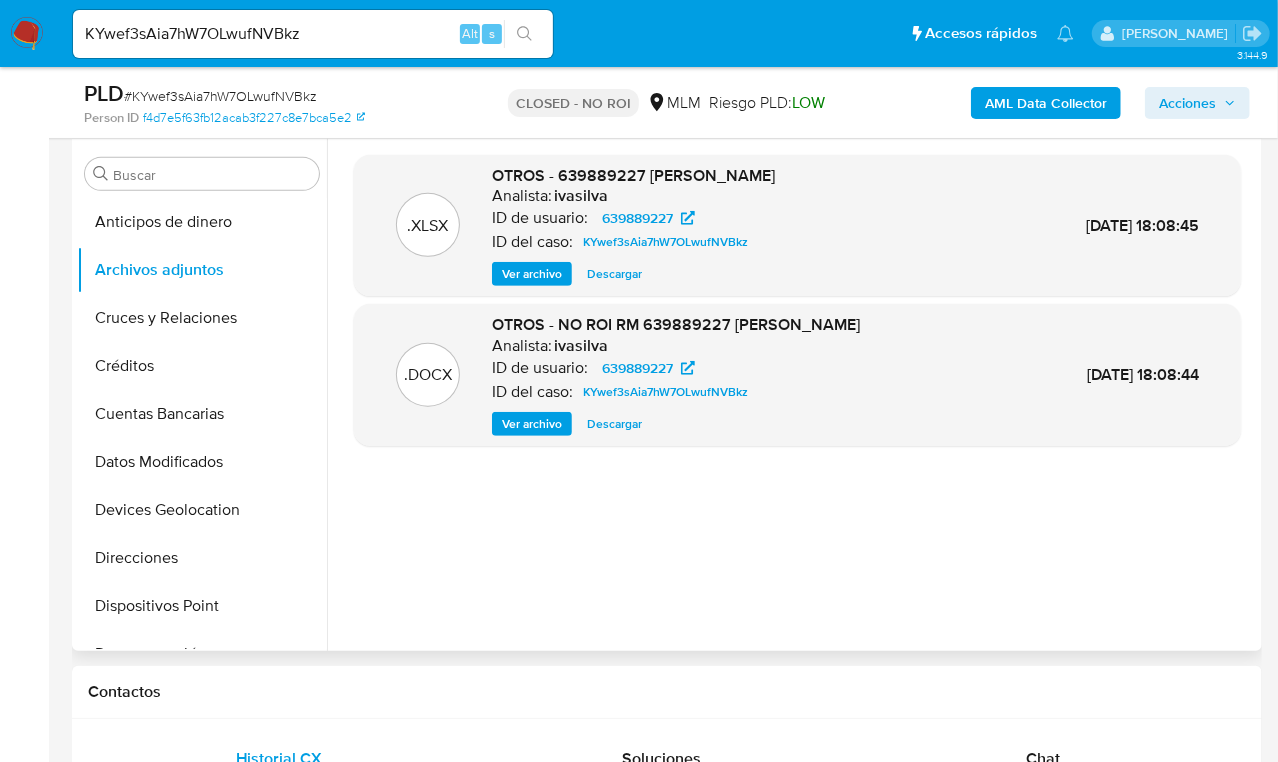 type 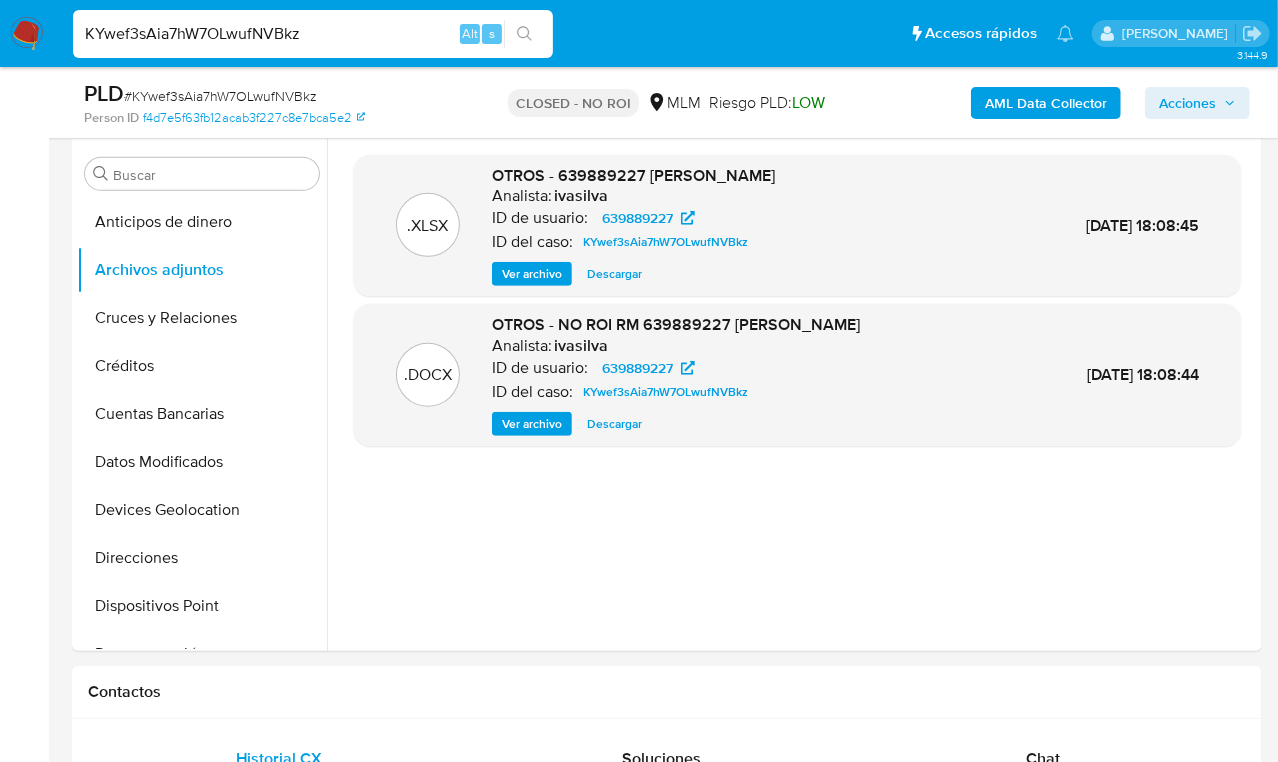 click on "KYwef3sAia7hW7OLwufNVBkz" at bounding box center (313, 34) 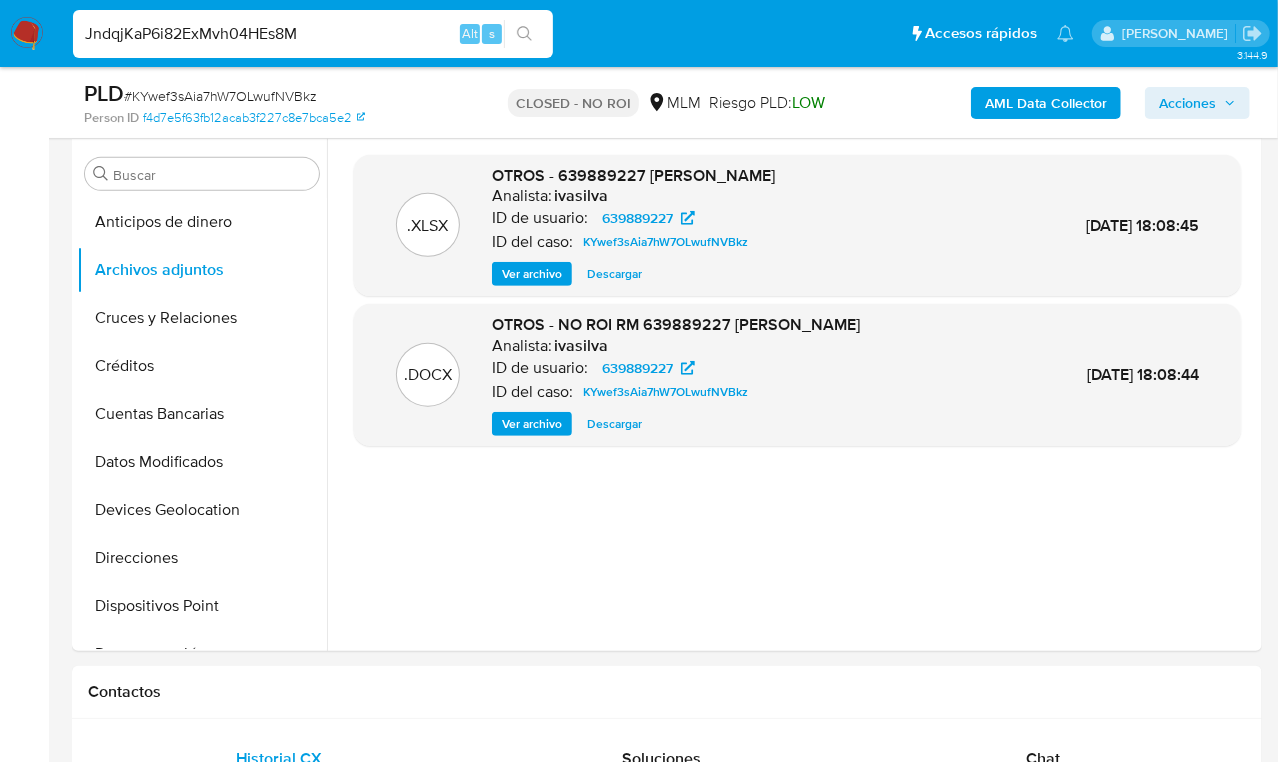 type on "JndqjKaP6i82ExMvh04HEs8M" 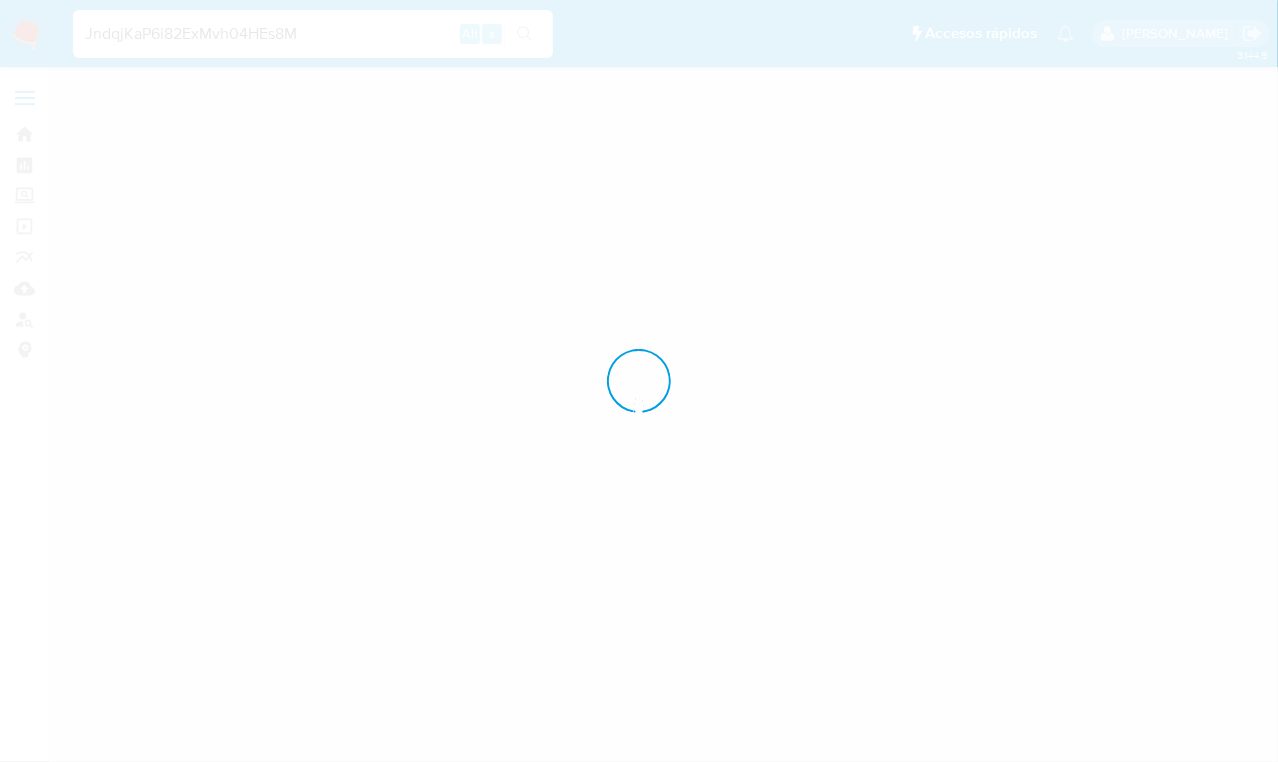scroll, scrollTop: 0, scrollLeft: 0, axis: both 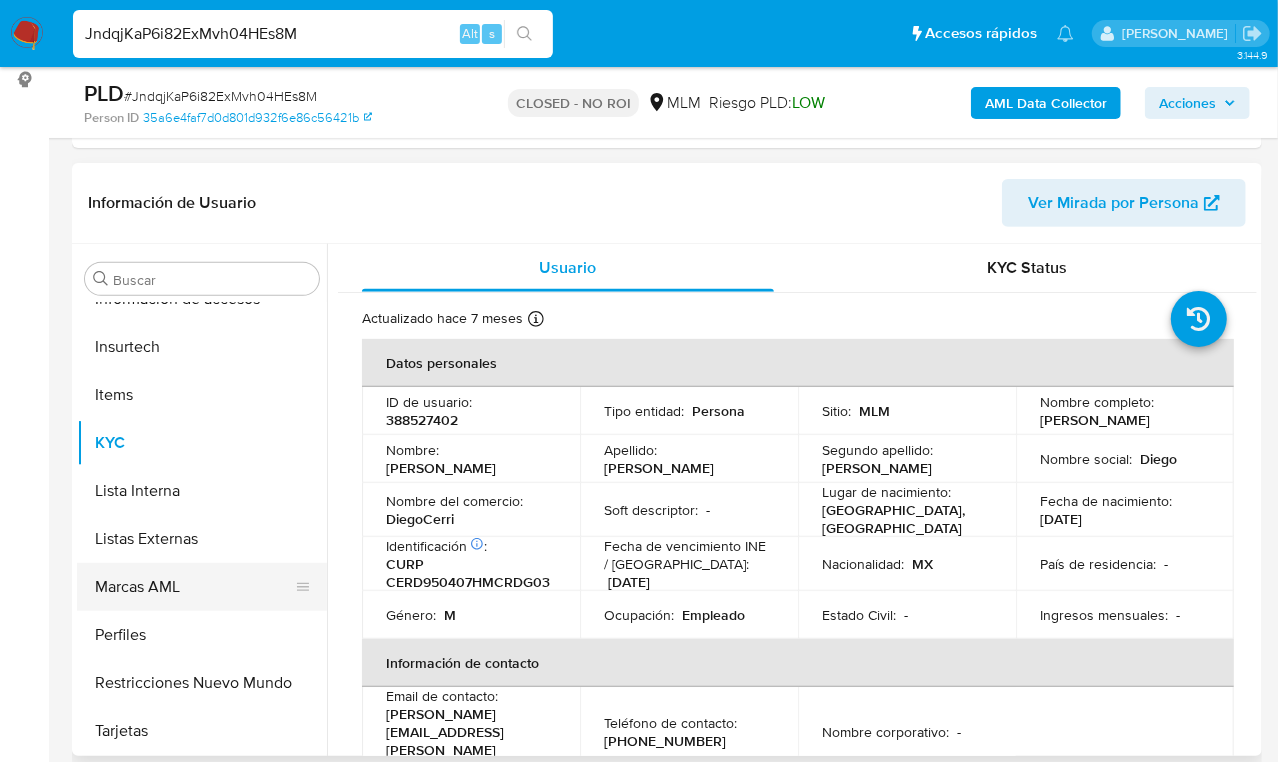 select on "10" 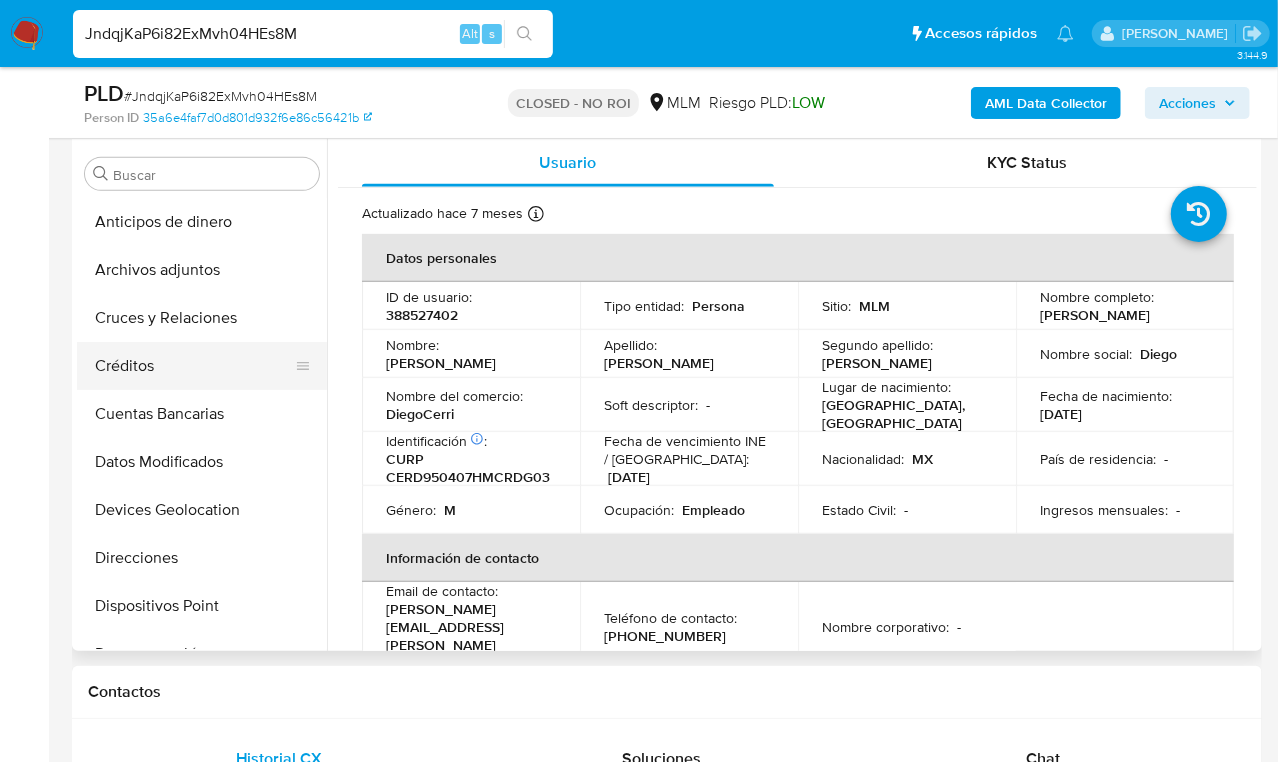 scroll, scrollTop: 0, scrollLeft: 0, axis: both 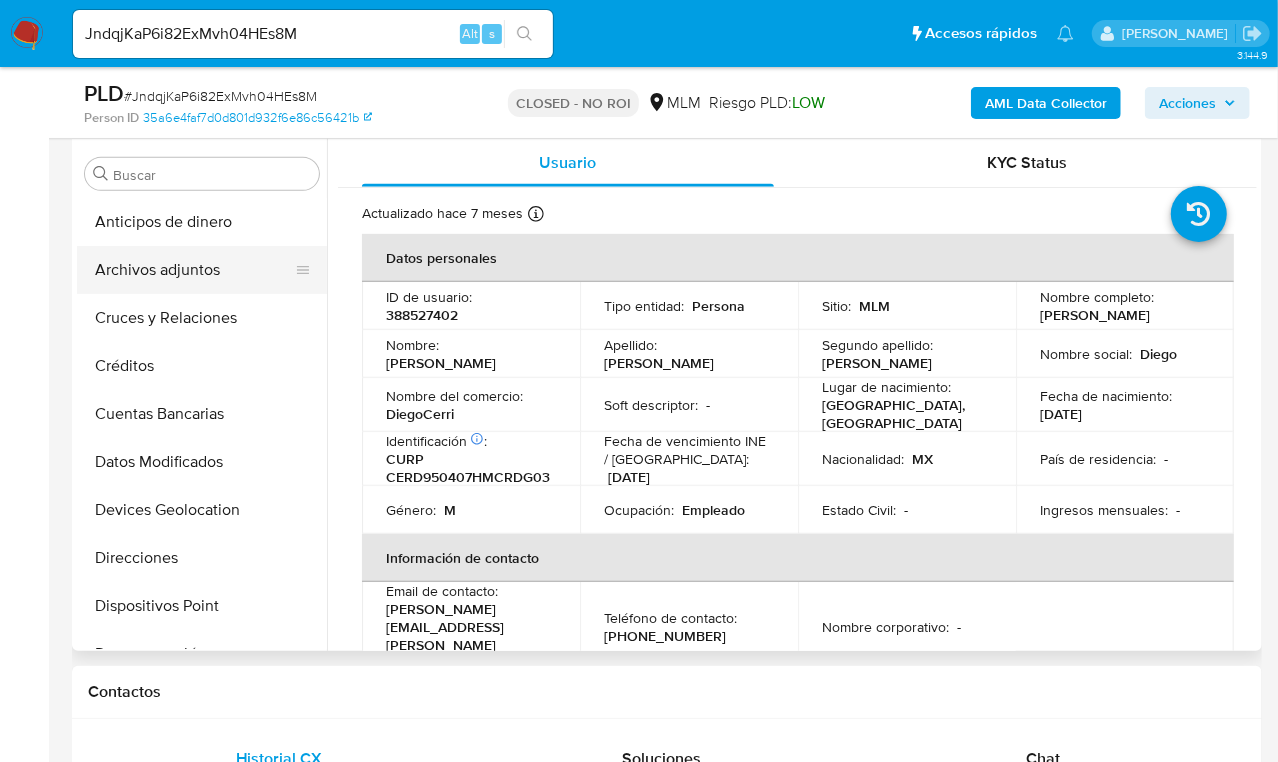 click on "Archivos adjuntos" at bounding box center [194, 270] 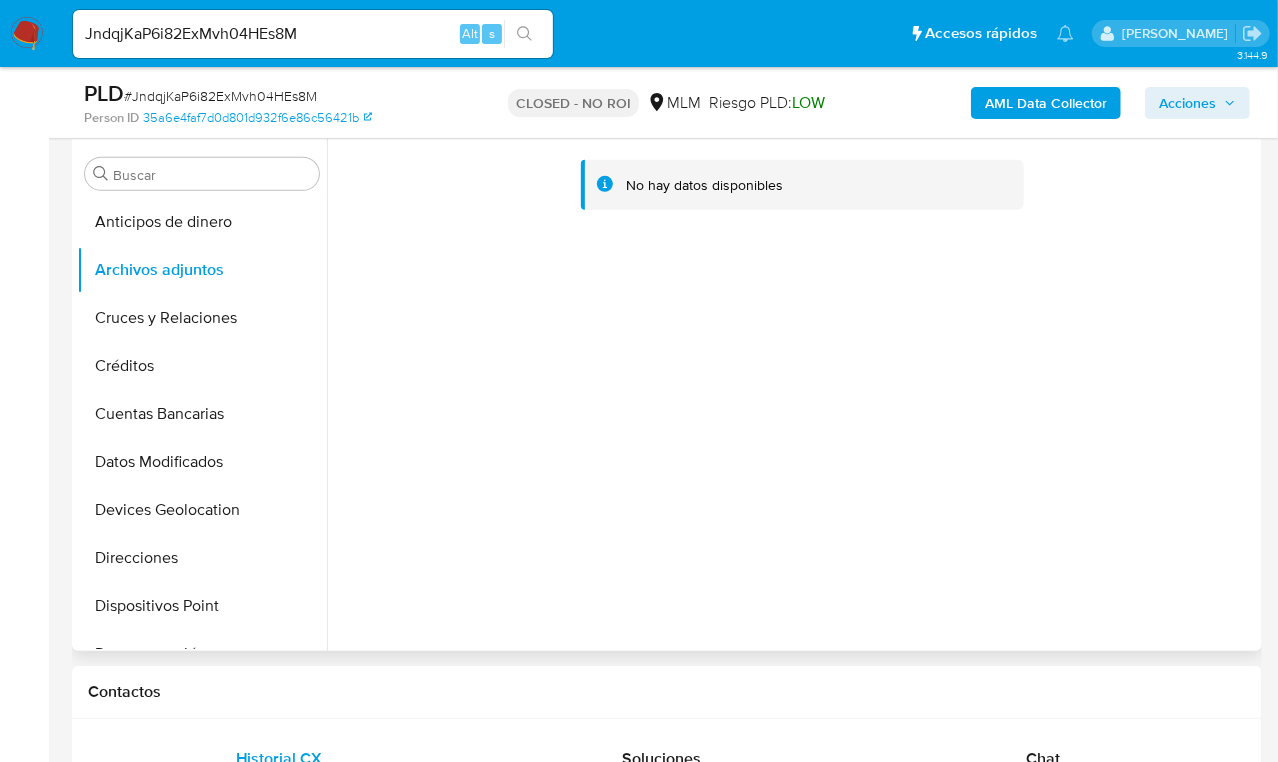 type 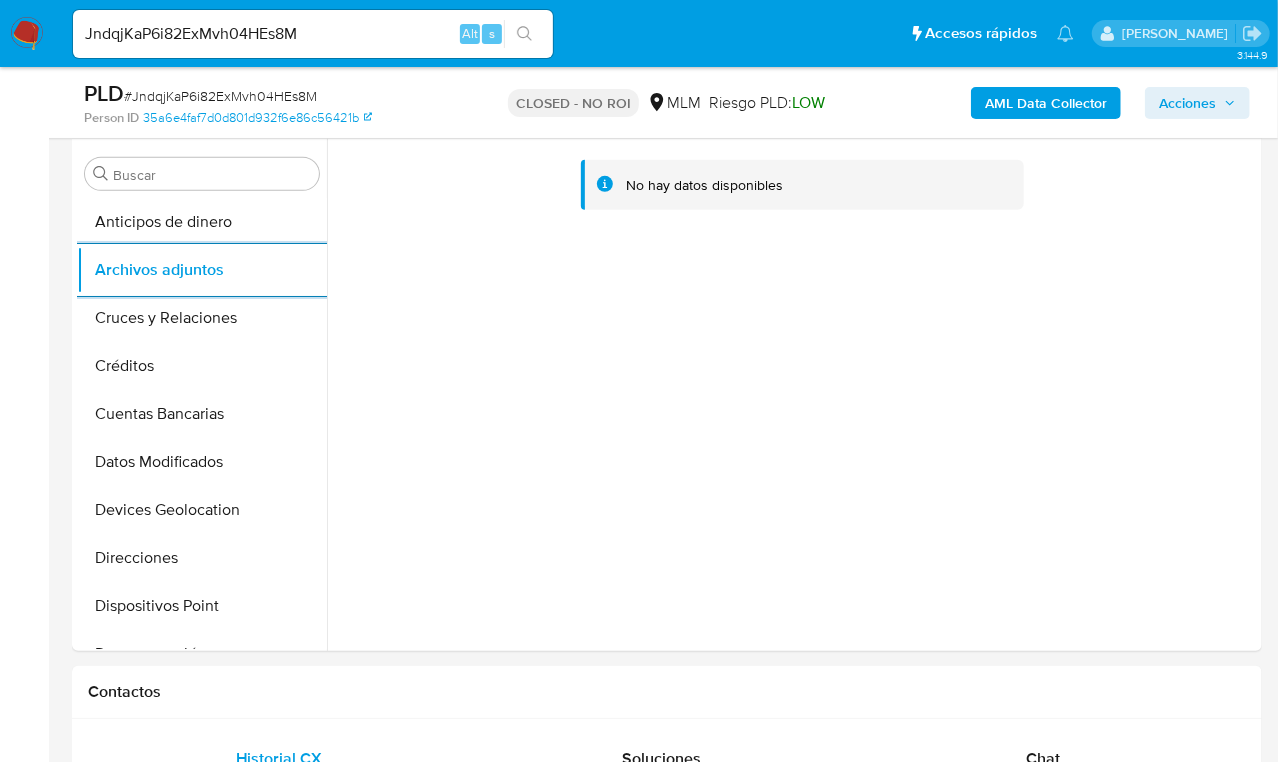 click on "JndqjKaP6i82ExMvh04HEs8M" at bounding box center [313, 34] 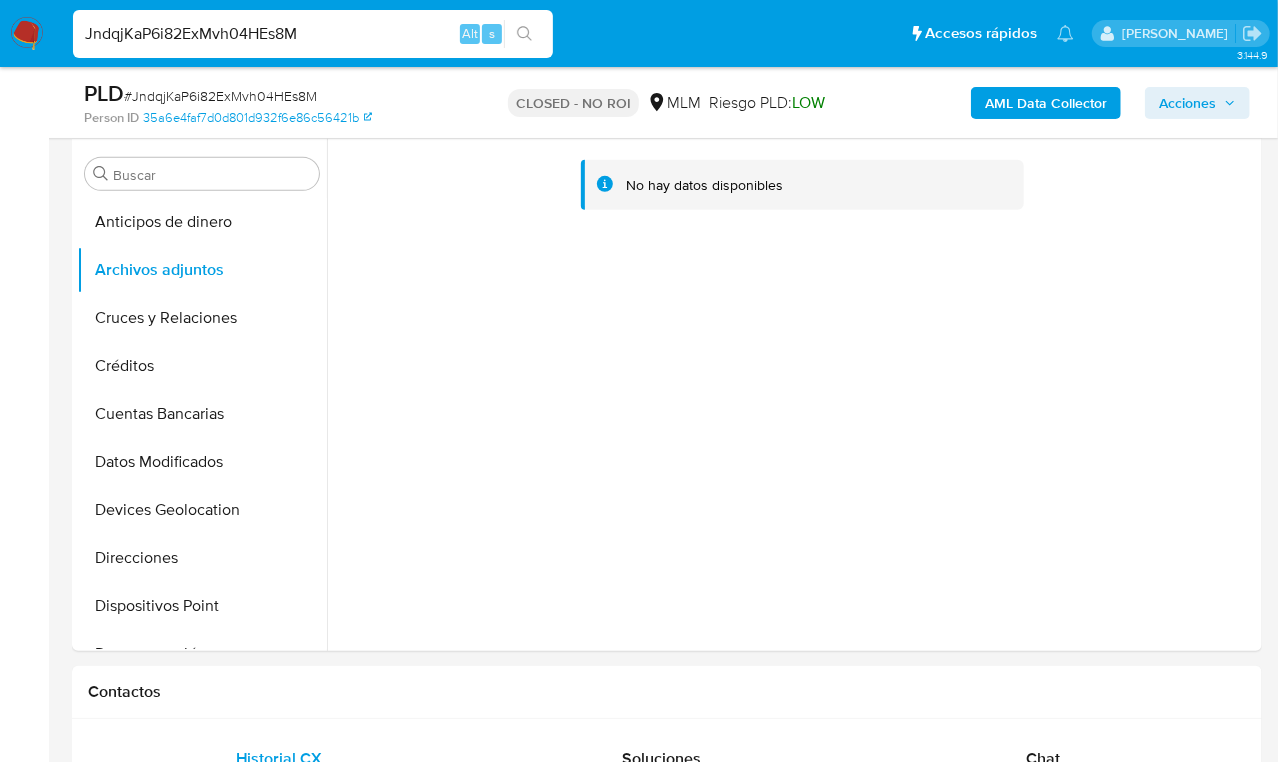 drag, startPoint x: 355, startPoint y: 28, endPoint x: 305, endPoint y: 21, distance: 50.48762 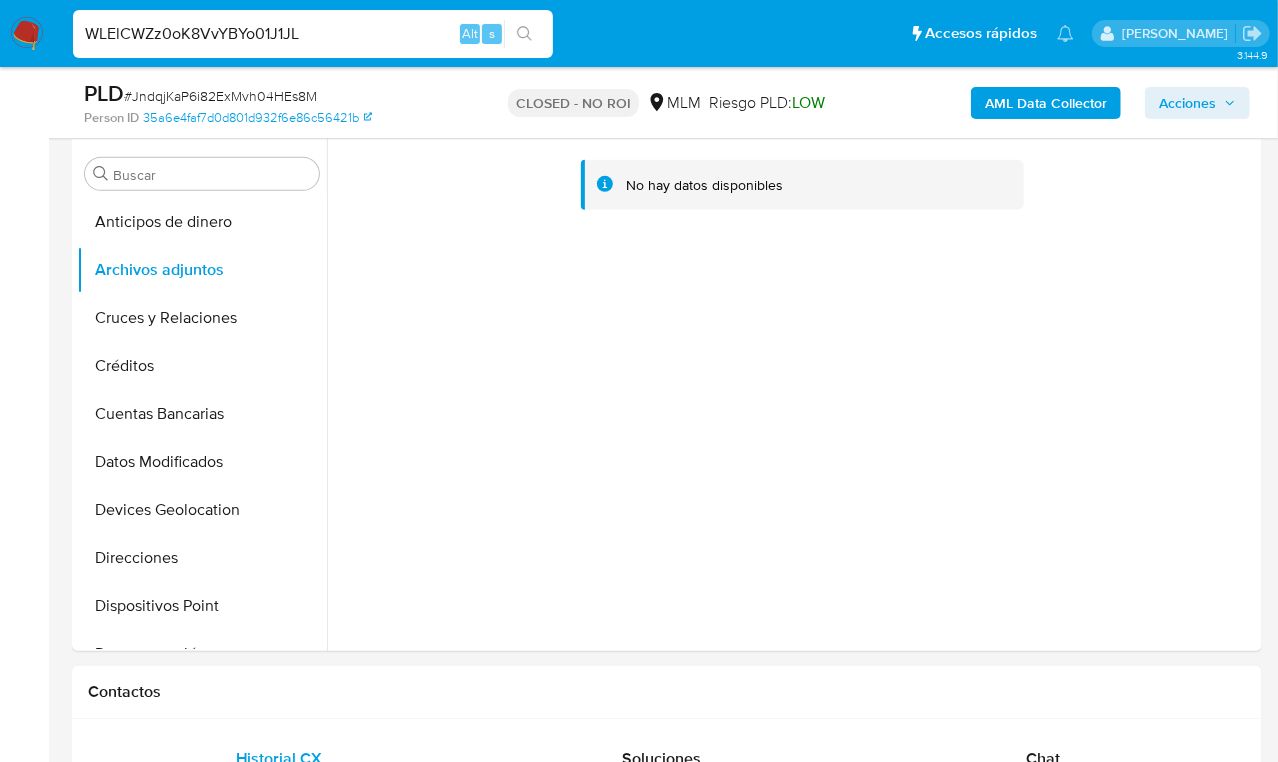 type on "WLElCWZz0oK8VvYBYo01J1JL" 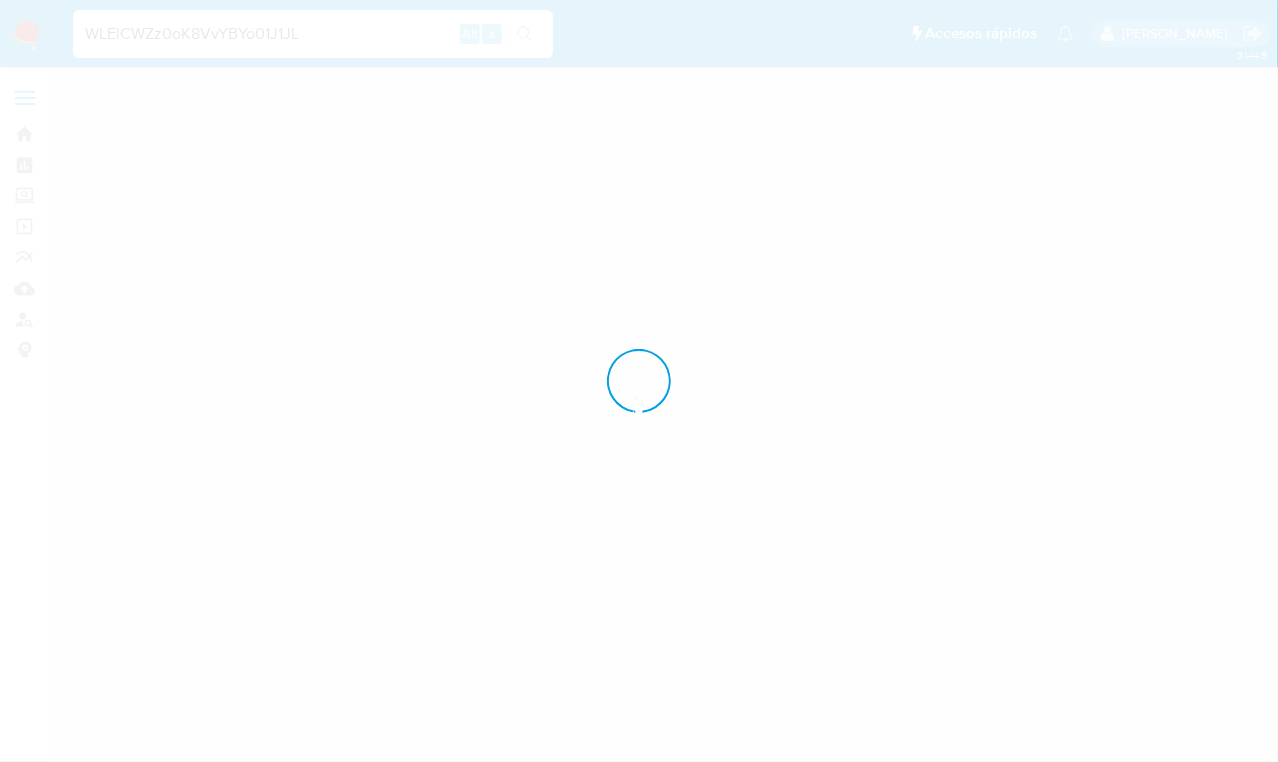 scroll, scrollTop: 0, scrollLeft: 0, axis: both 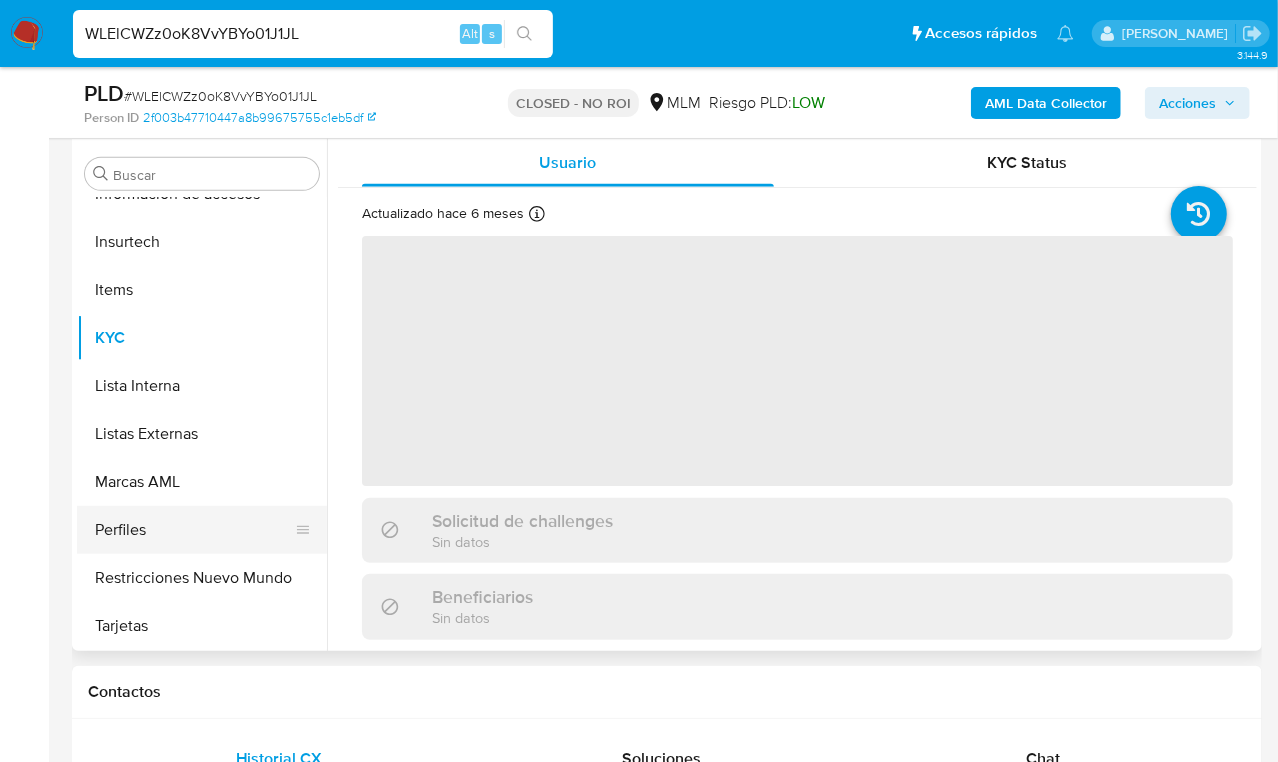 select on "10" 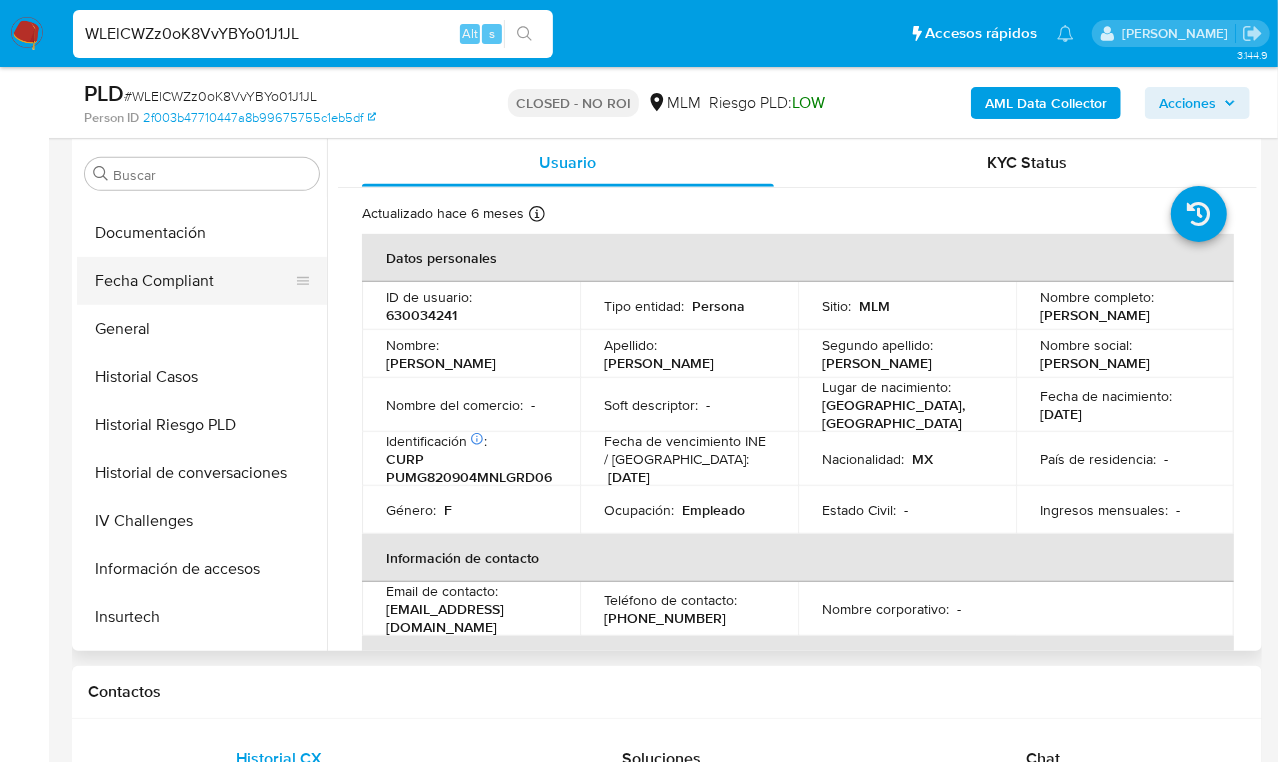 scroll, scrollTop: 0, scrollLeft: 0, axis: both 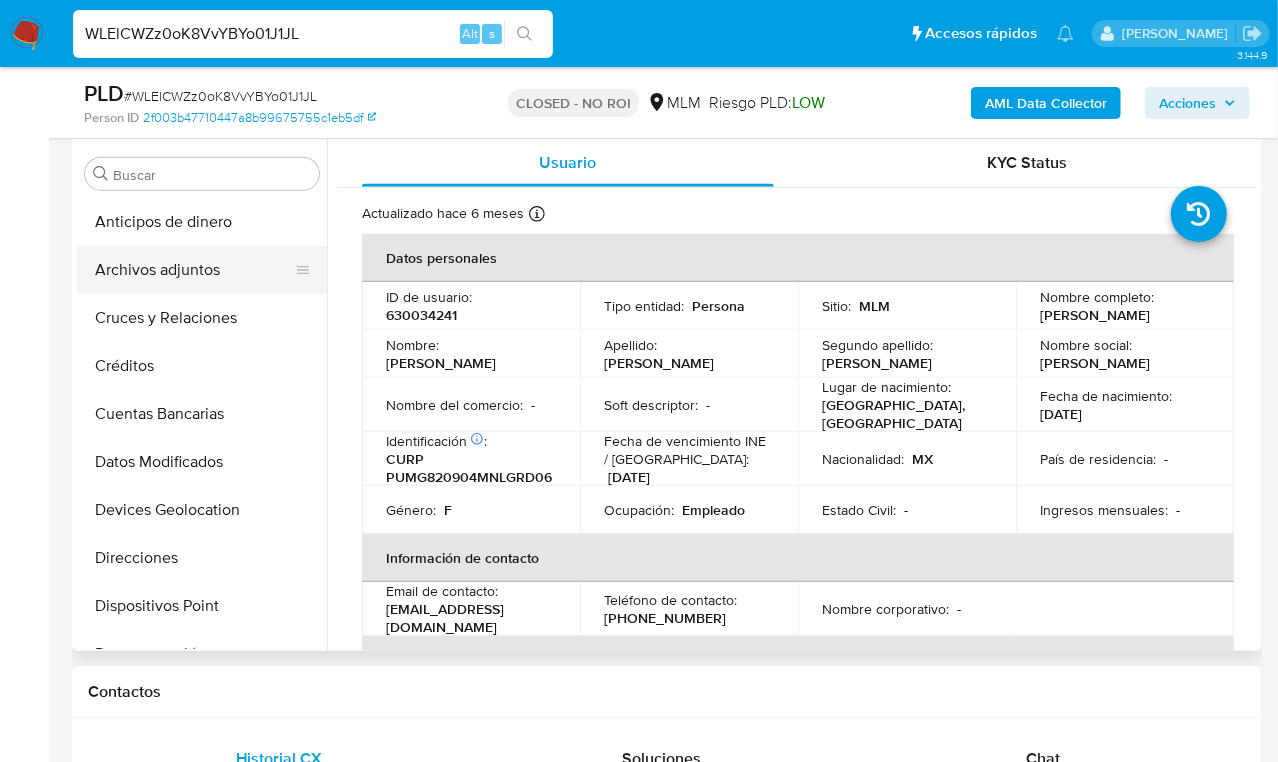 click on "Archivos adjuntos" at bounding box center (194, 270) 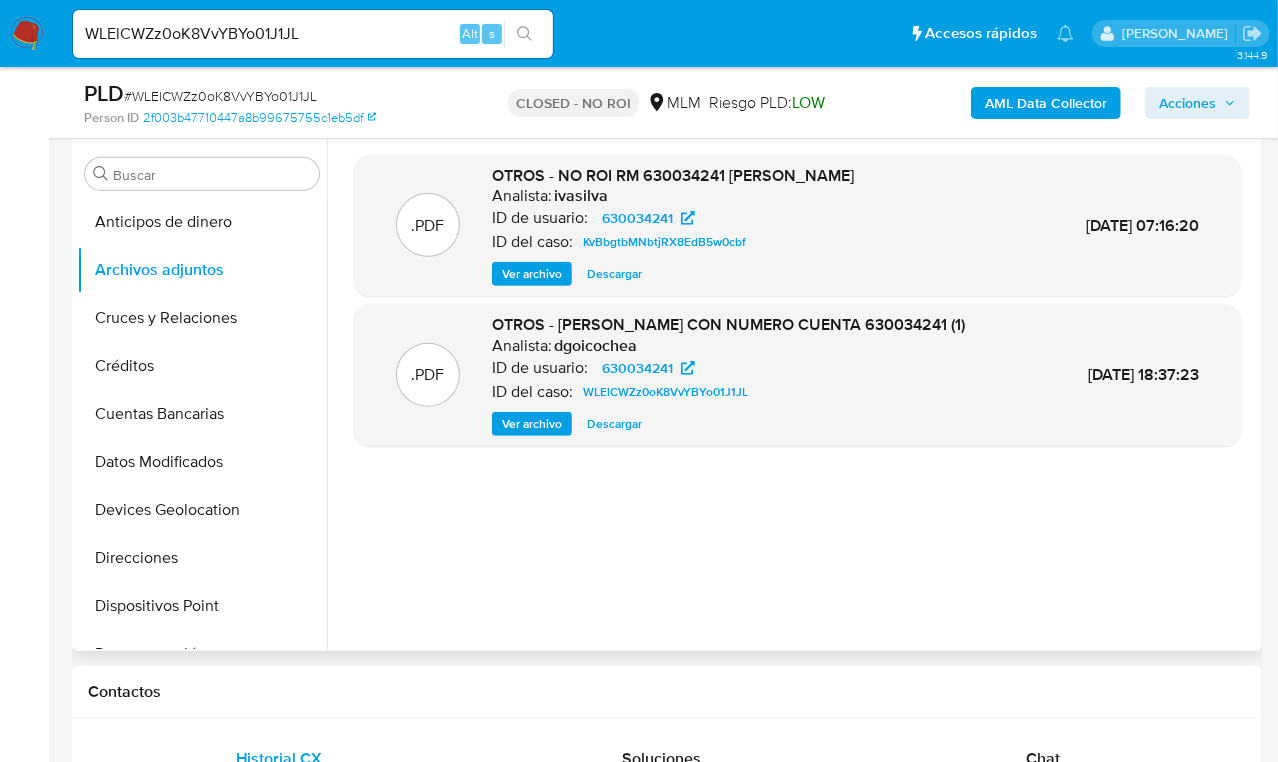 type 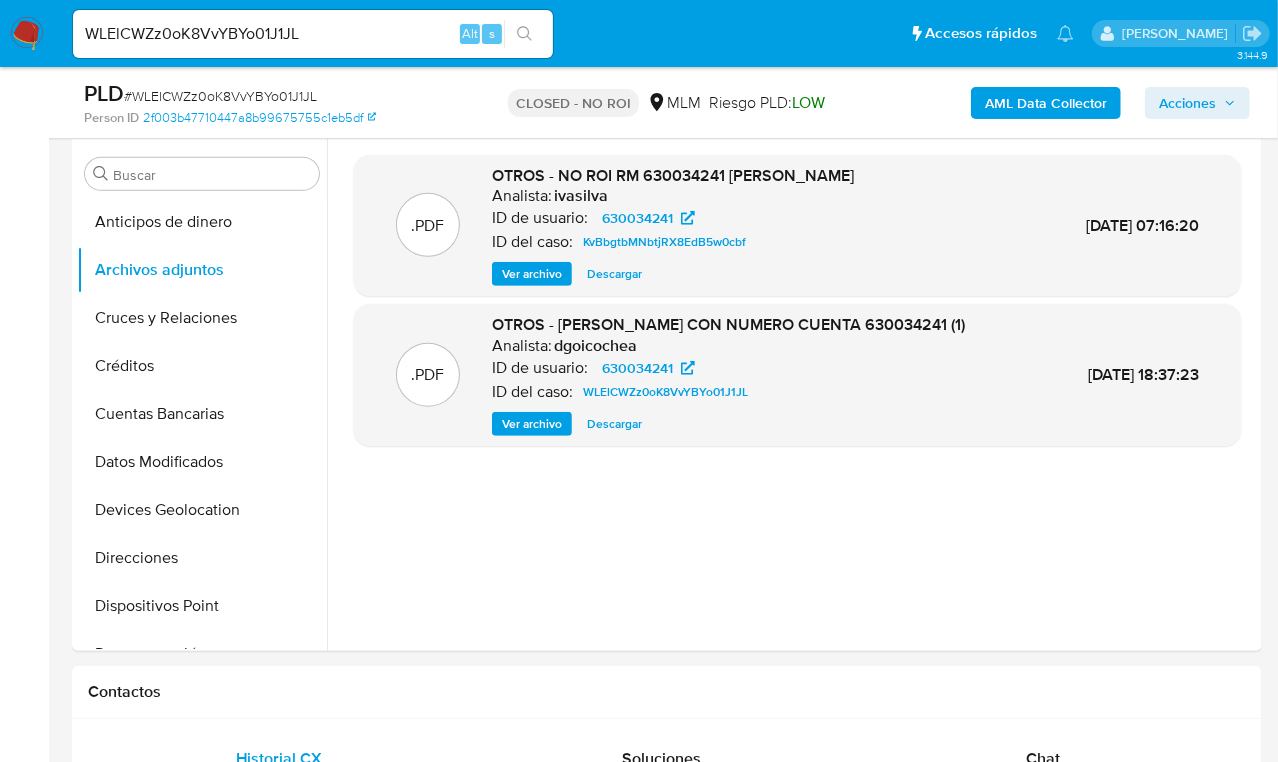 click on "WLElCWZz0oK8VvYBYo01J1JL" at bounding box center (313, 34) 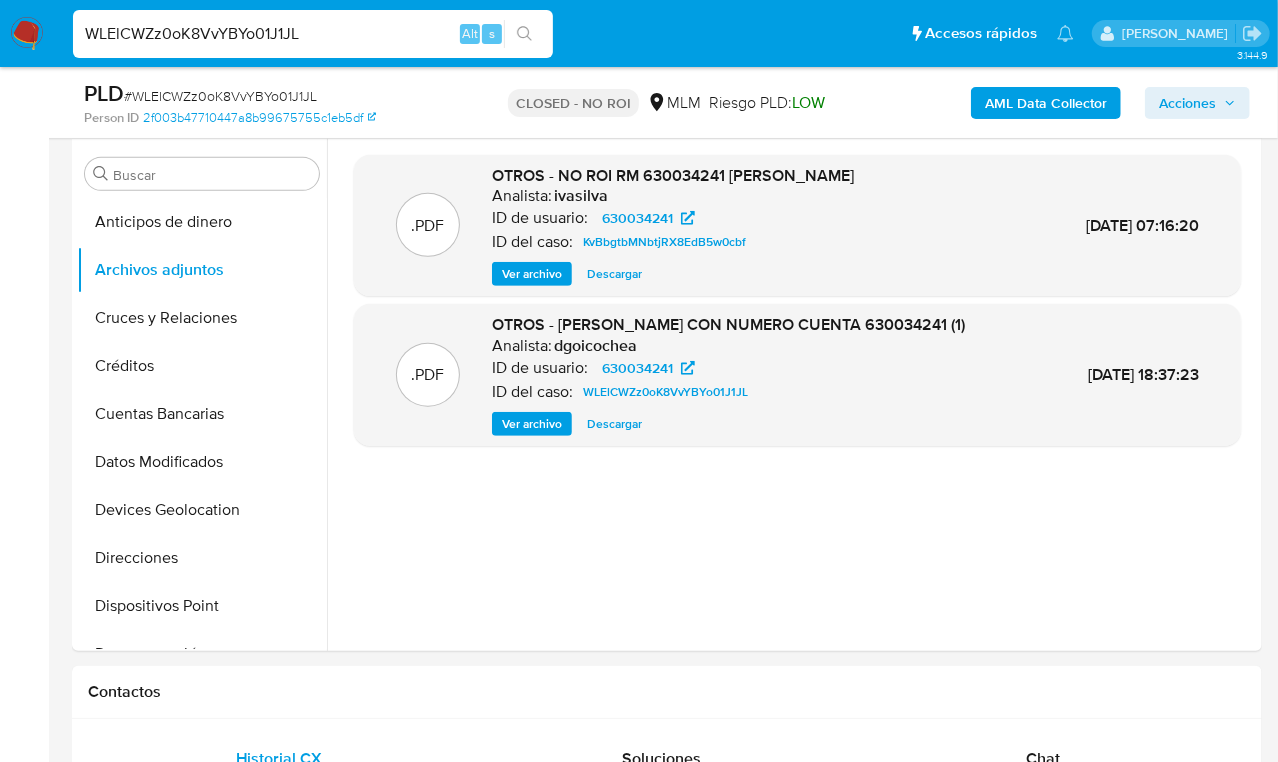 drag, startPoint x: 359, startPoint y: 39, endPoint x: -67, endPoint y: -33, distance: 432.04166 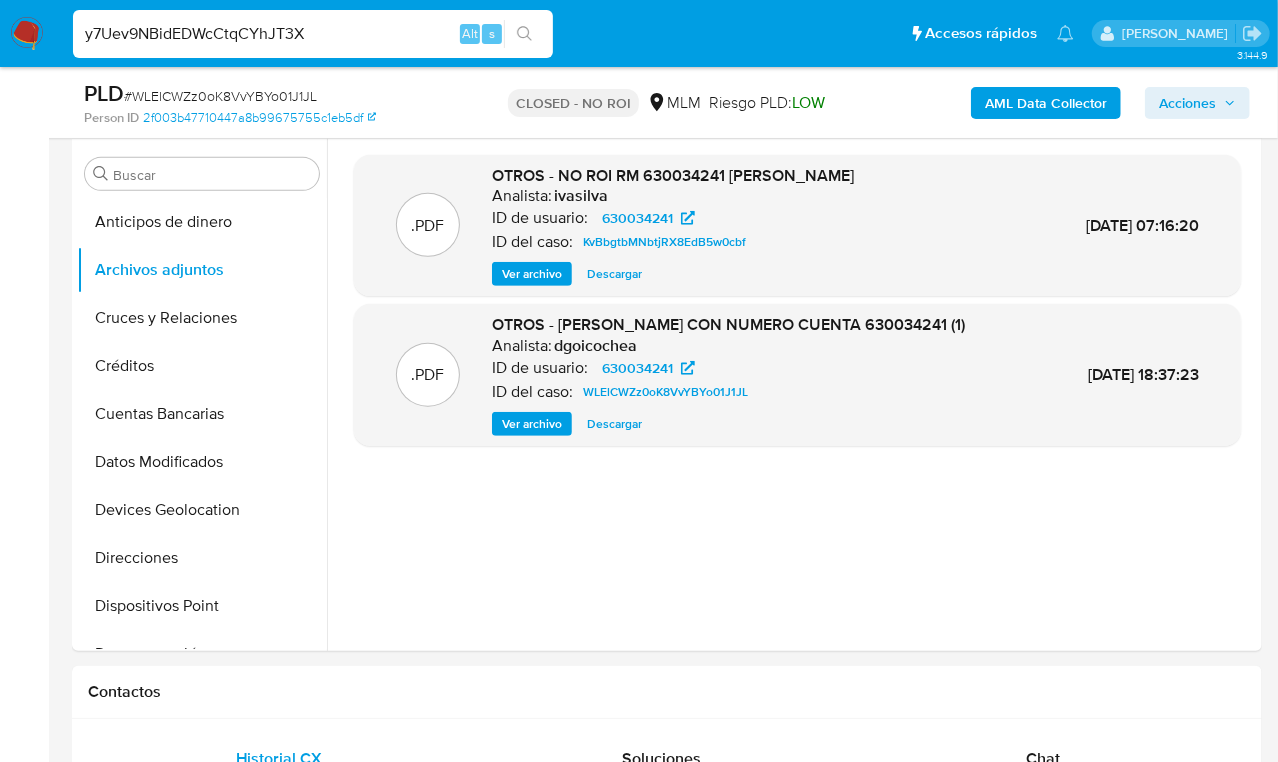 type on "y7Uev9NBidEDWcCtqCYhJT3X" 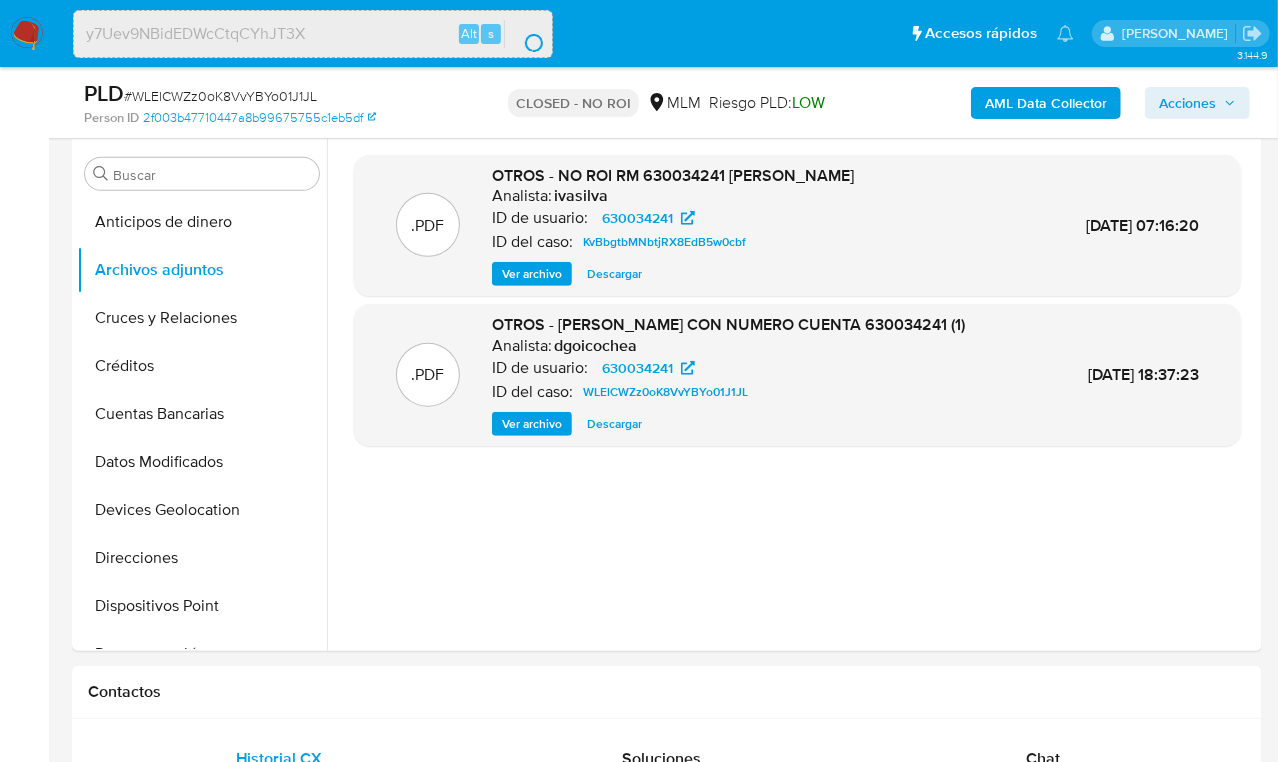 scroll, scrollTop: 0, scrollLeft: 0, axis: both 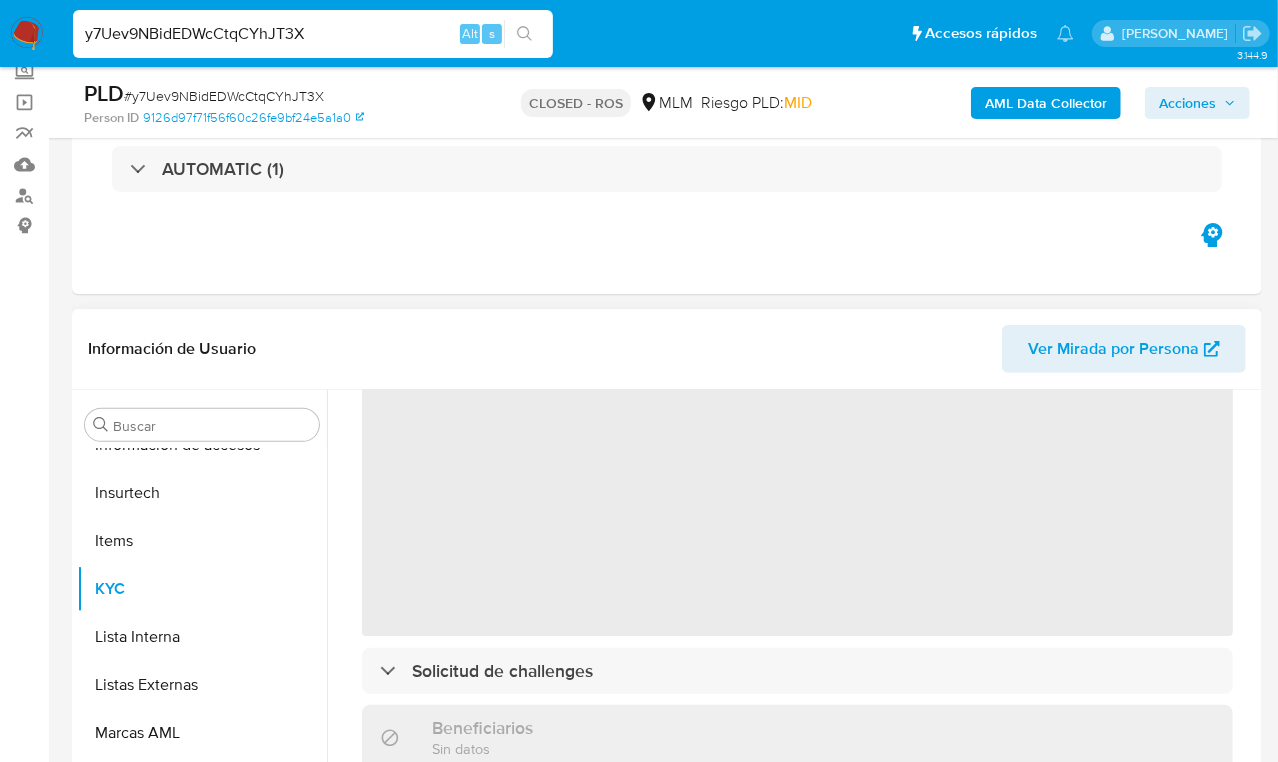 select on "10" 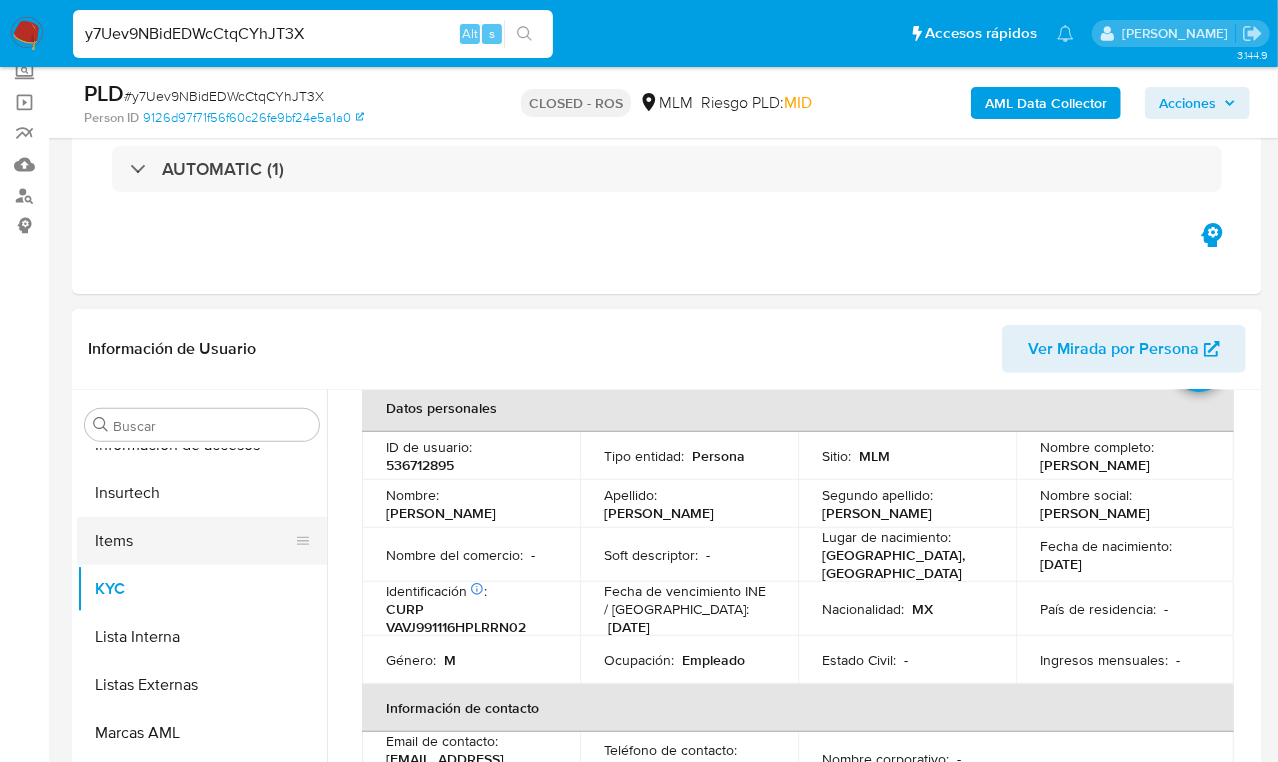 scroll, scrollTop: 124, scrollLeft: 0, axis: vertical 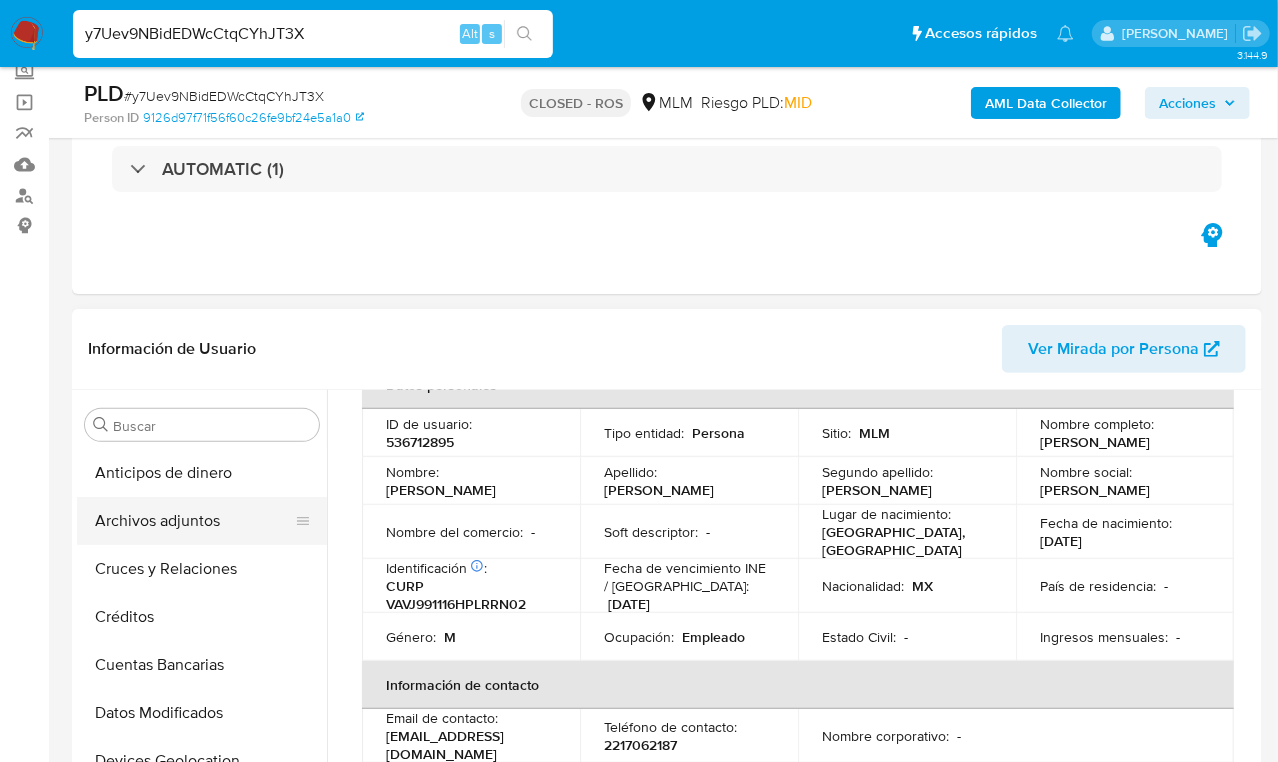 click on "Archivos adjuntos" at bounding box center [194, 521] 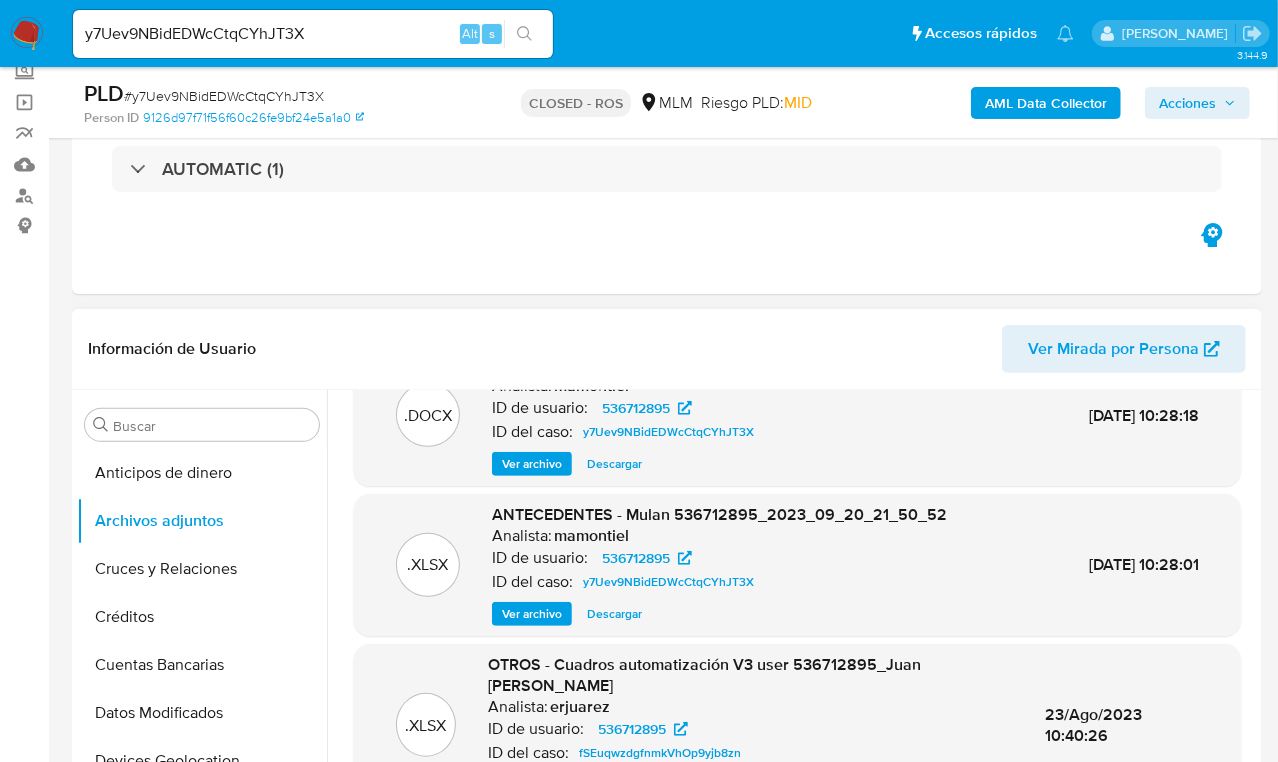 scroll, scrollTop: 0, scrollLeft: 0, axis: both 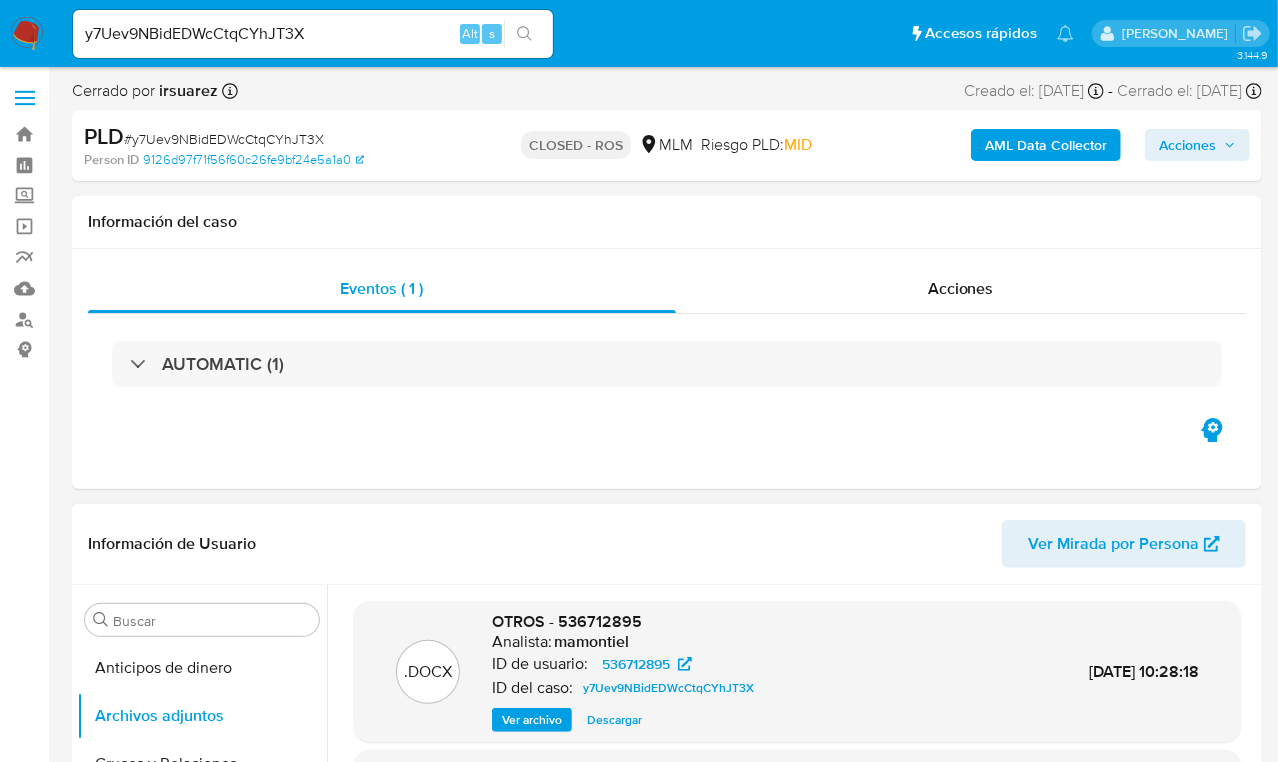 type 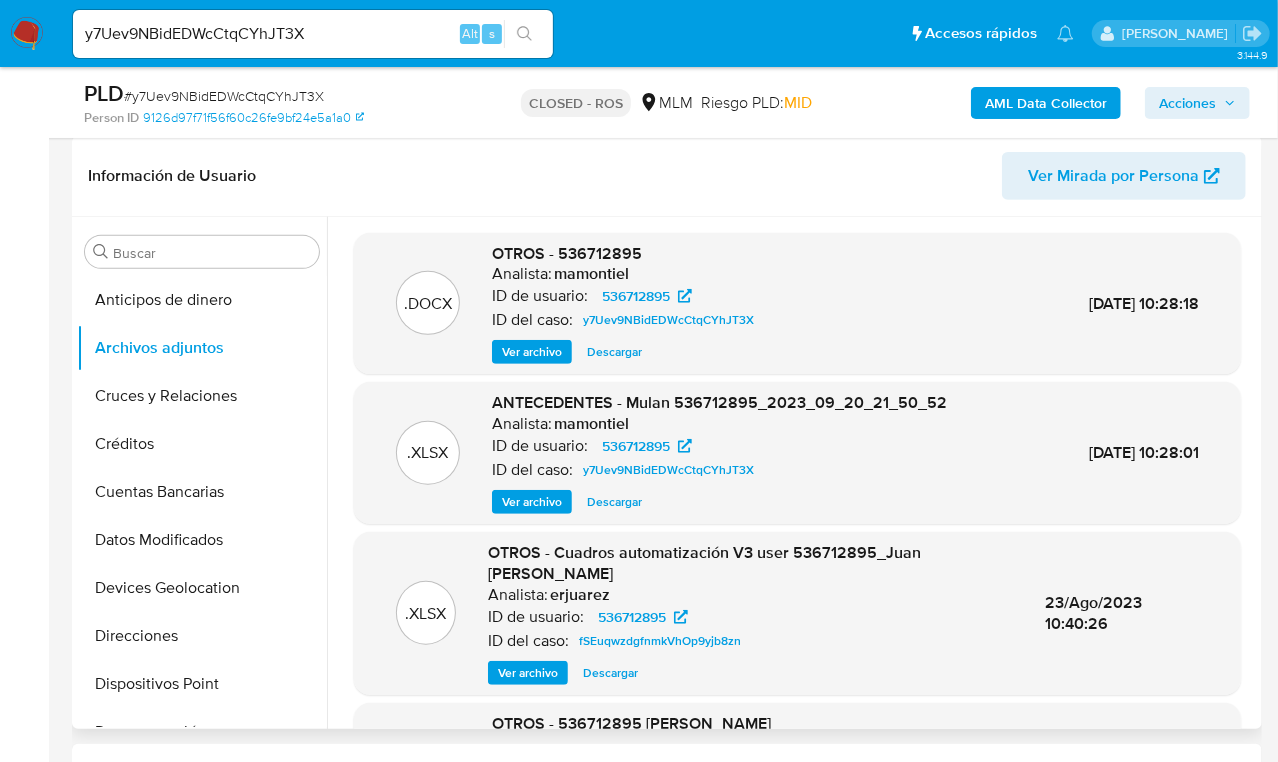 scroll, scrollTop: 375, scrollLeft: 0, axis: vertical 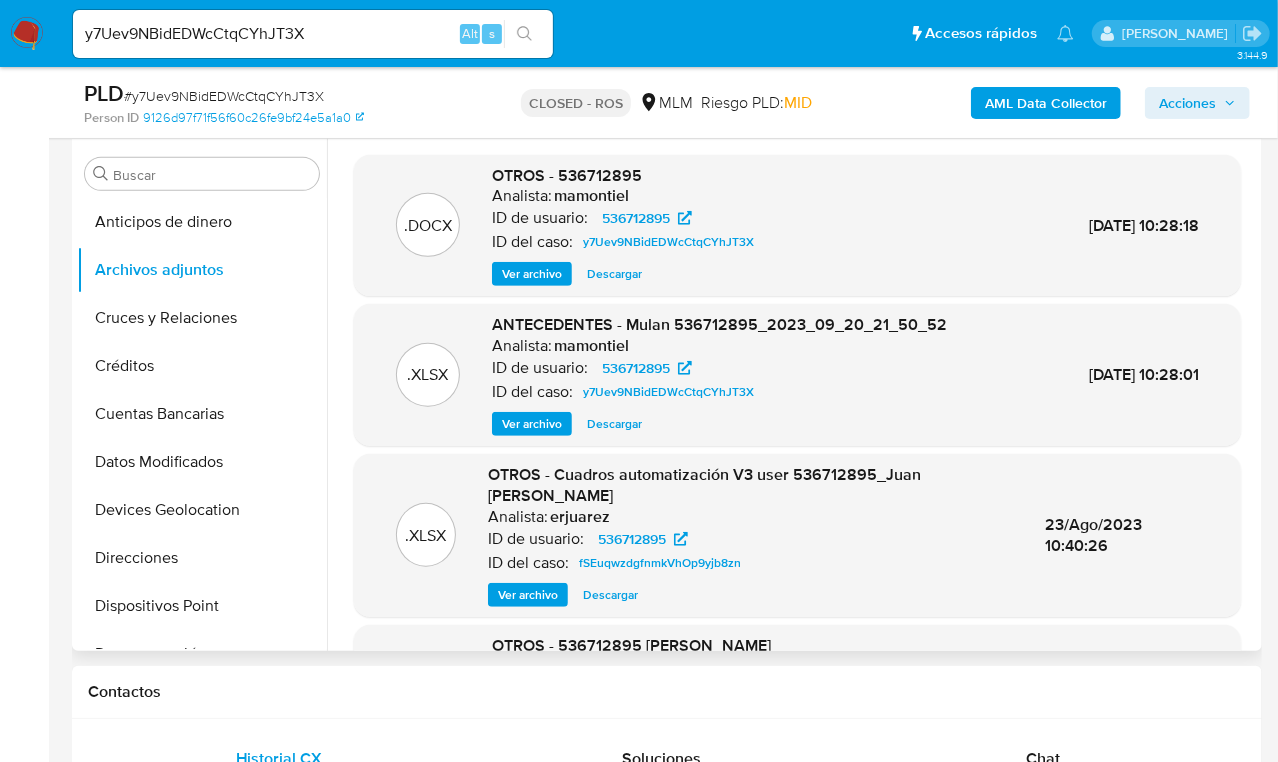 click on "Descargar" at bounding box center (614, 274) 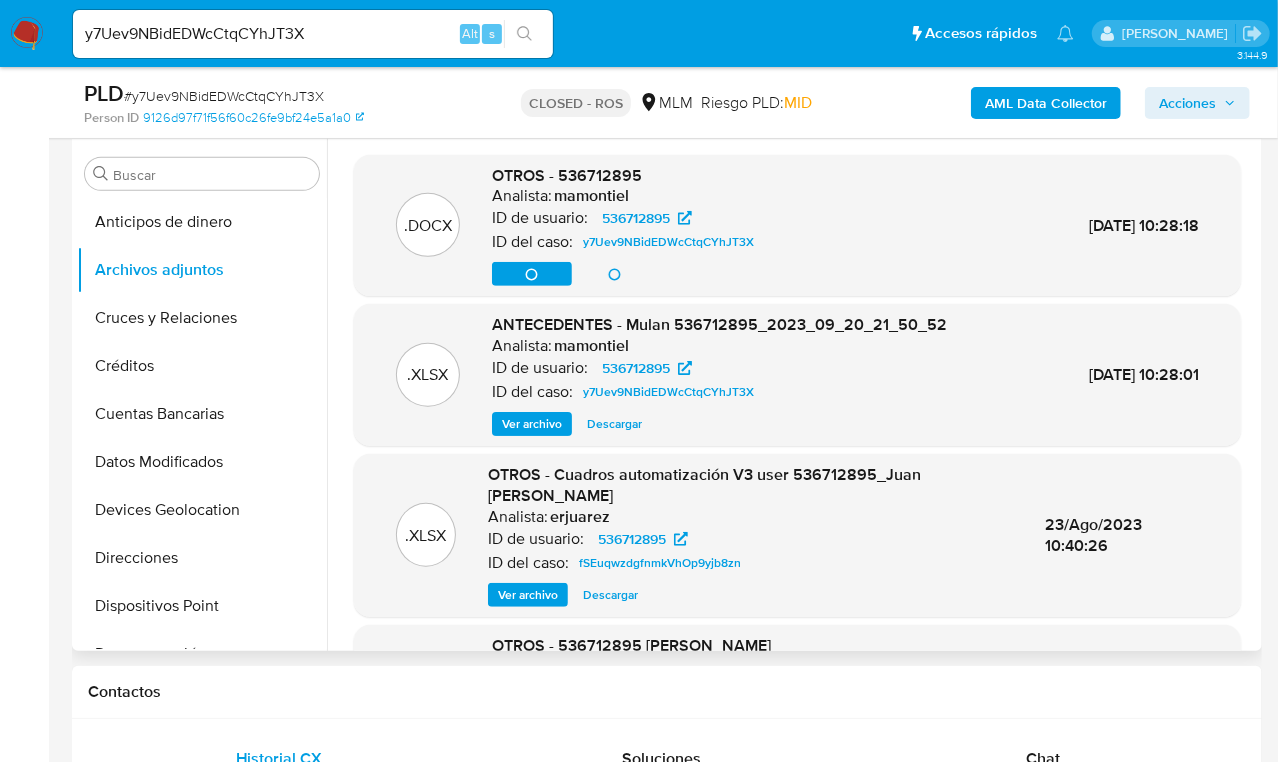 click on "Descargar" at bounding box center (614, 424) 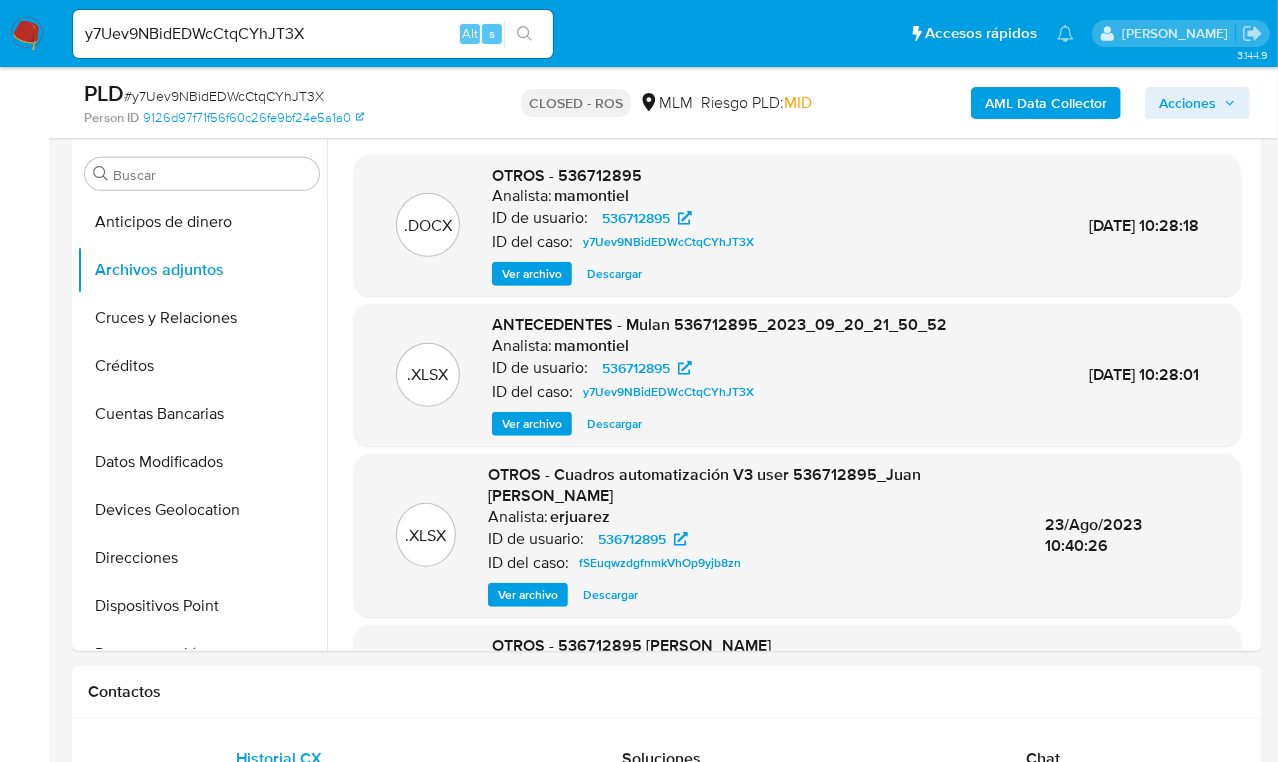 click on "y7Uev9NBidEDWcCtqCYhJT3X Alt s" at bounding box center [313, 34] 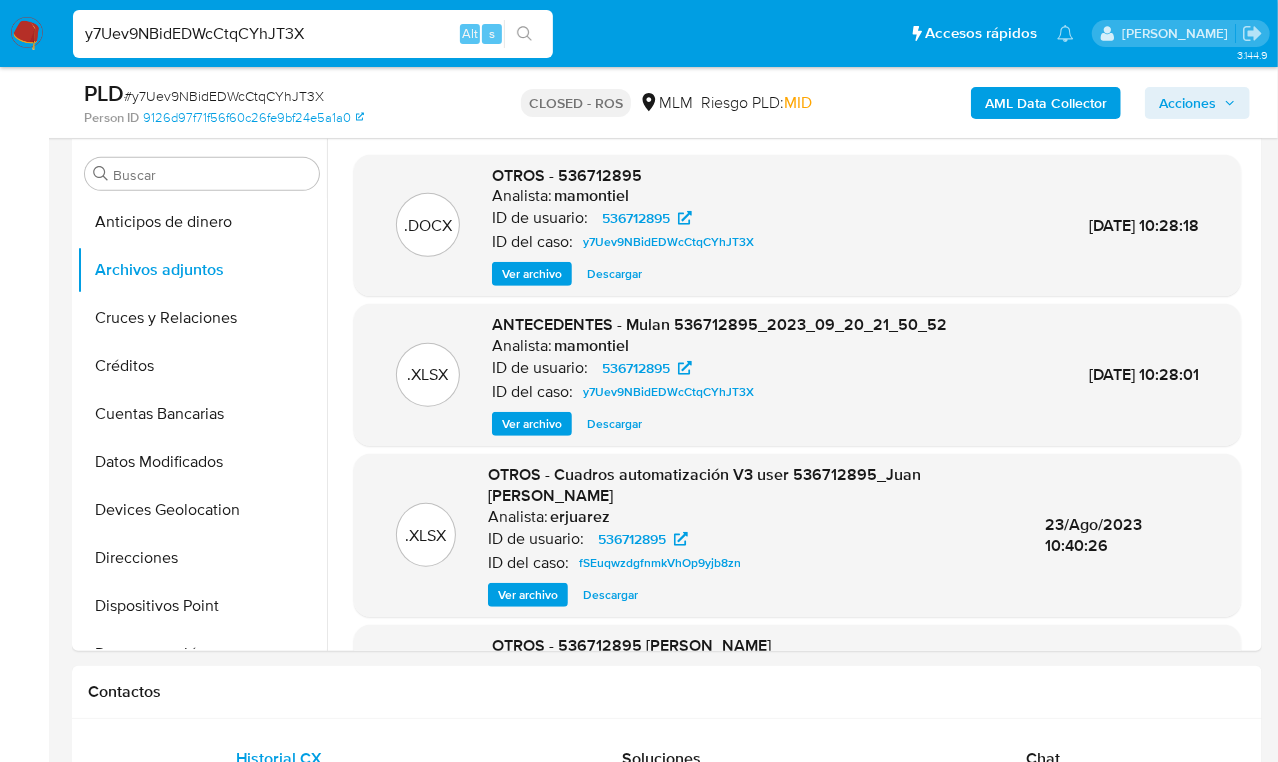 click on "y7Uev9NBidEDWcCtqCYhJT3X" at bounding box center (313, 34) 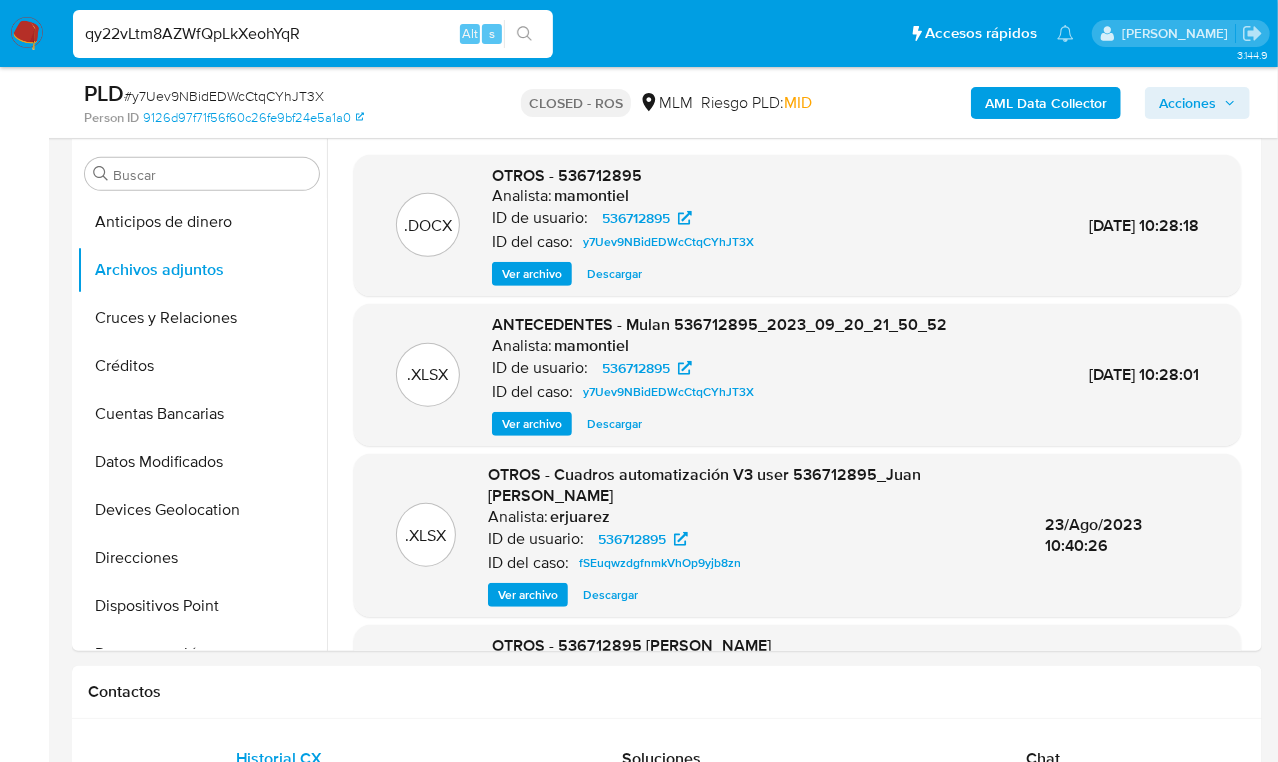type on "qy22vLtm8AZWfQpLkXeohYqR" 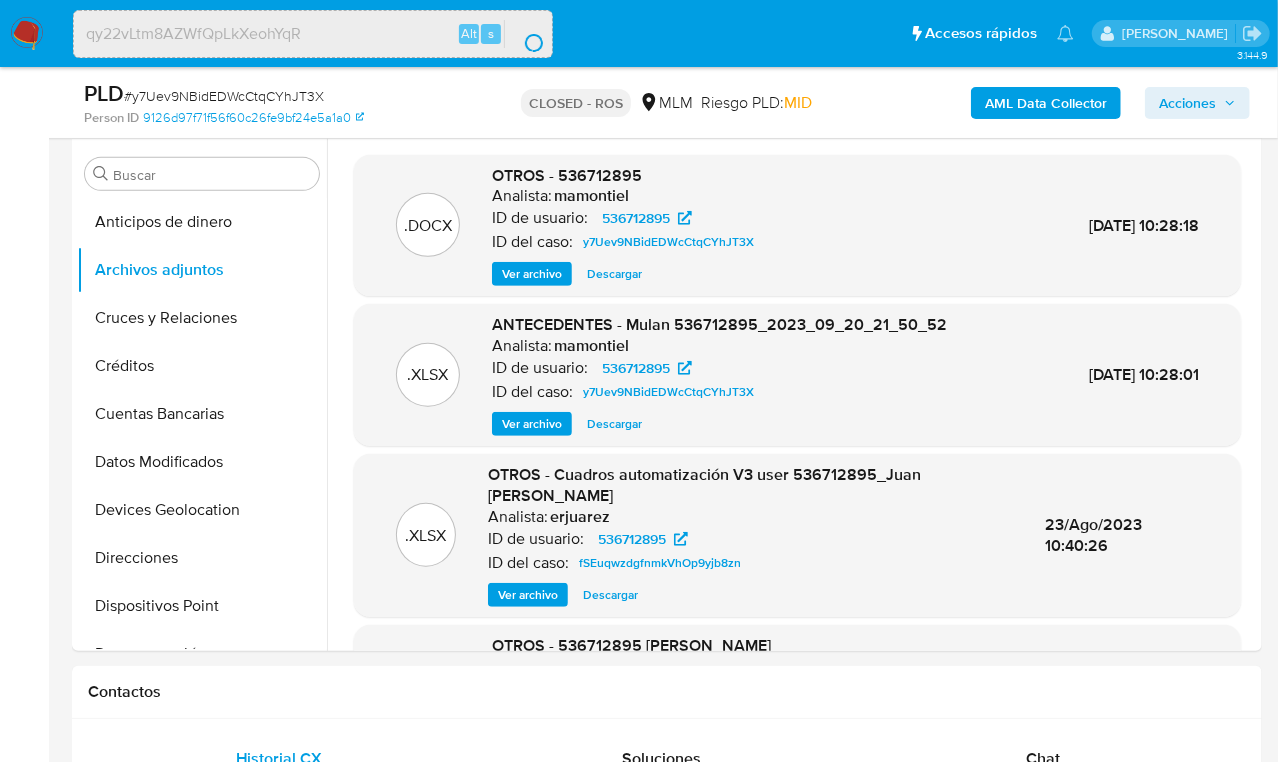 scroll, scrollTop: 0, scrollLeft: 0, axis: both 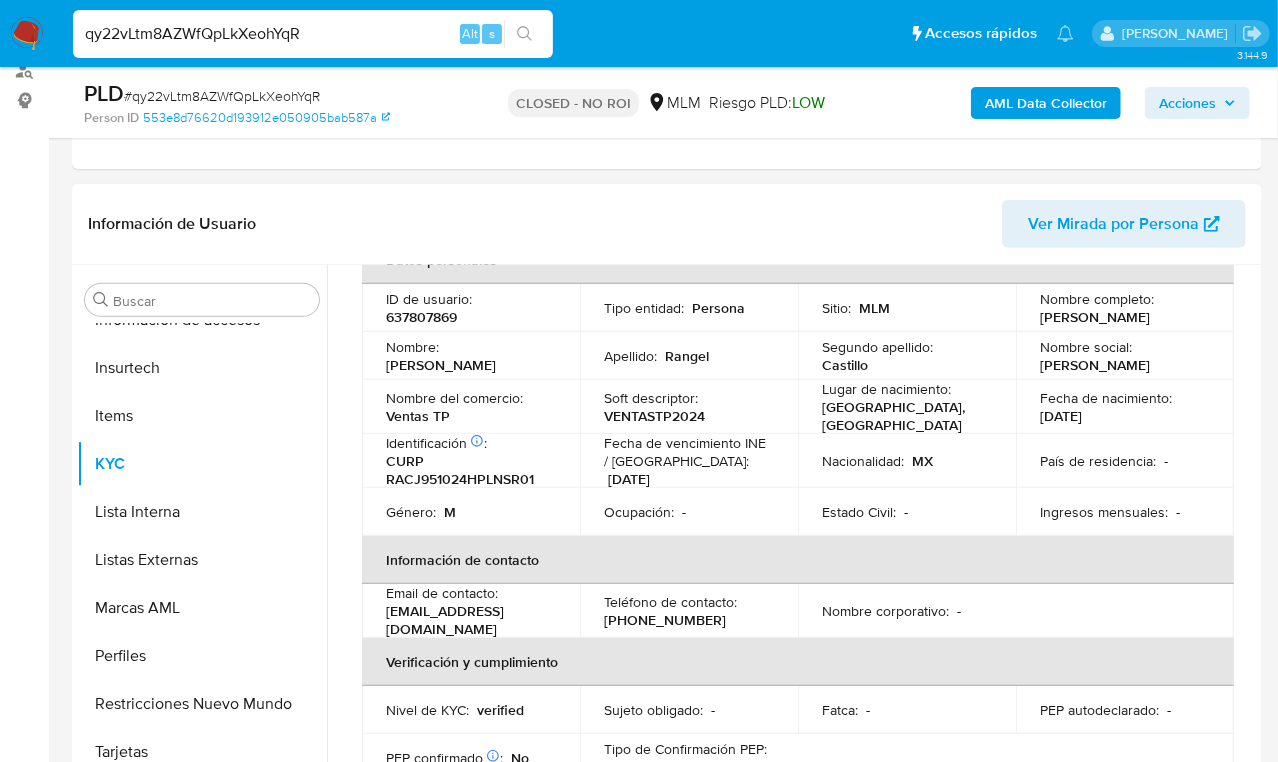select on "10" 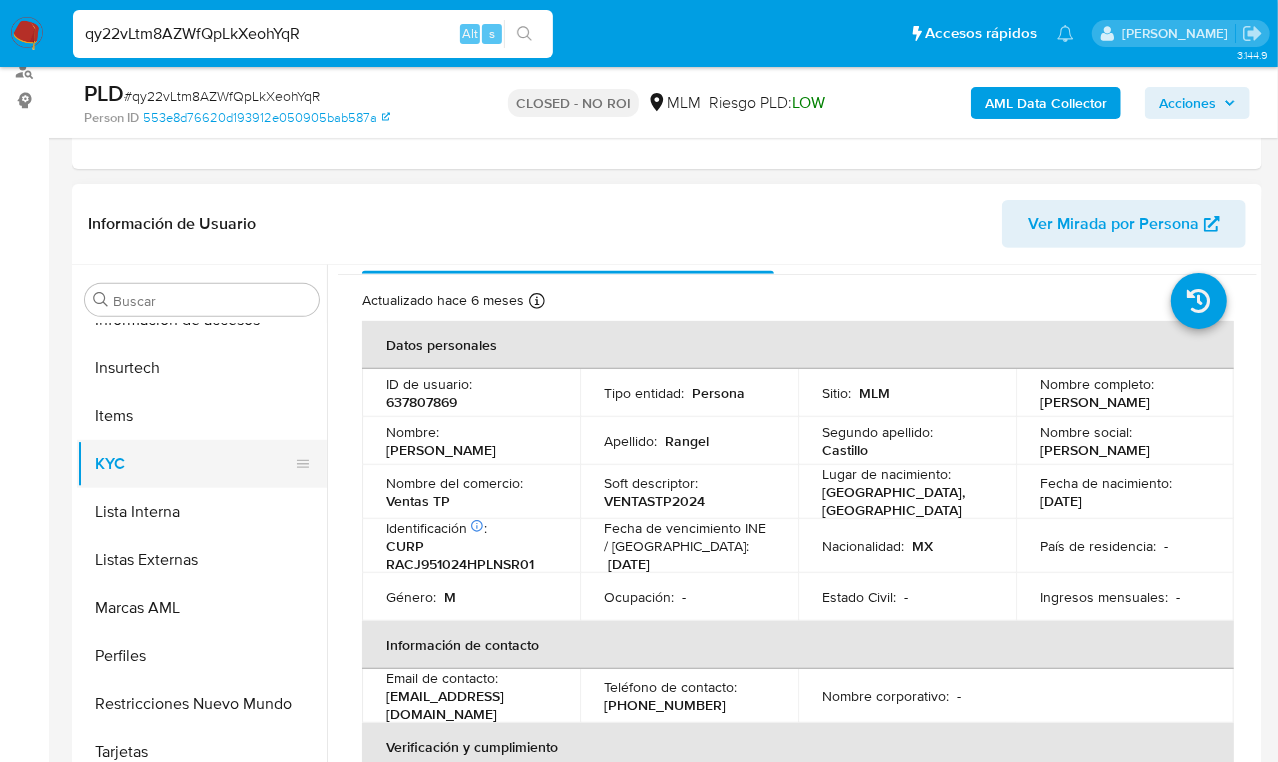 scroll, scrollTop: 0, scrollLeft: 0, axis: both 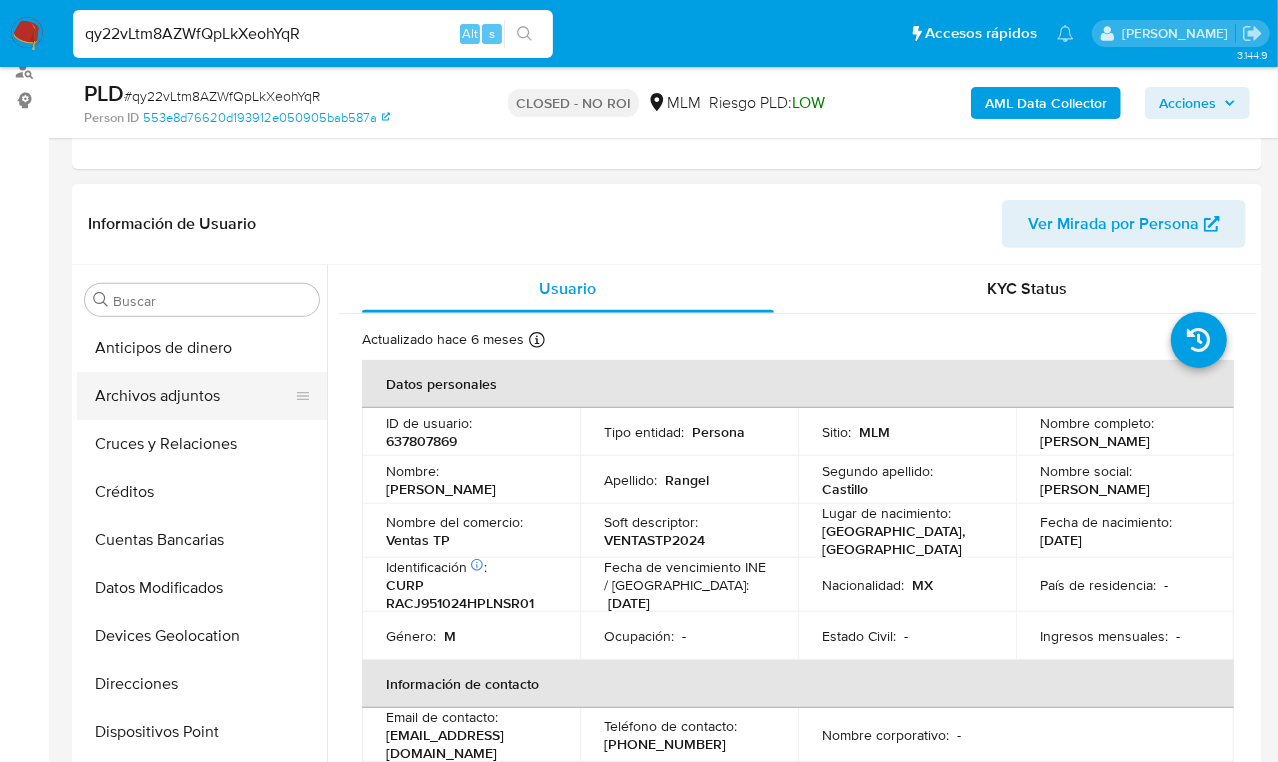click on "Archivos adjuntos" at bounding box center [194, 396] 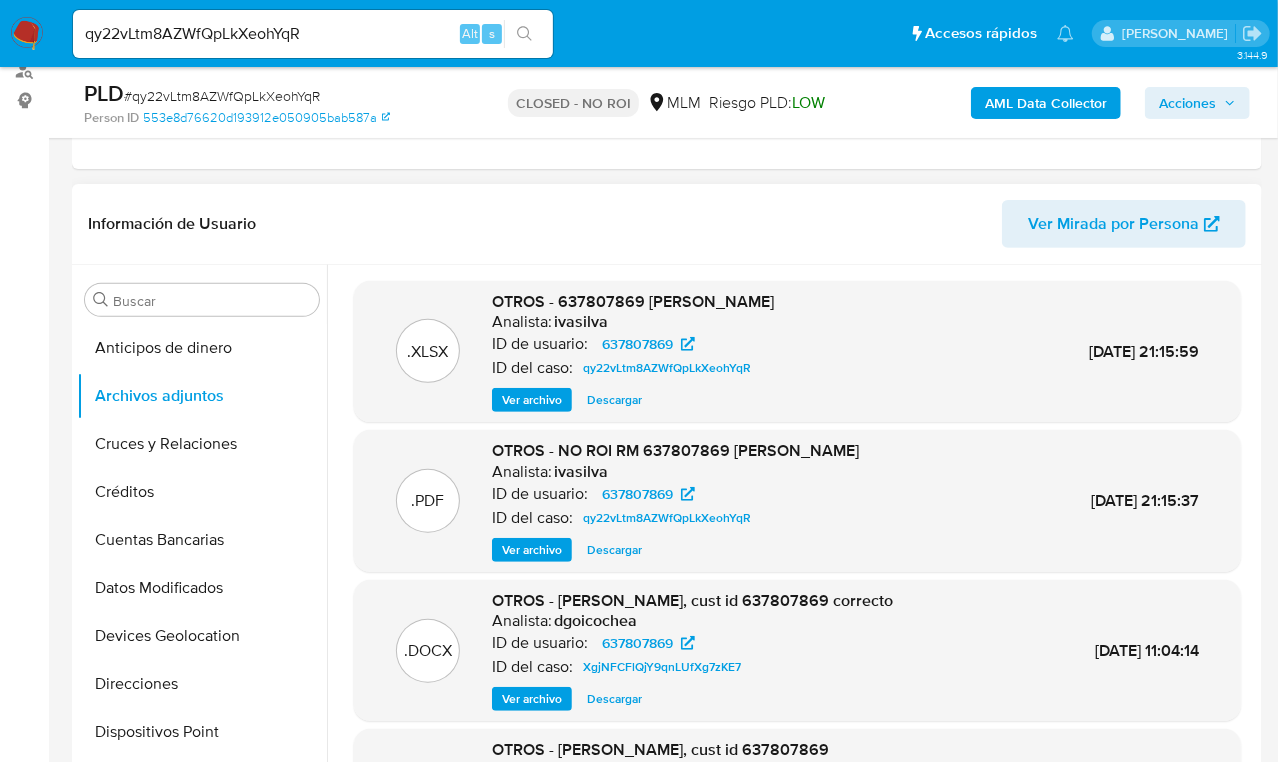 type 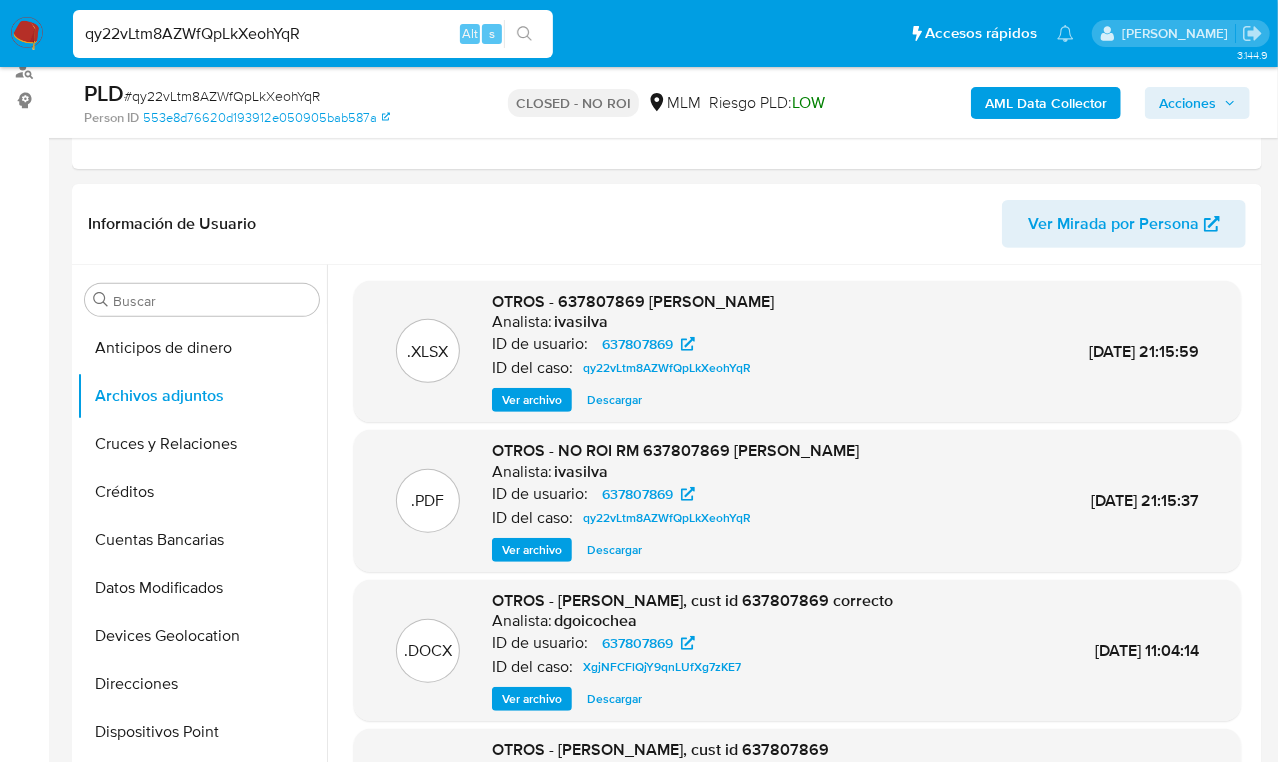 drag, startPoint x: 341, startPoint y: 30, endPoint x: 355, endPoint y: 37, distance: 15.652476 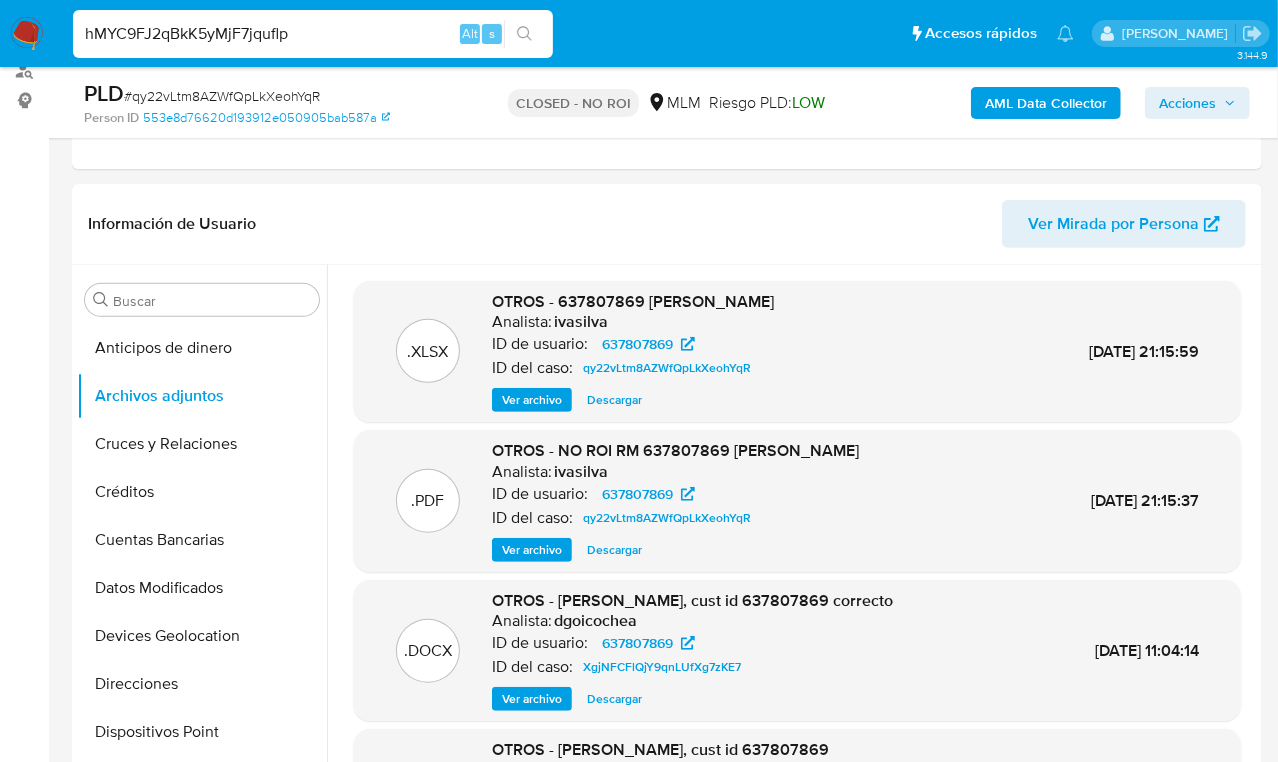 type on "hMYC9FJ2qBkK5yMjF7jquflp" 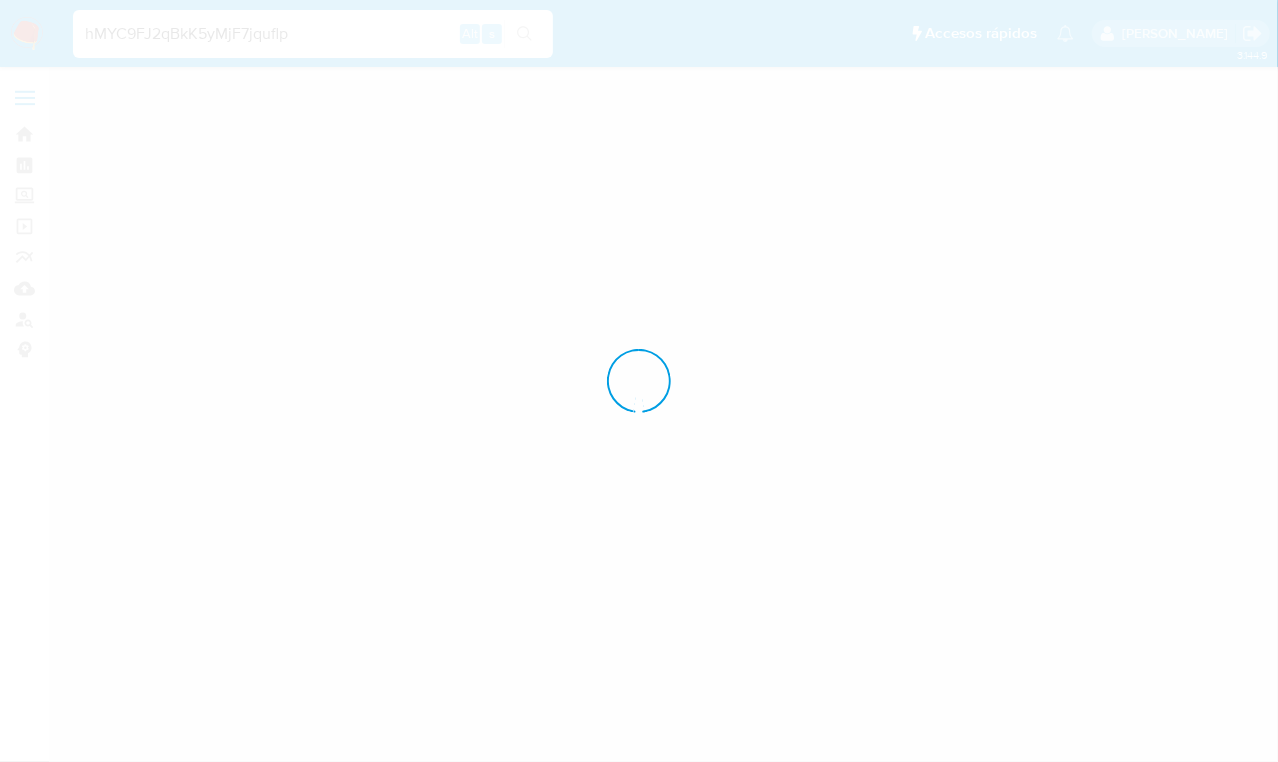 scroll, scrollTop: 0, scrollLeft: 0, axis: both 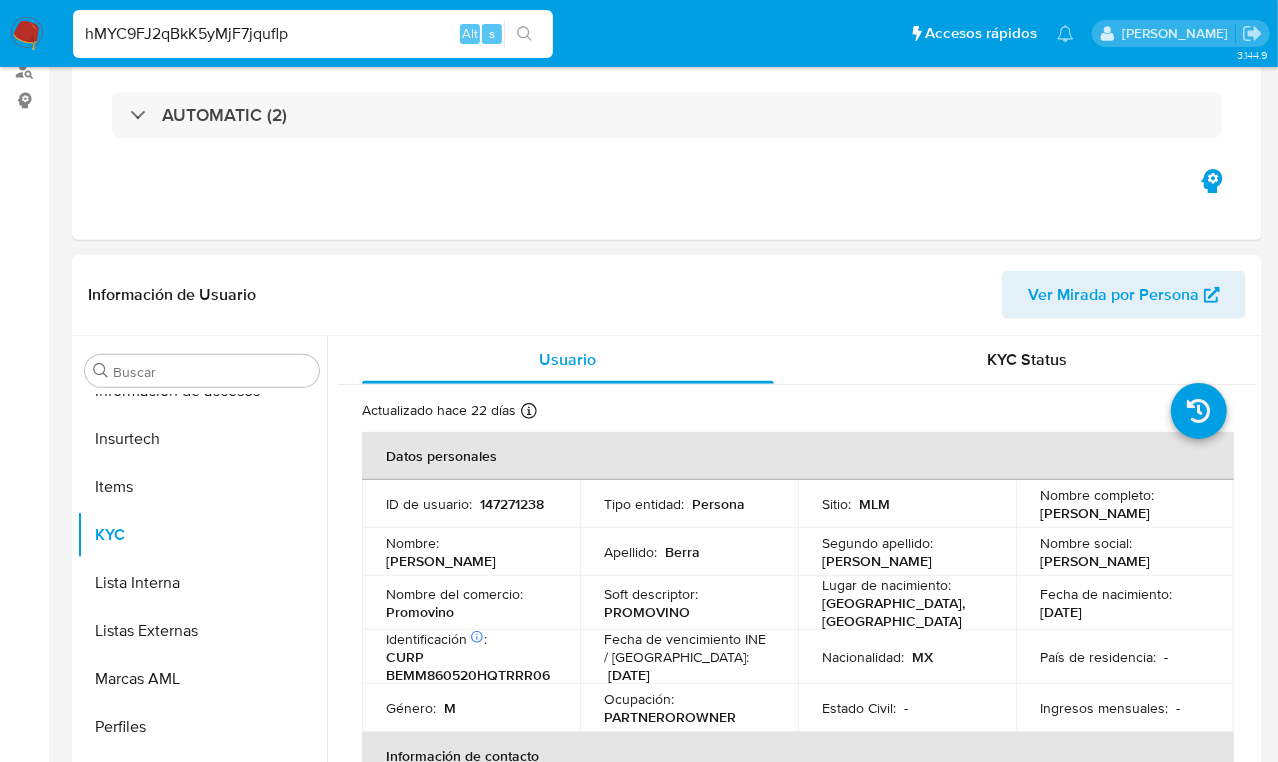 select on "10" 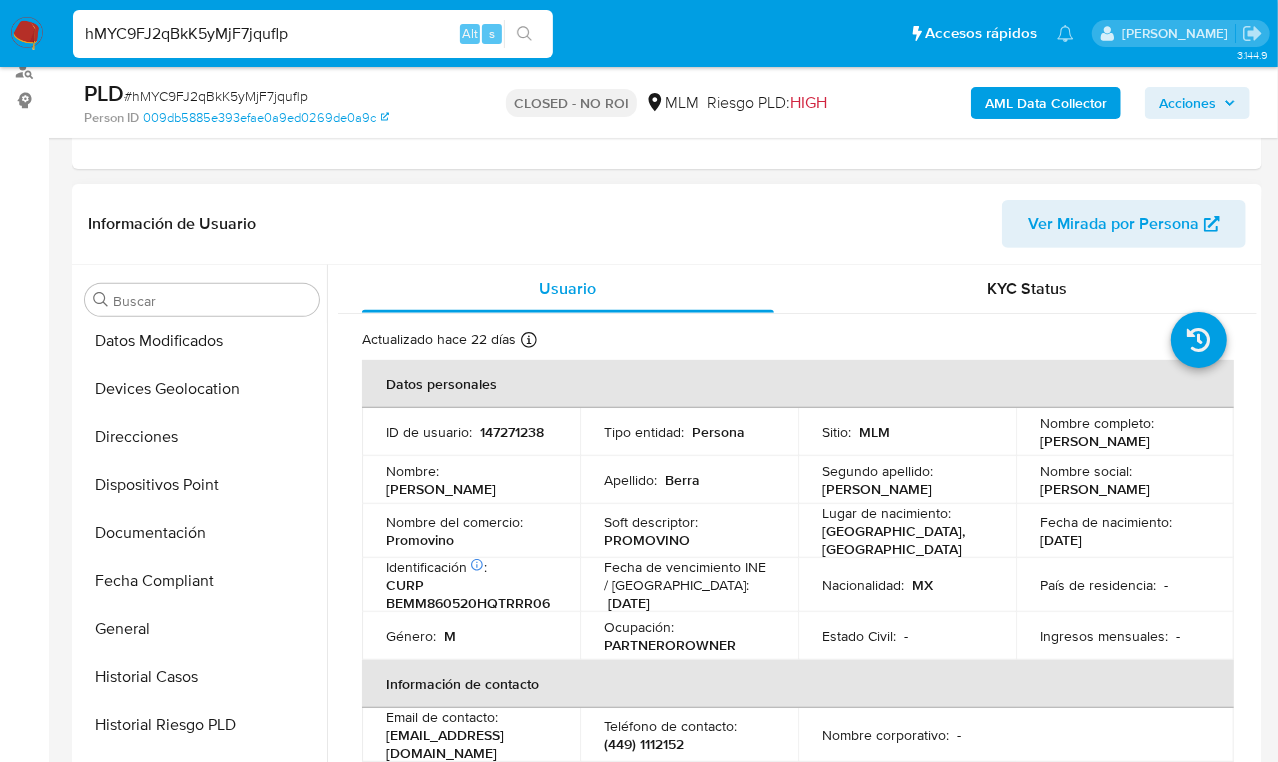 scroll, scrollTop: 0, scrollLeft: 0, axis: both 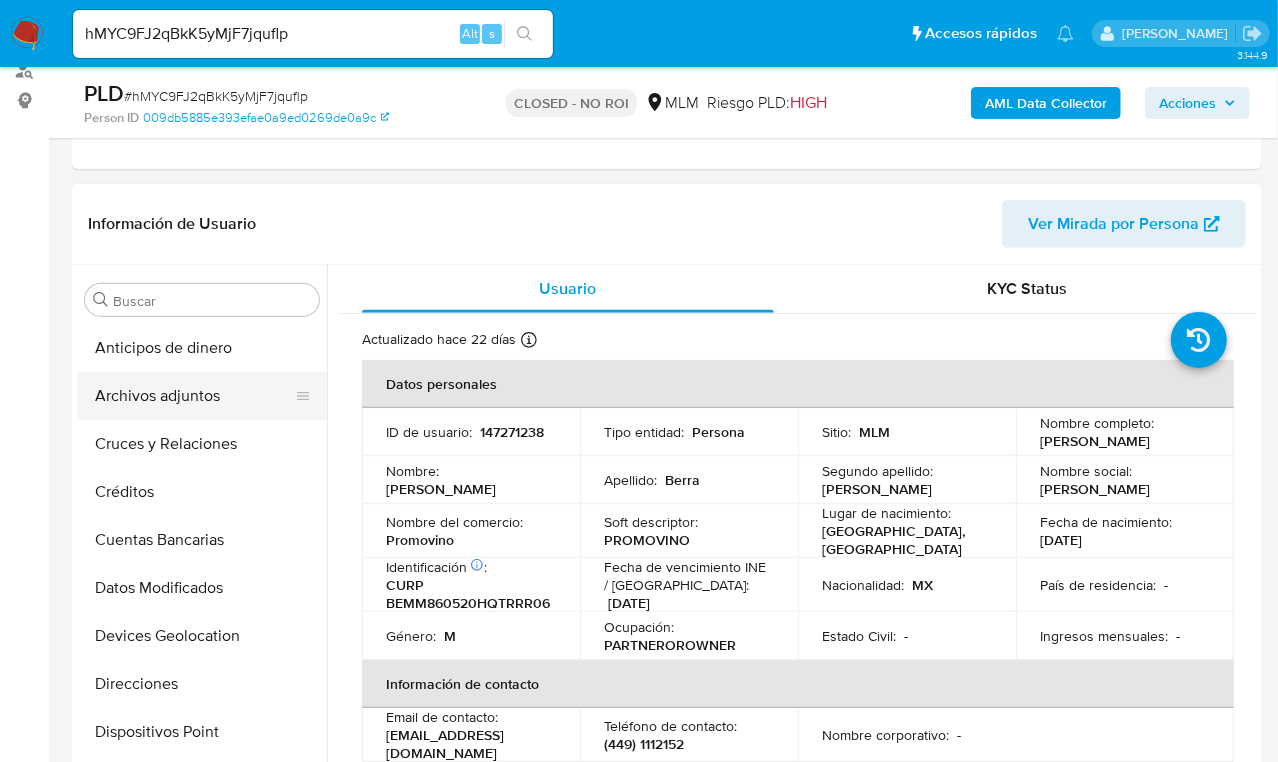 click on "Archivos adjuntos" at bounding box center (194, 396) 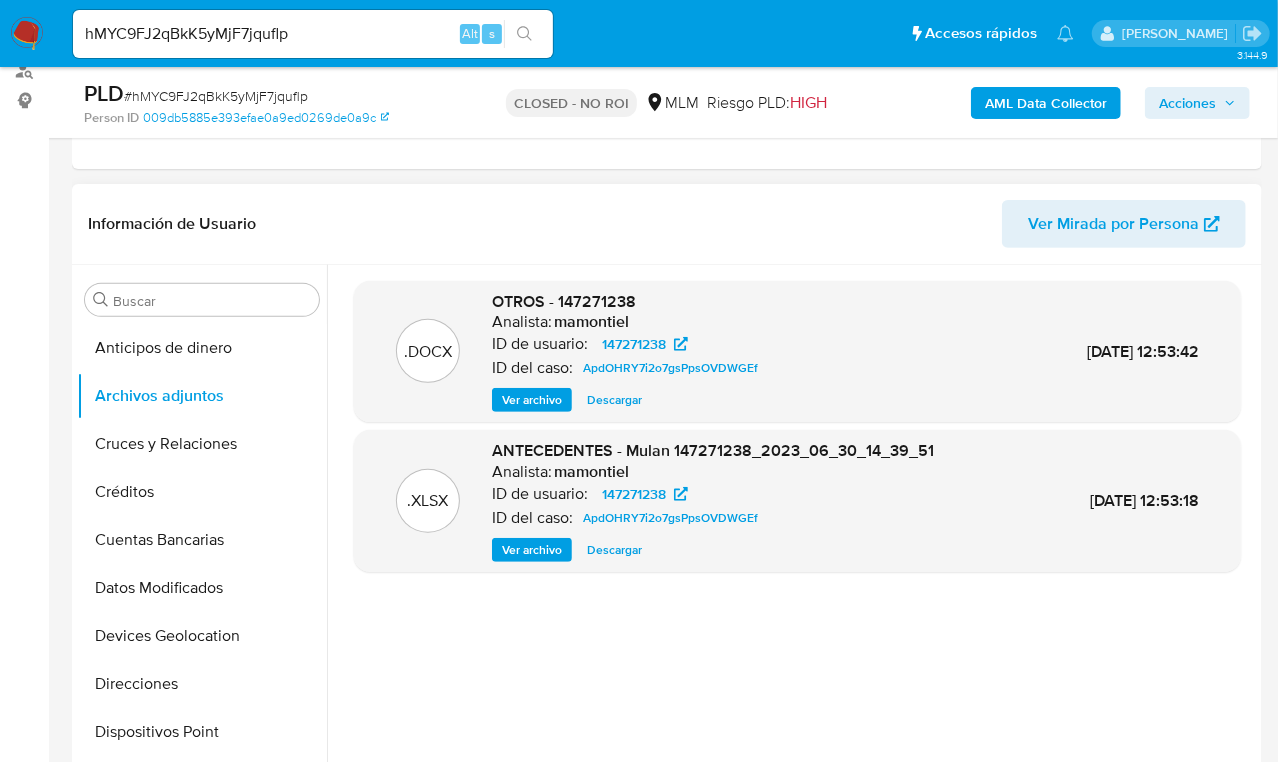 type 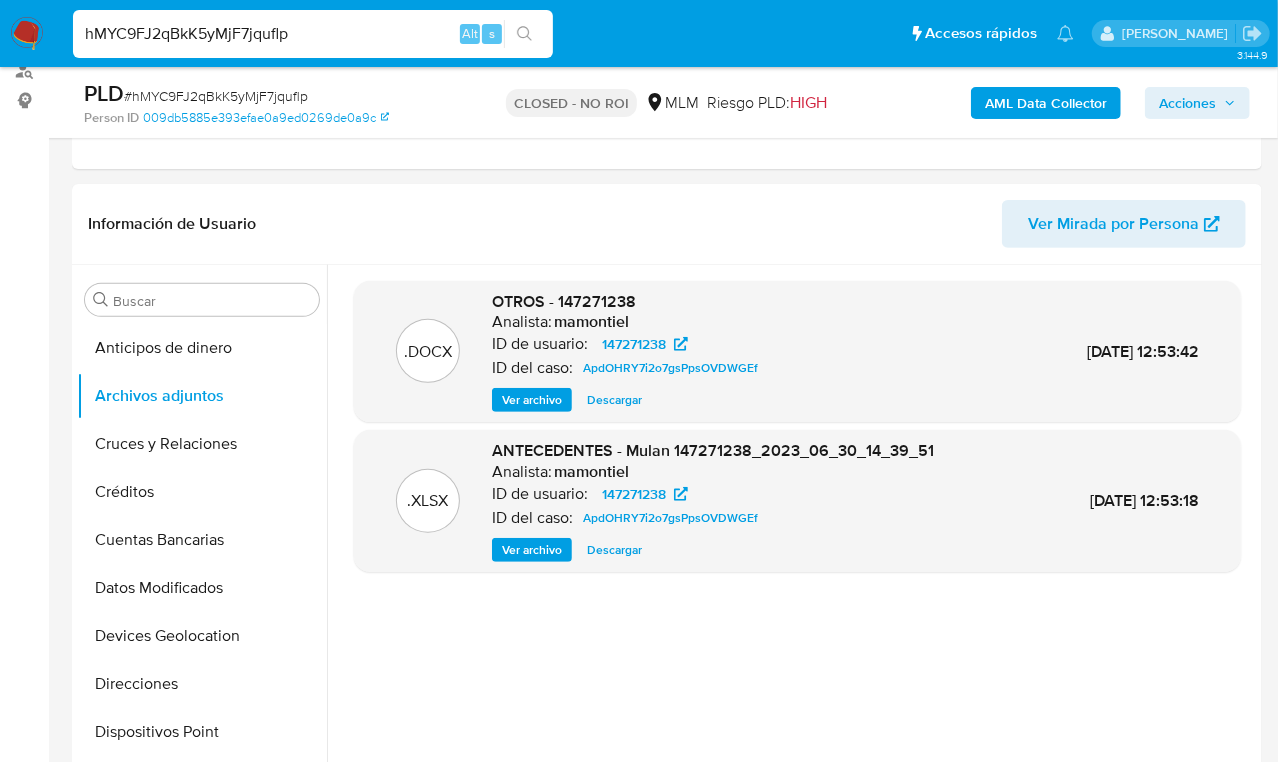 click on "hMYC9FJ2qBkK5yMjF7jquflp" at bounding box center [313, 34] 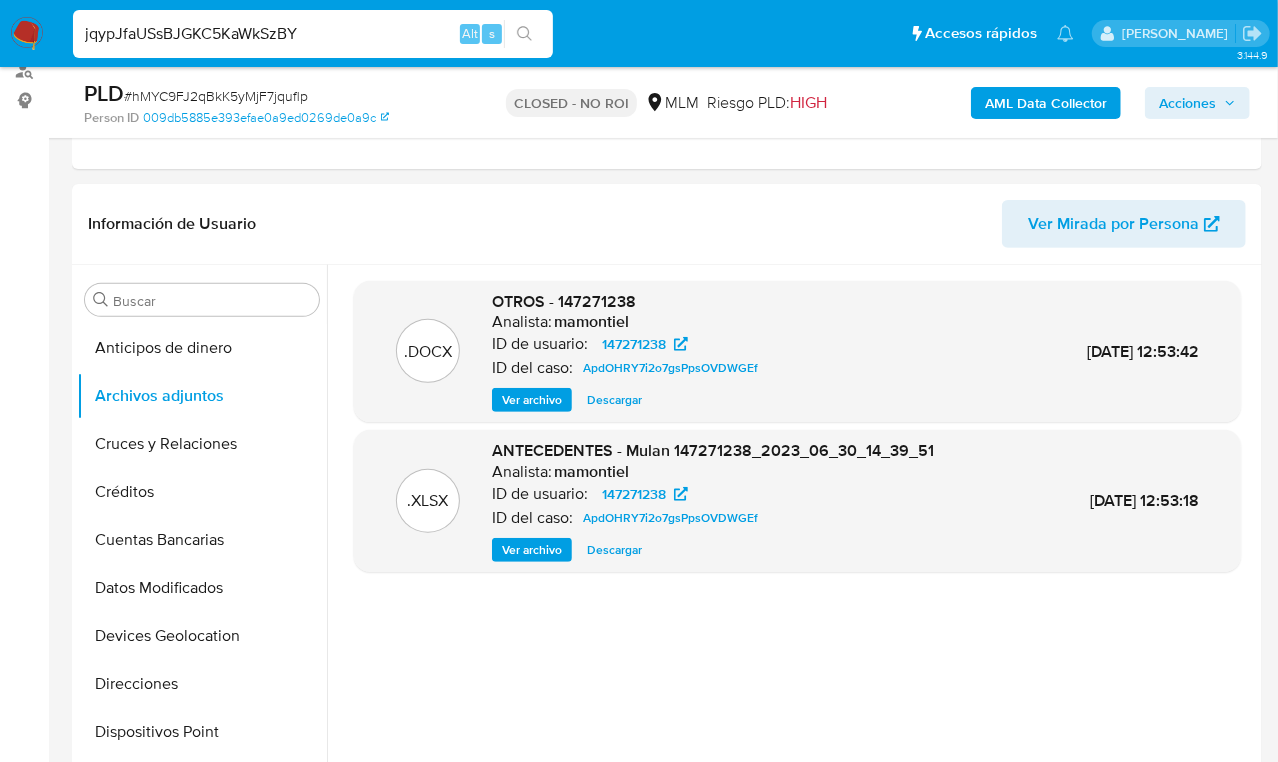 type on "jqypJfaUSsBJGKC5KaWkSzBY" 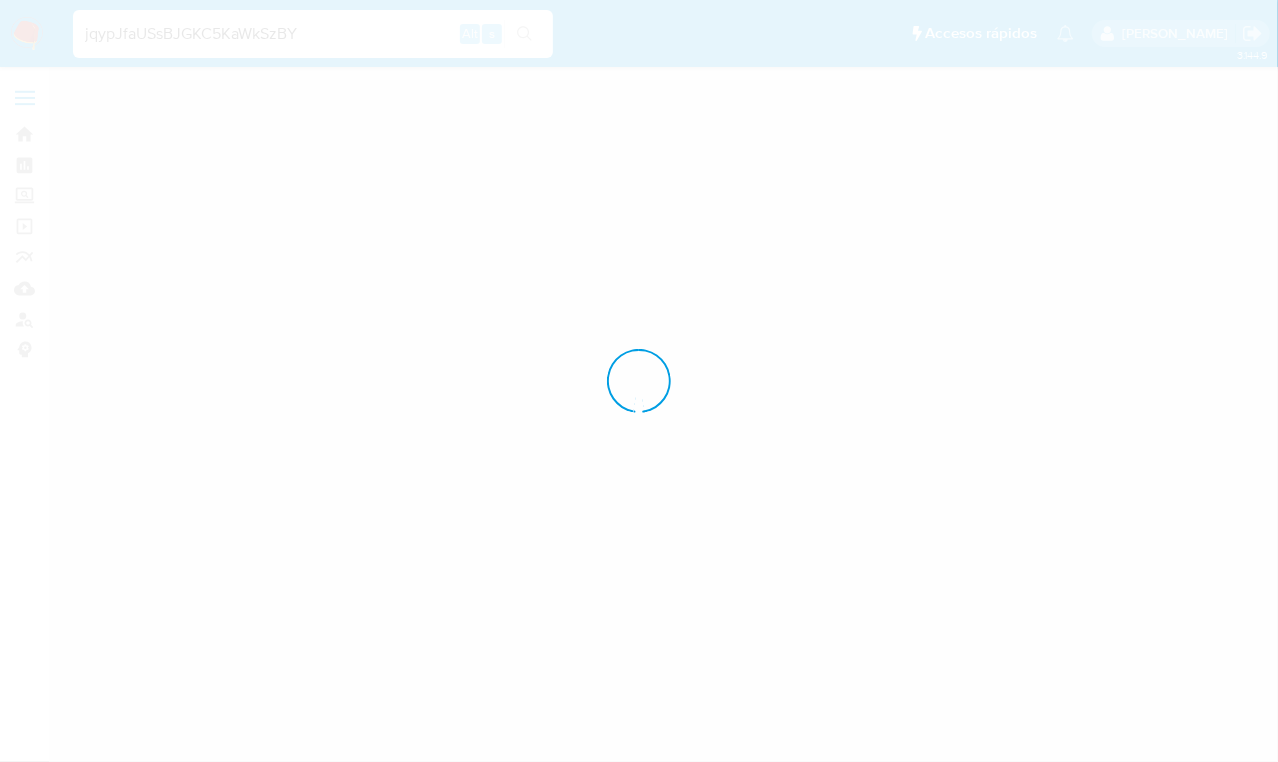 scroll, scrollTop: 0, scrollLeft: 0, axis: both 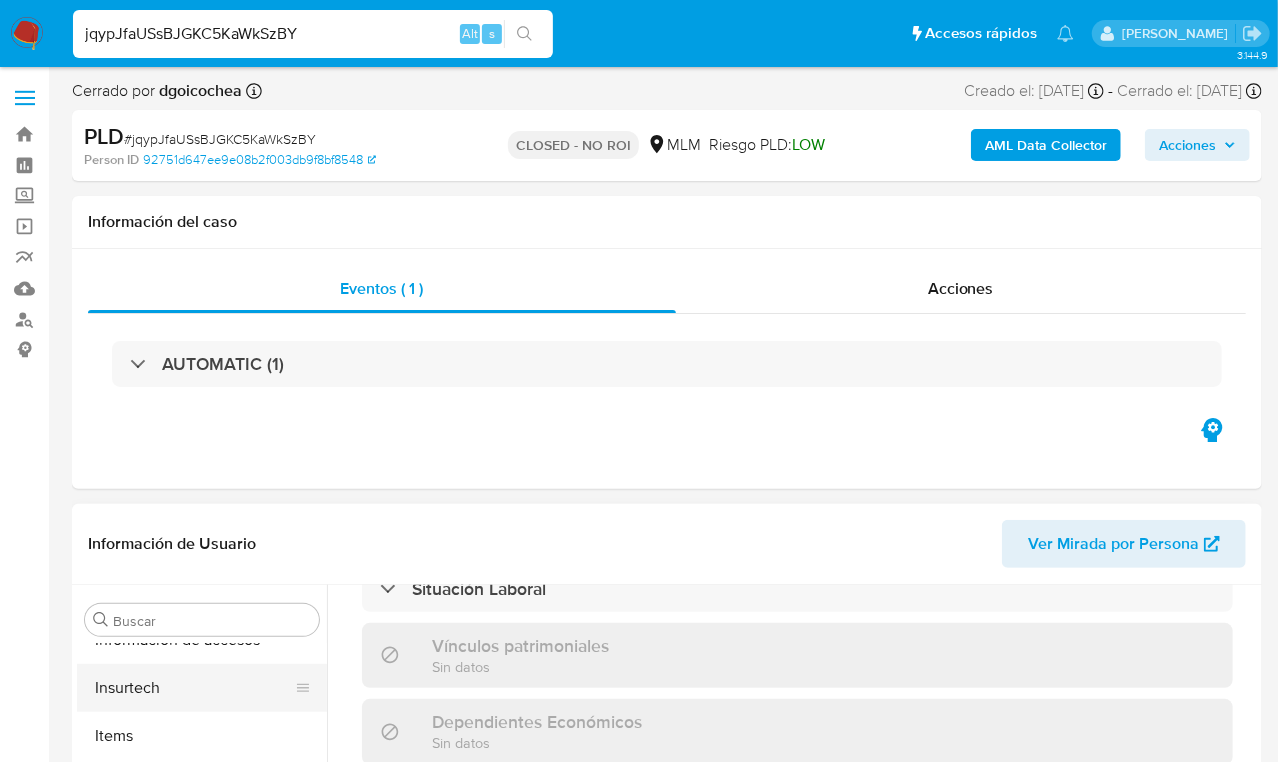 select on "10" 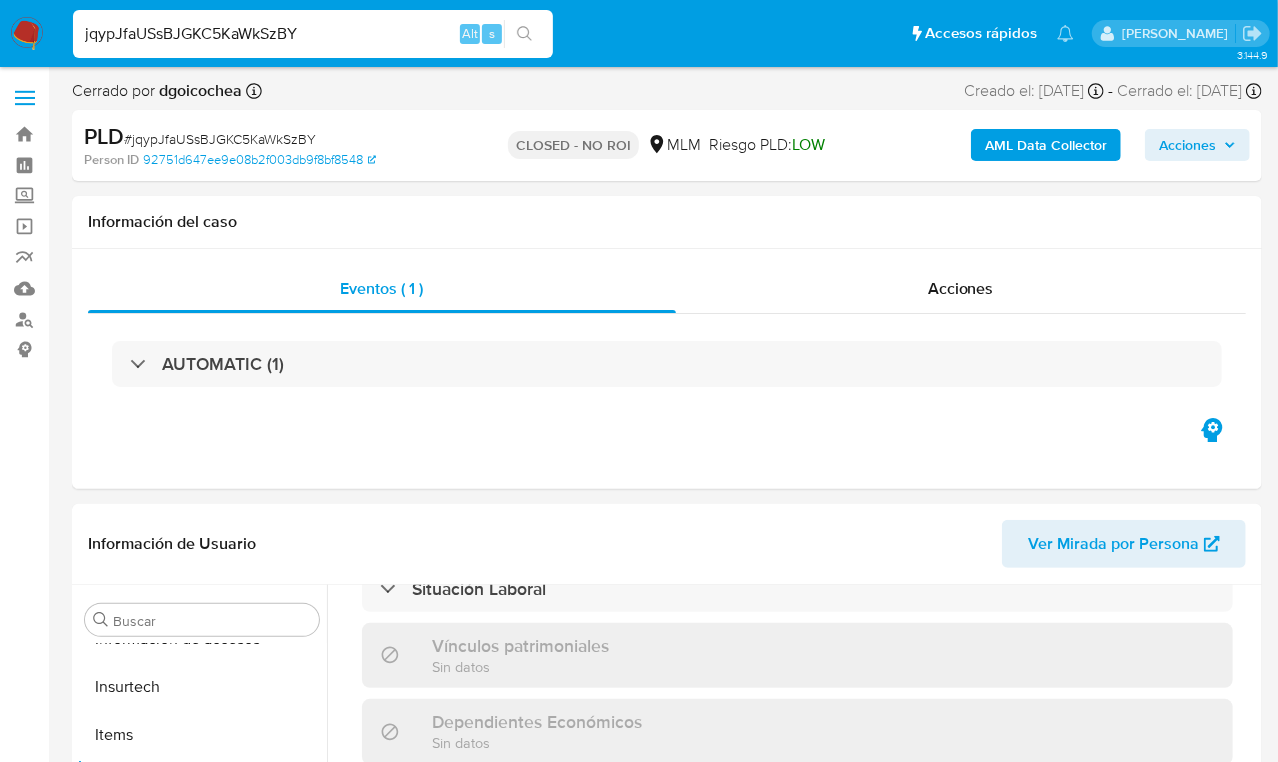 scroll, scrollTop: 796, scrollLeft: 0, axis: vertical 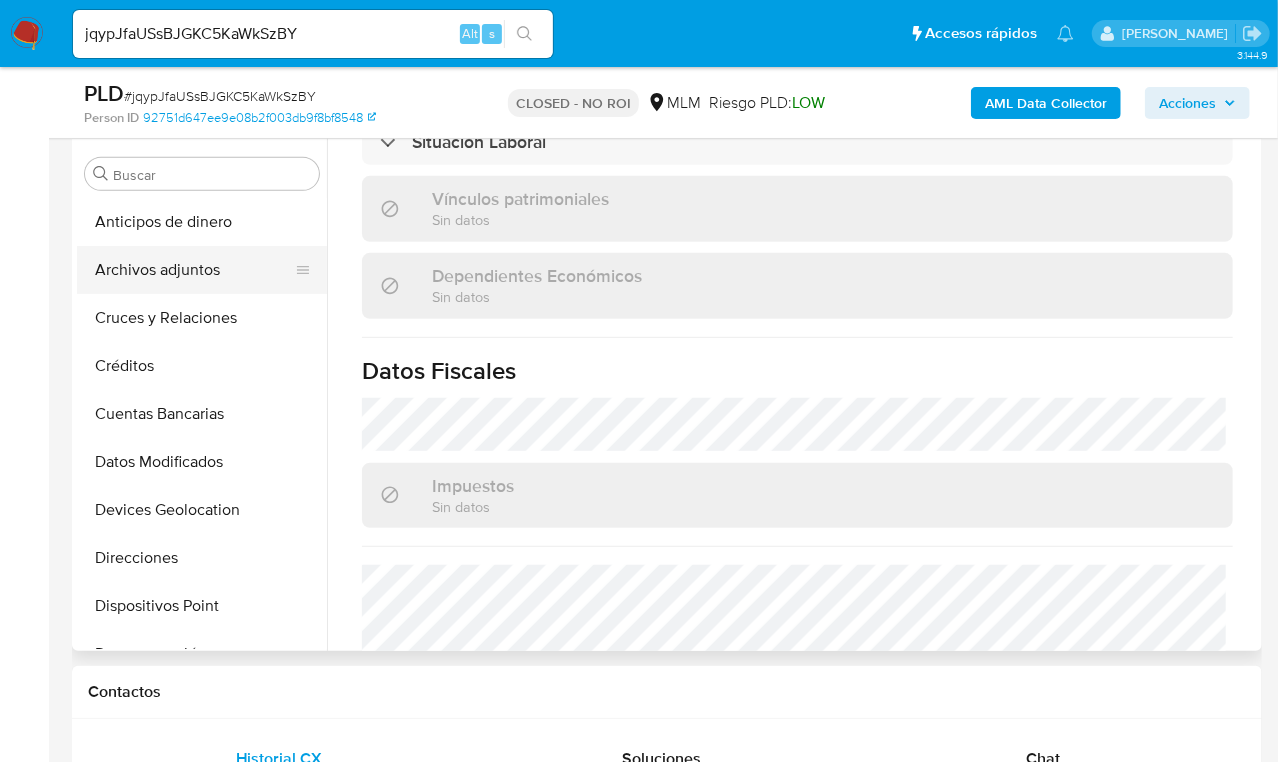 click on "Archivos adjuntos" at bounding box center (194, 270) 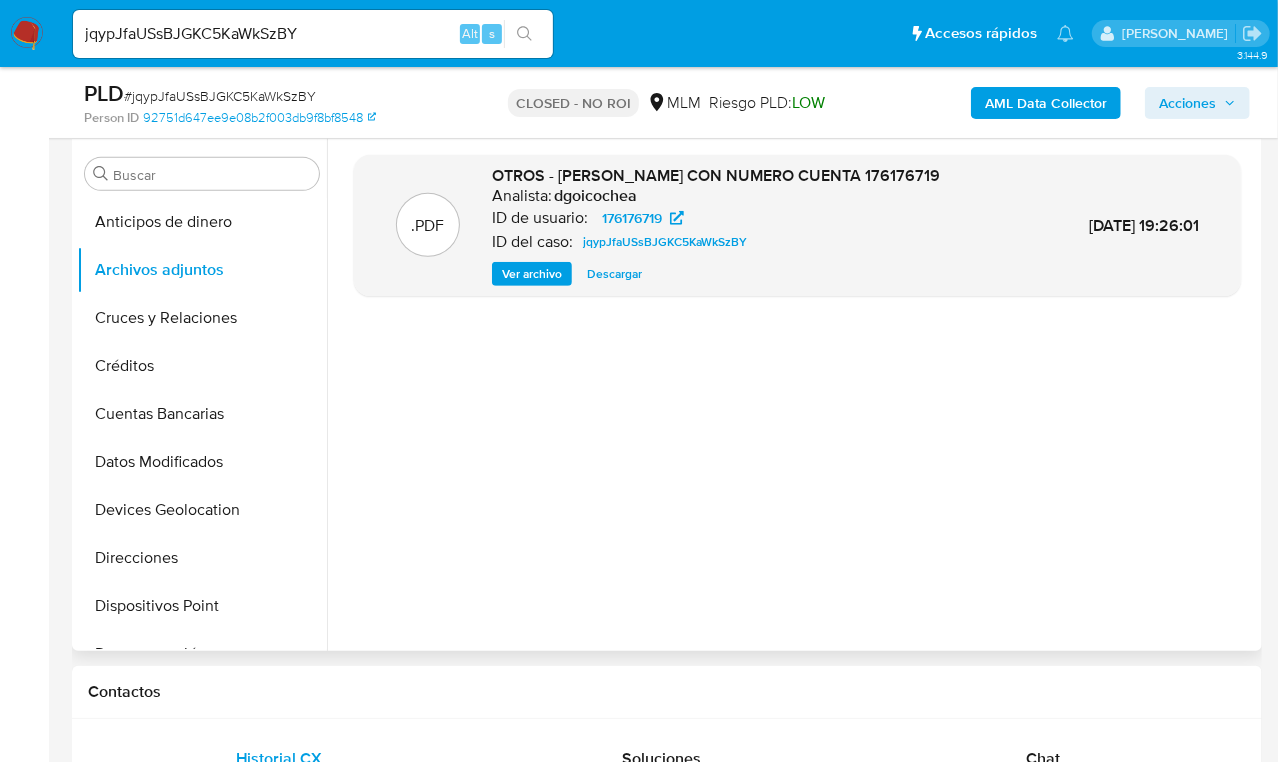 type 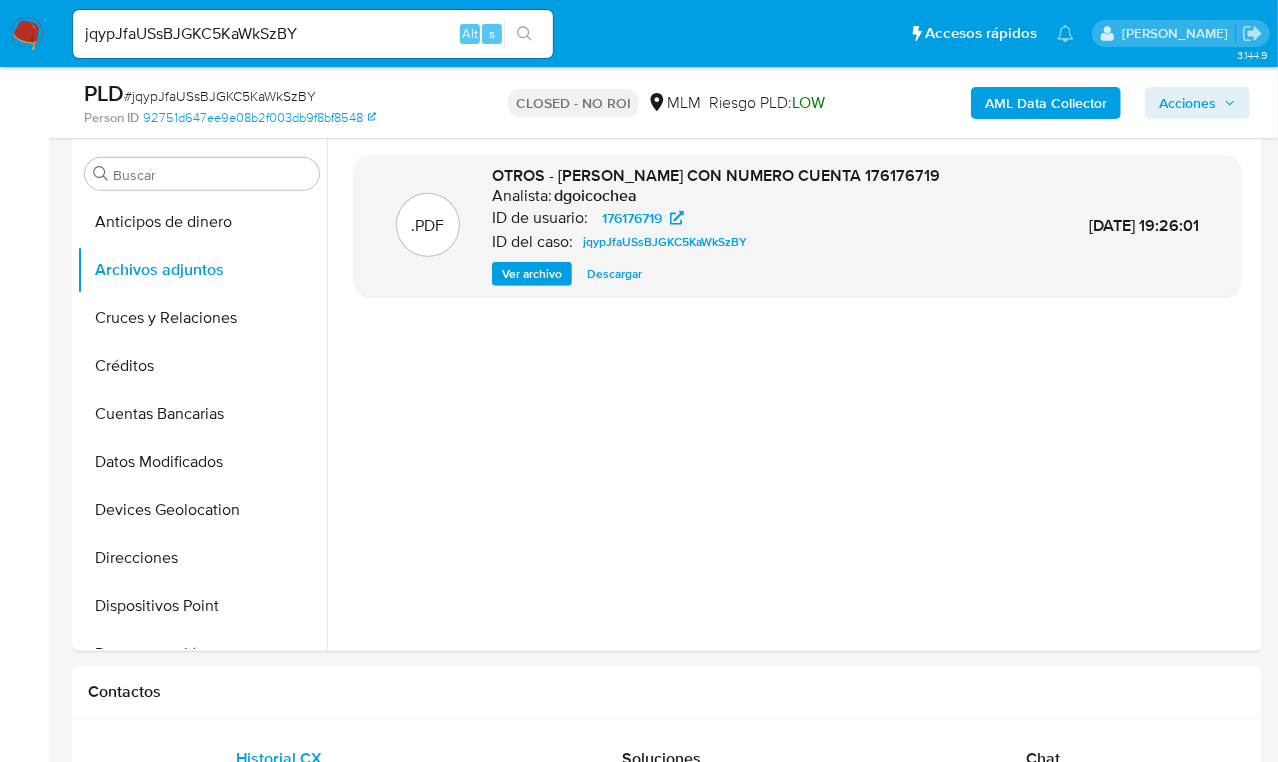 click on "jqypJfaUSsBJGKC5KaWkSzBY Alt s" at bounding box center (313, 34) 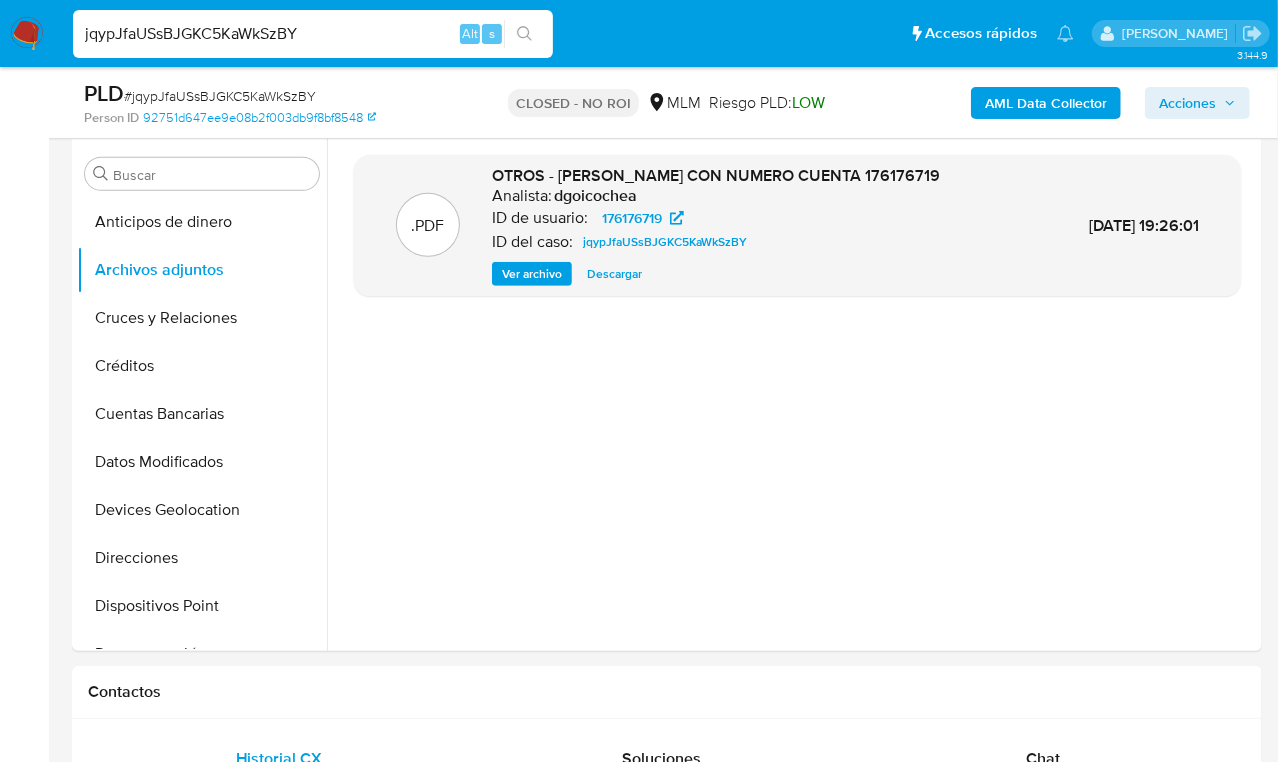 click on "jqypJfaUSsBJGKC5KaWkSzBY" at bounding box center (313, 34) 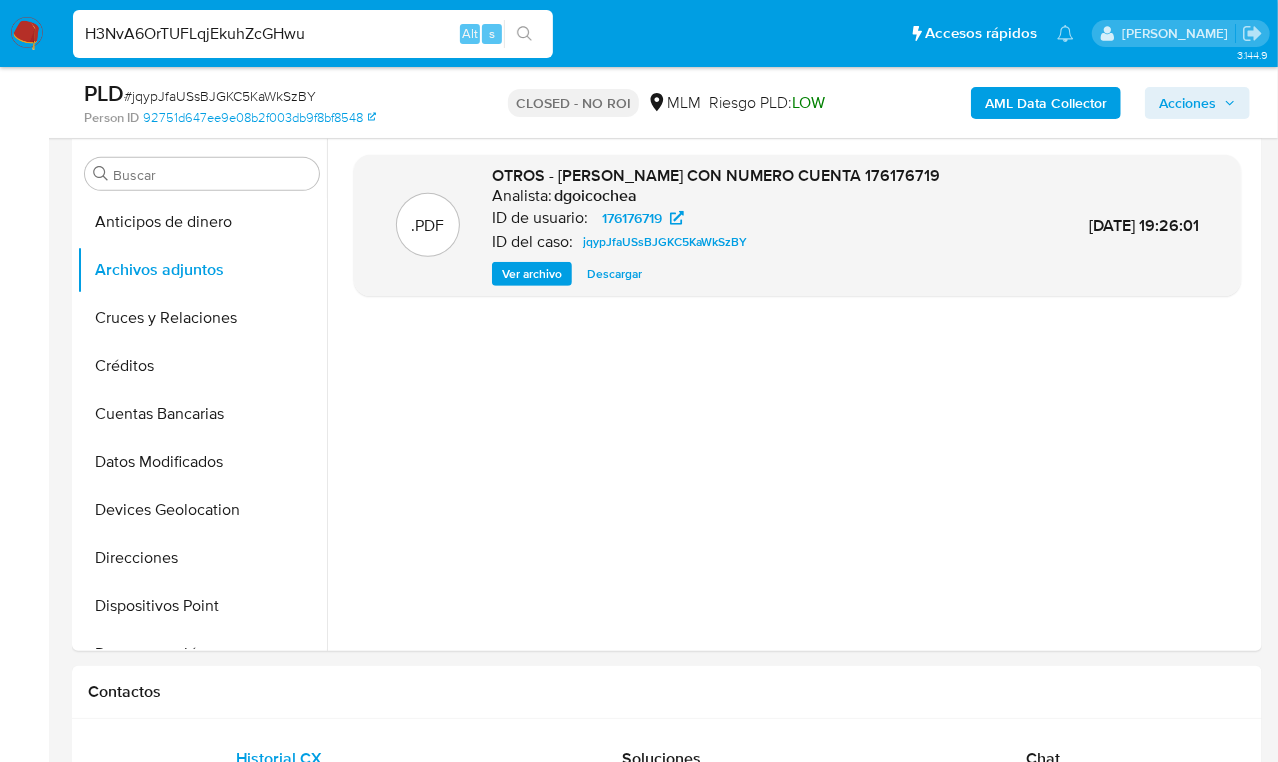 type on "H3NvA6OrTUFLqjEkuhZcGHwu" 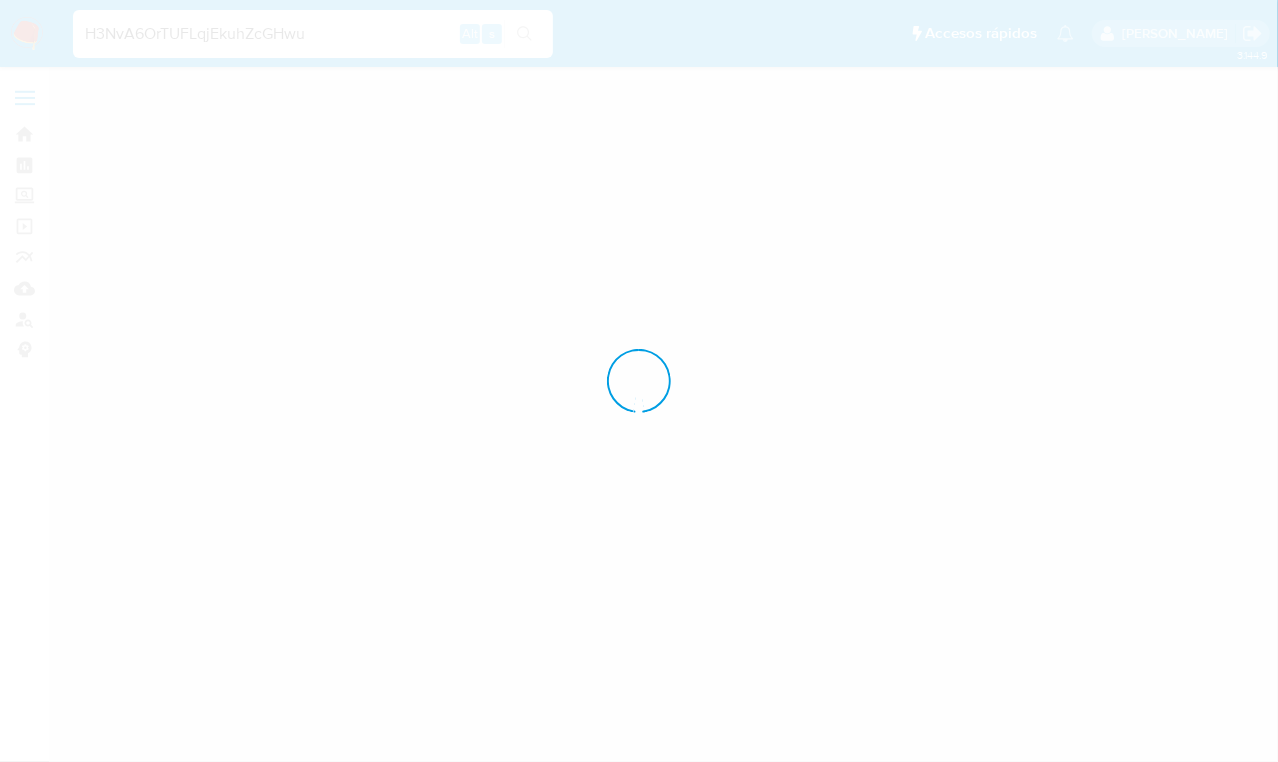 scroll, scrollTop: 0, scrollLeft: 0, axis: both 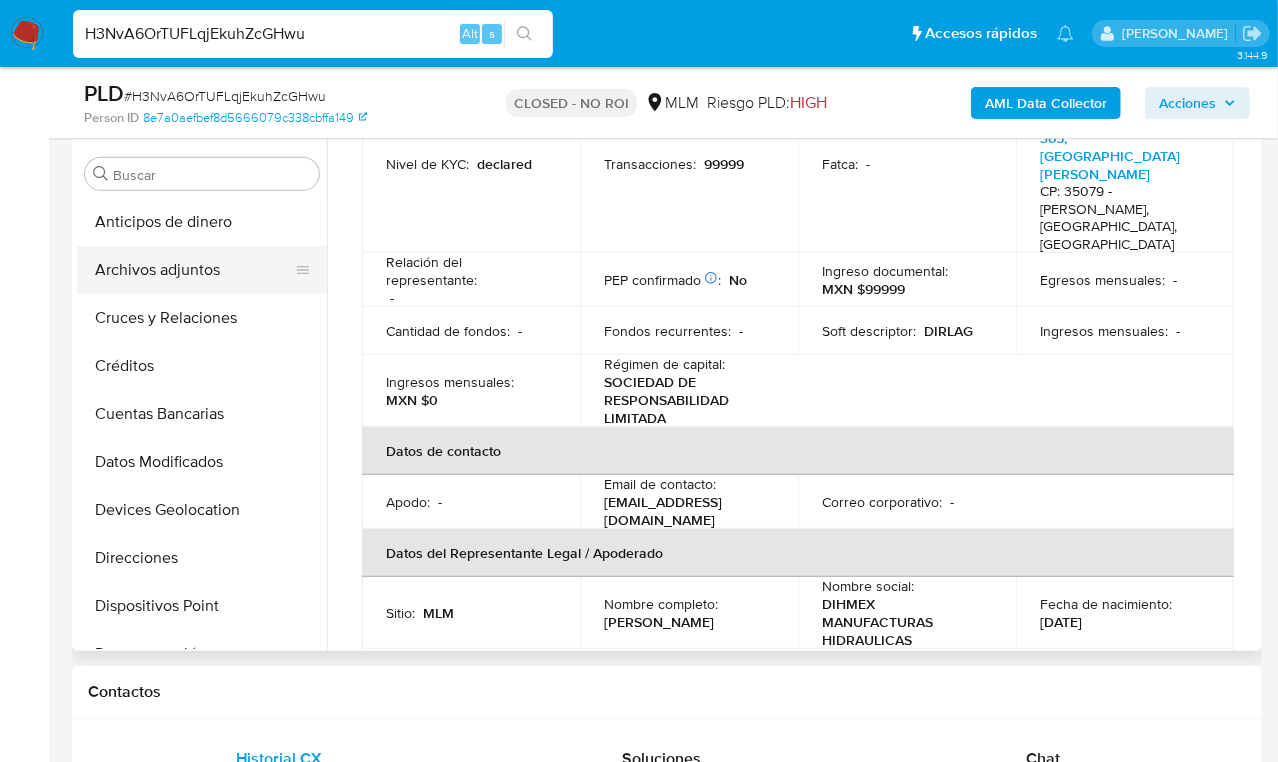 click on "Archivos adjuntos" at bounding box center (194, 270) 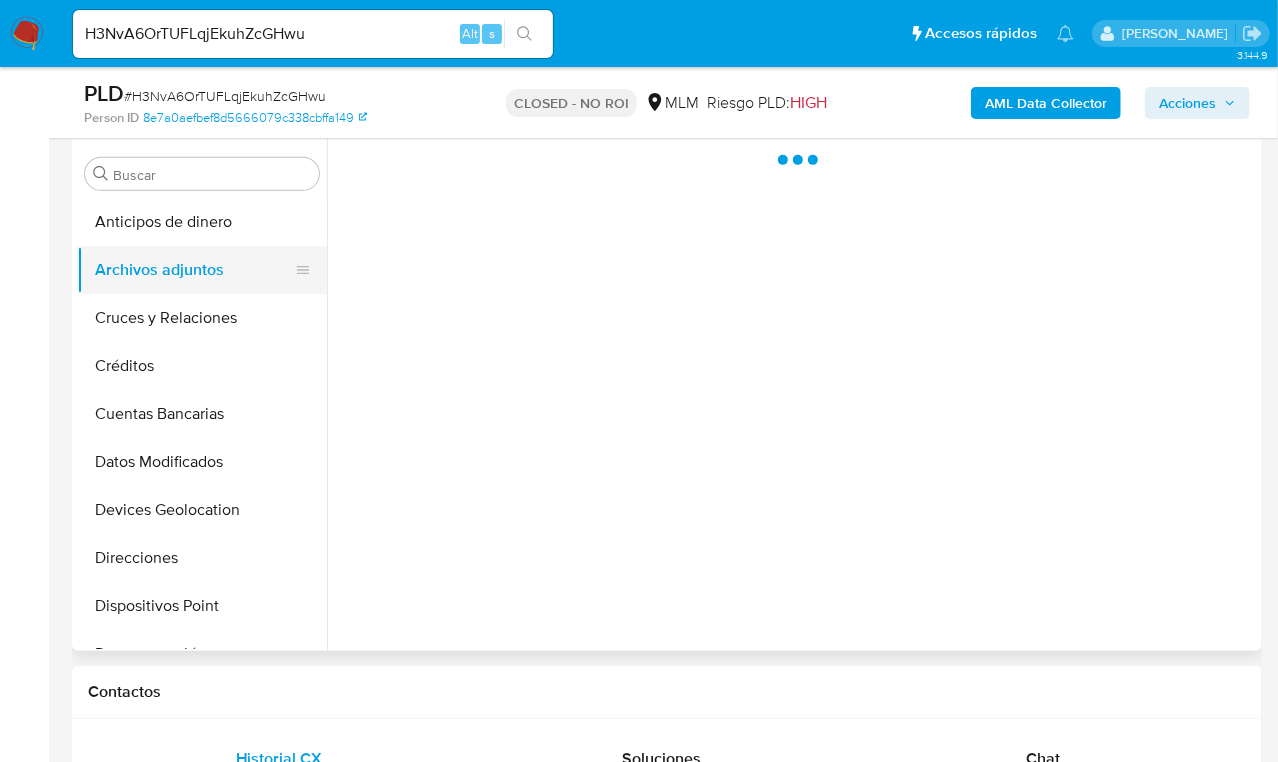 scroll, scrollTop: 0, scrollLeft: 0, axis: both 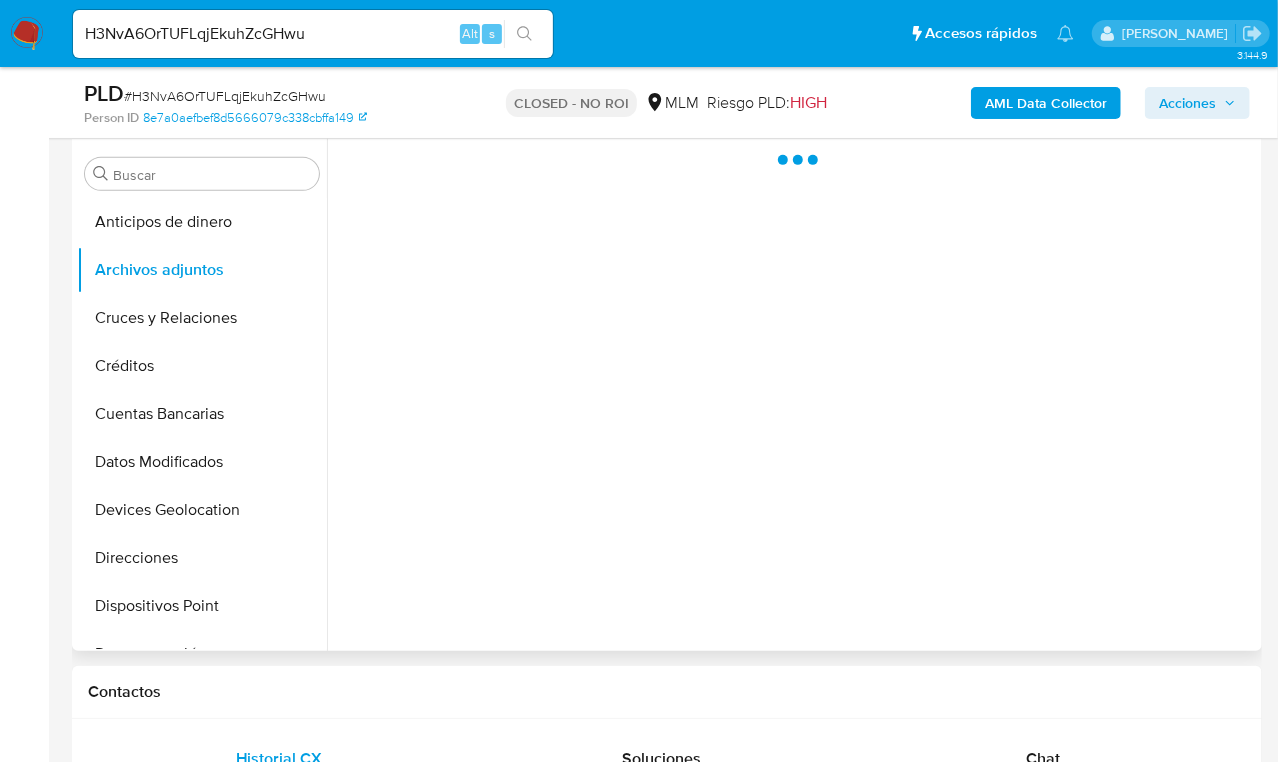 select on "10" 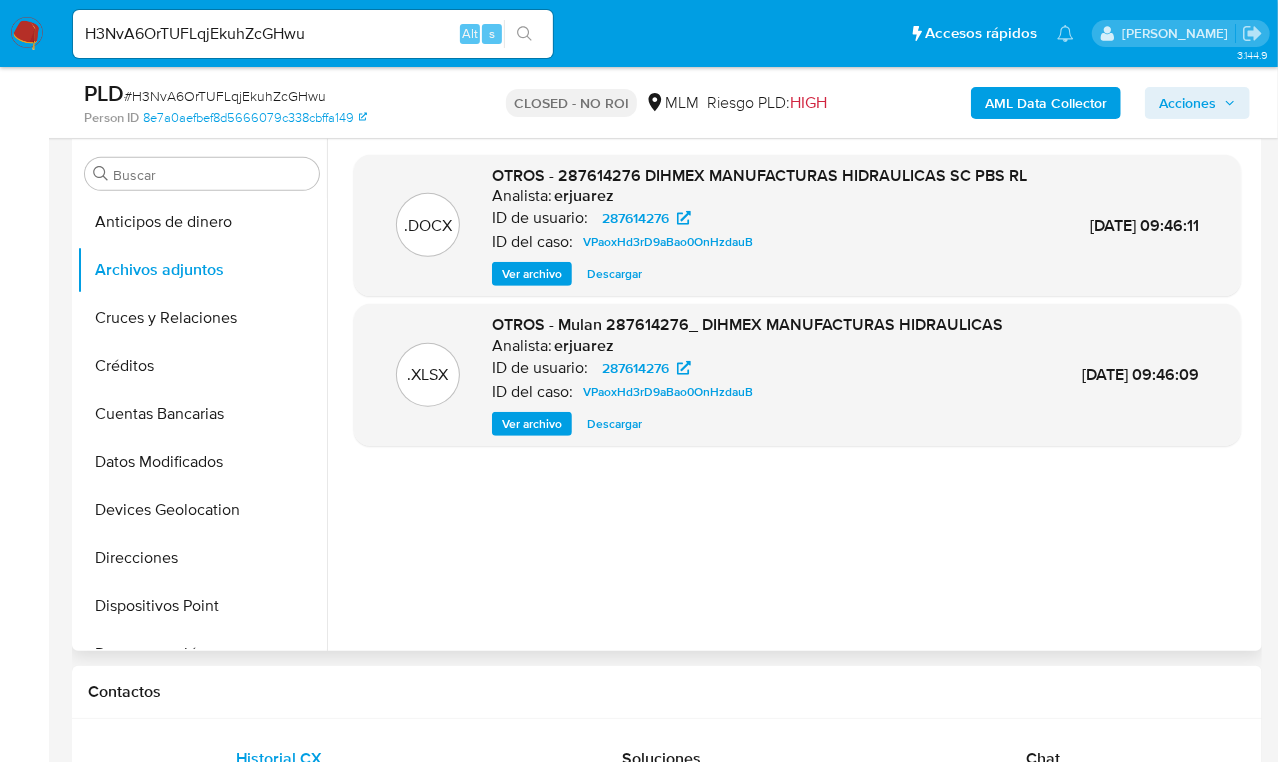 type 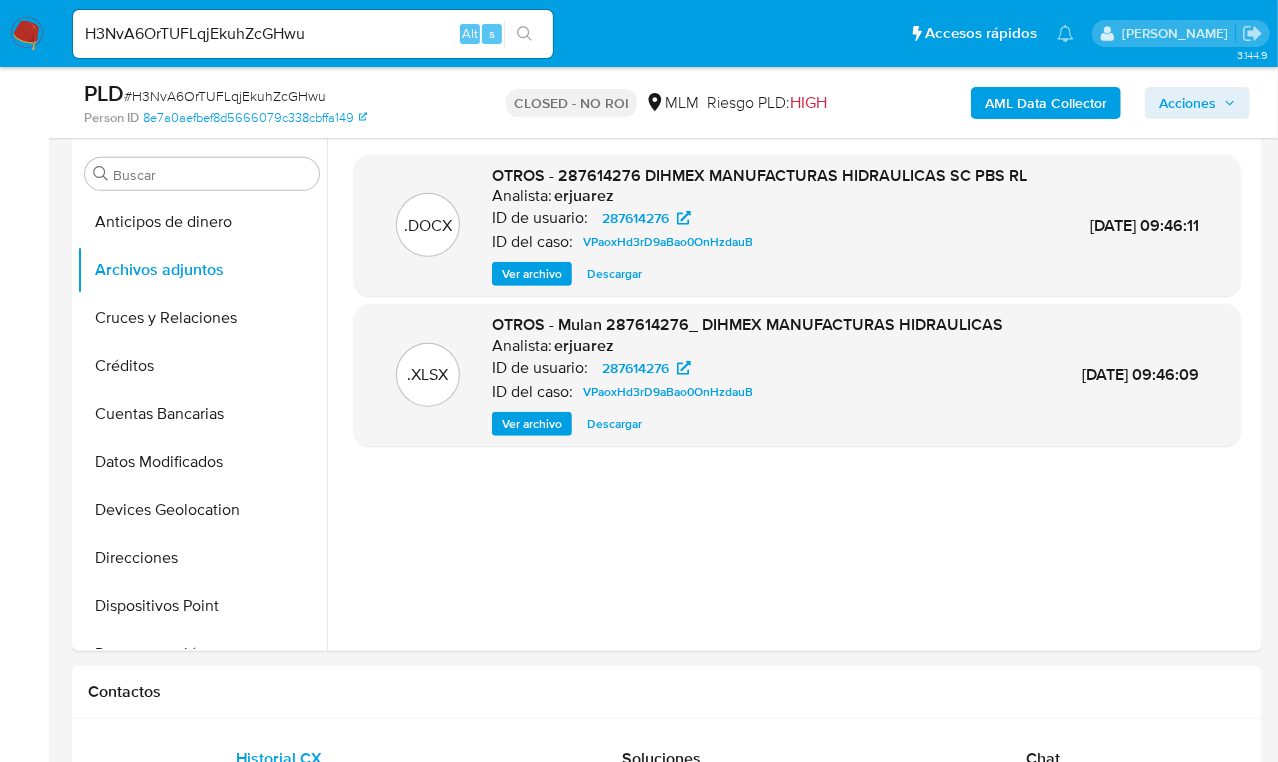 click on "H3NvA6OrTUFLqjEkuhZcGHwu" at bounding box center (313, 34) 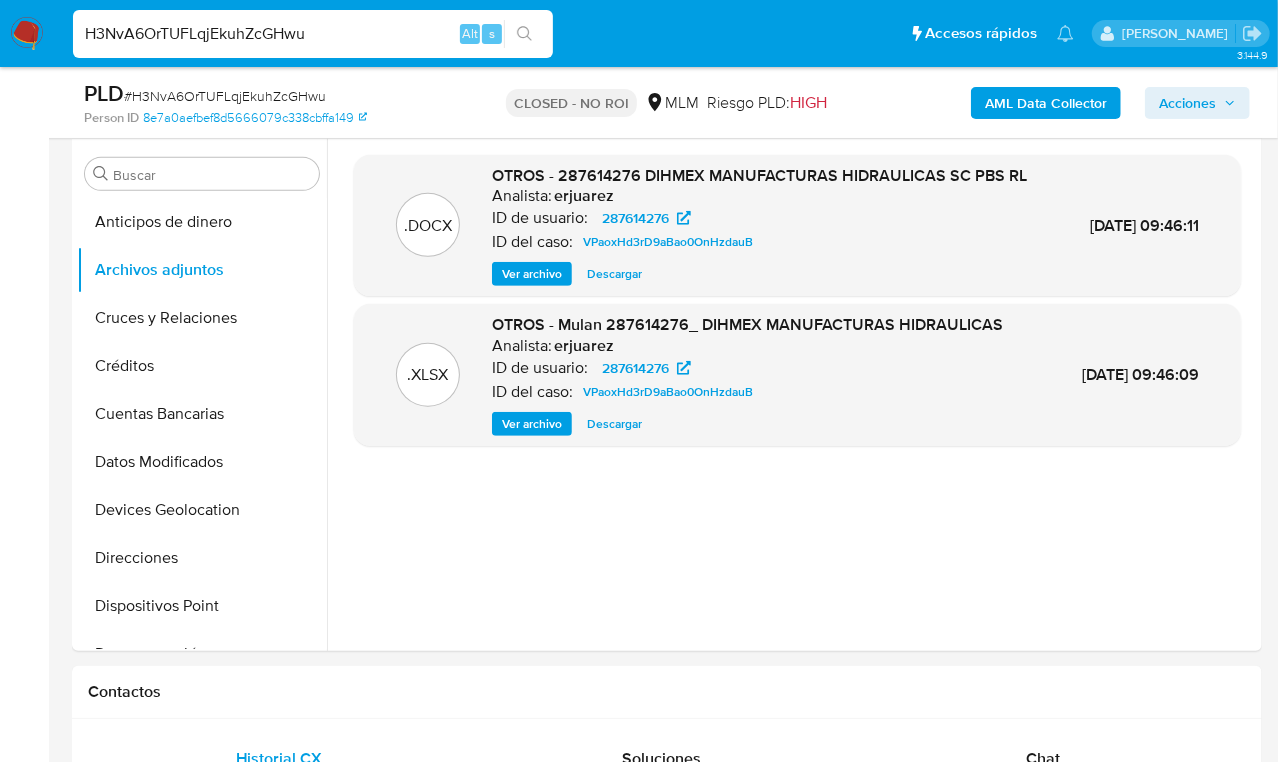 drag, startPoint x: 227, startPoint y: 25, endPoint x: 37, endPoint y: 6, distance: 190.94763 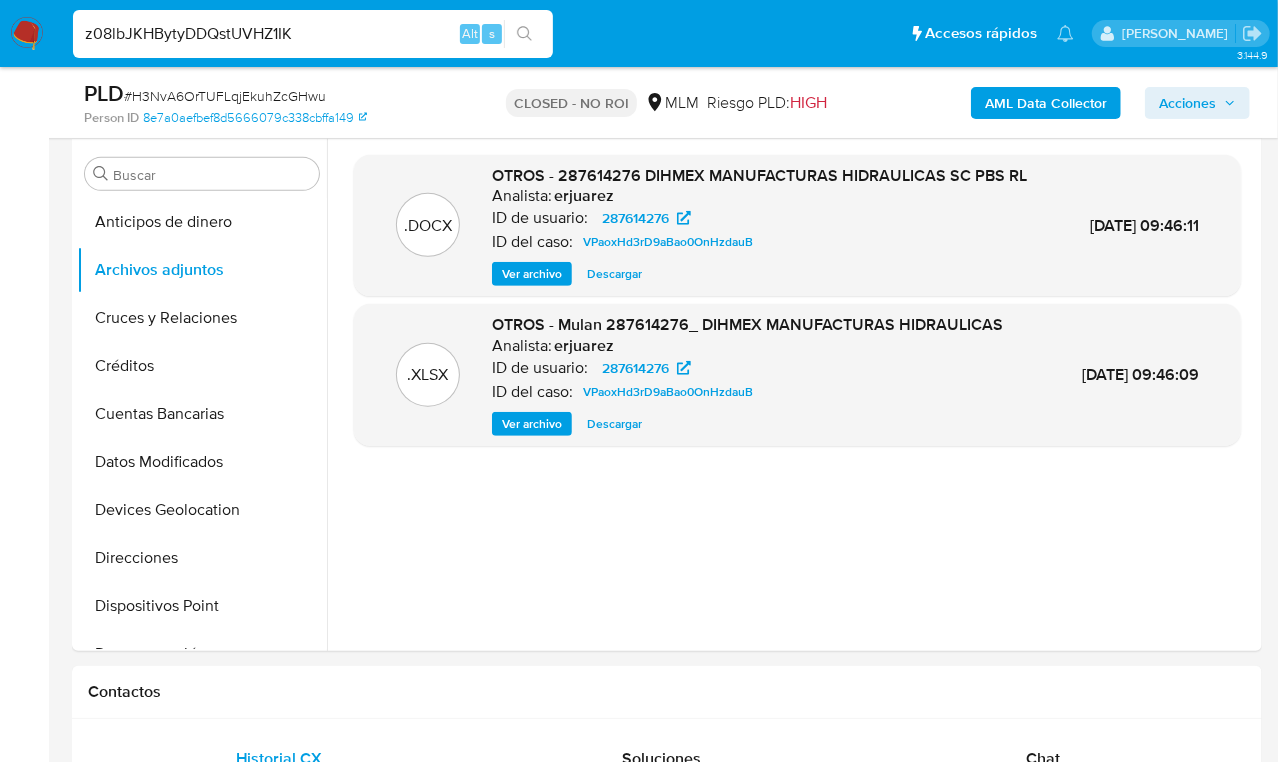 type on "z08lbJKHBytyDDQstUVHZ1IK" 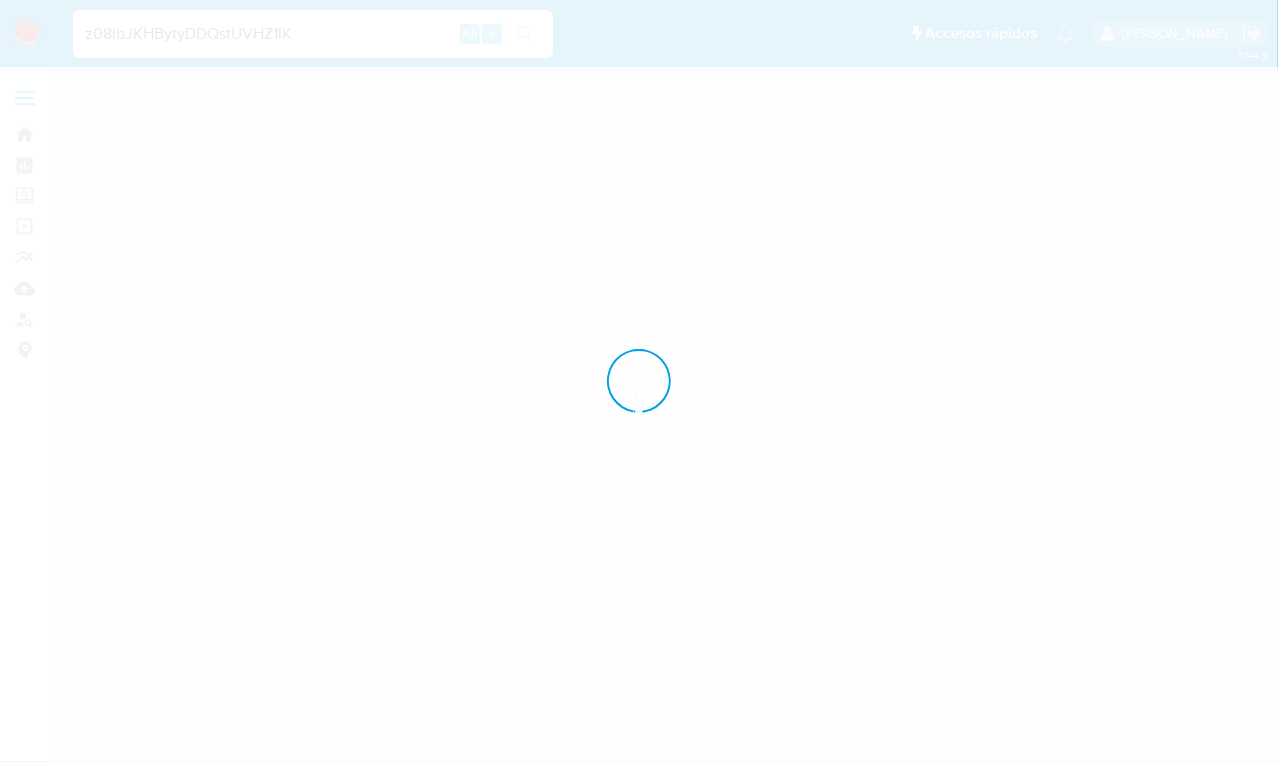 scroll, scrollTop: 0, scrollLeft: 0, axis: both 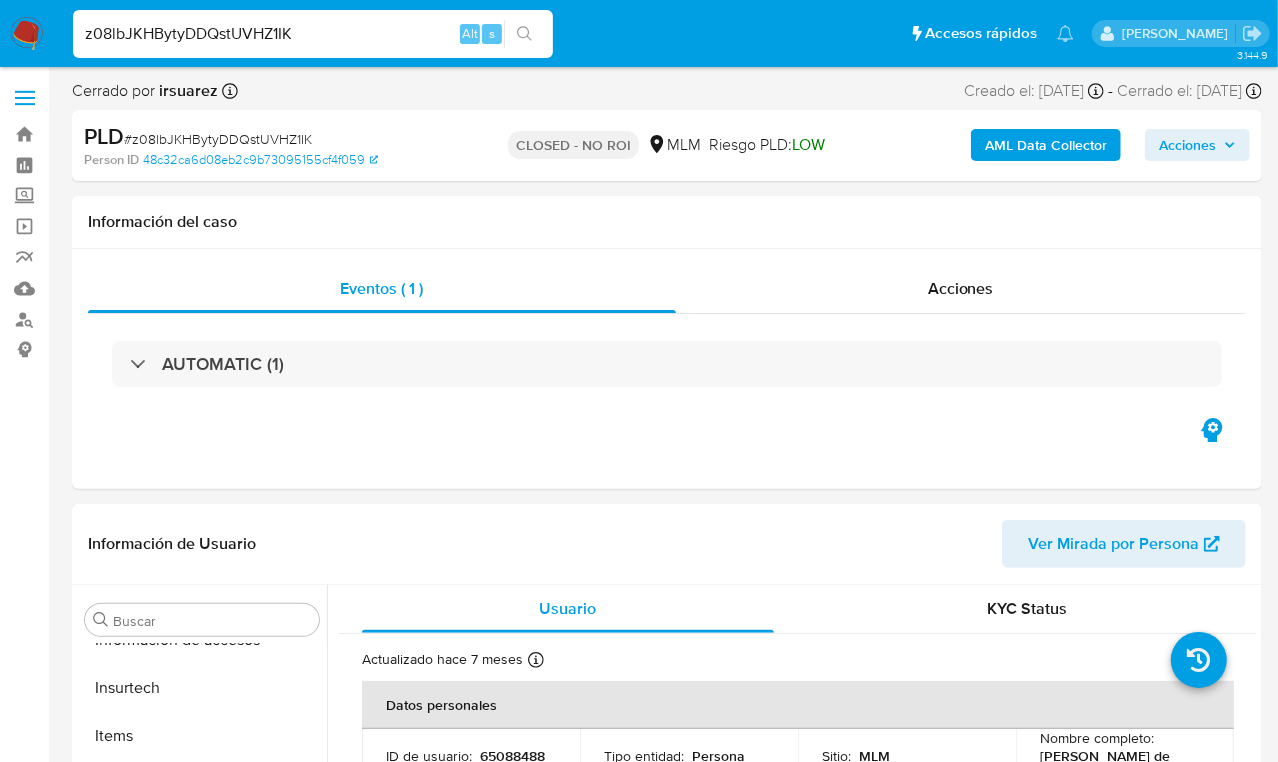 select on "10" 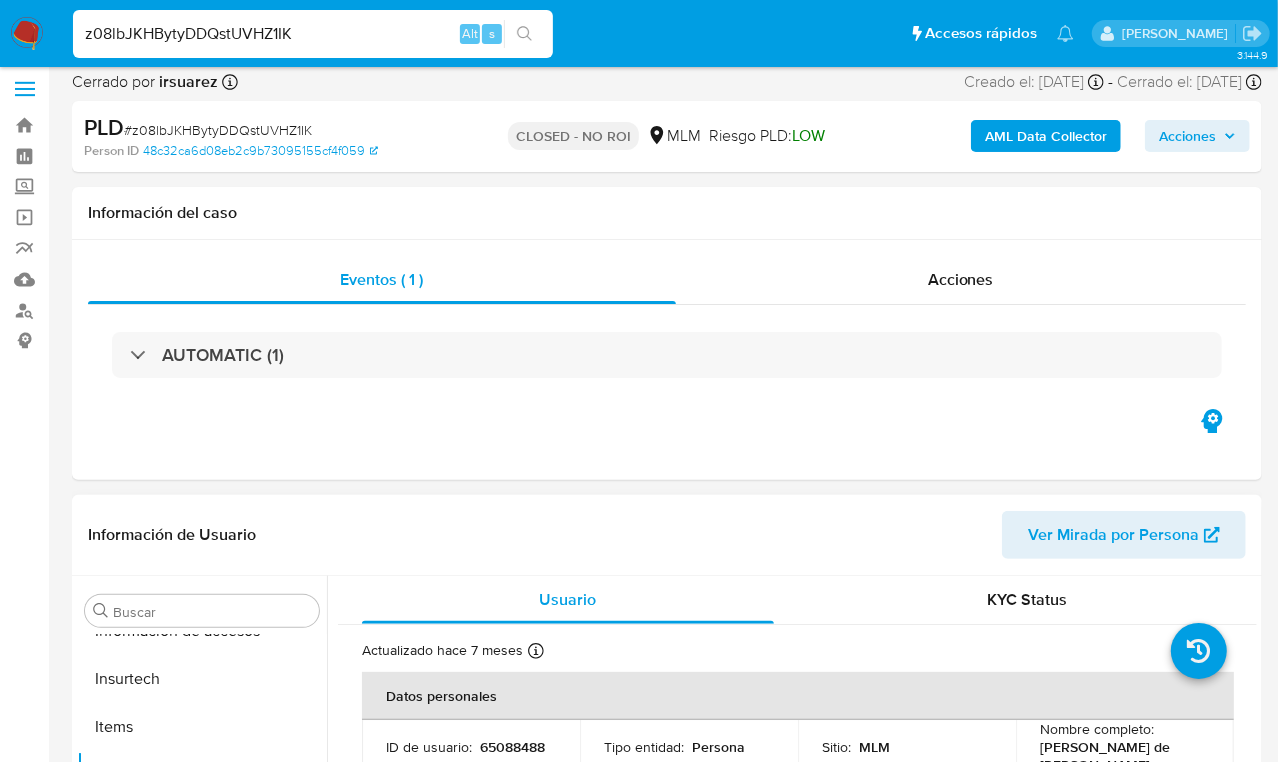 scroll, scrollTop: 375, scrollLeft: 0, axis: vertical 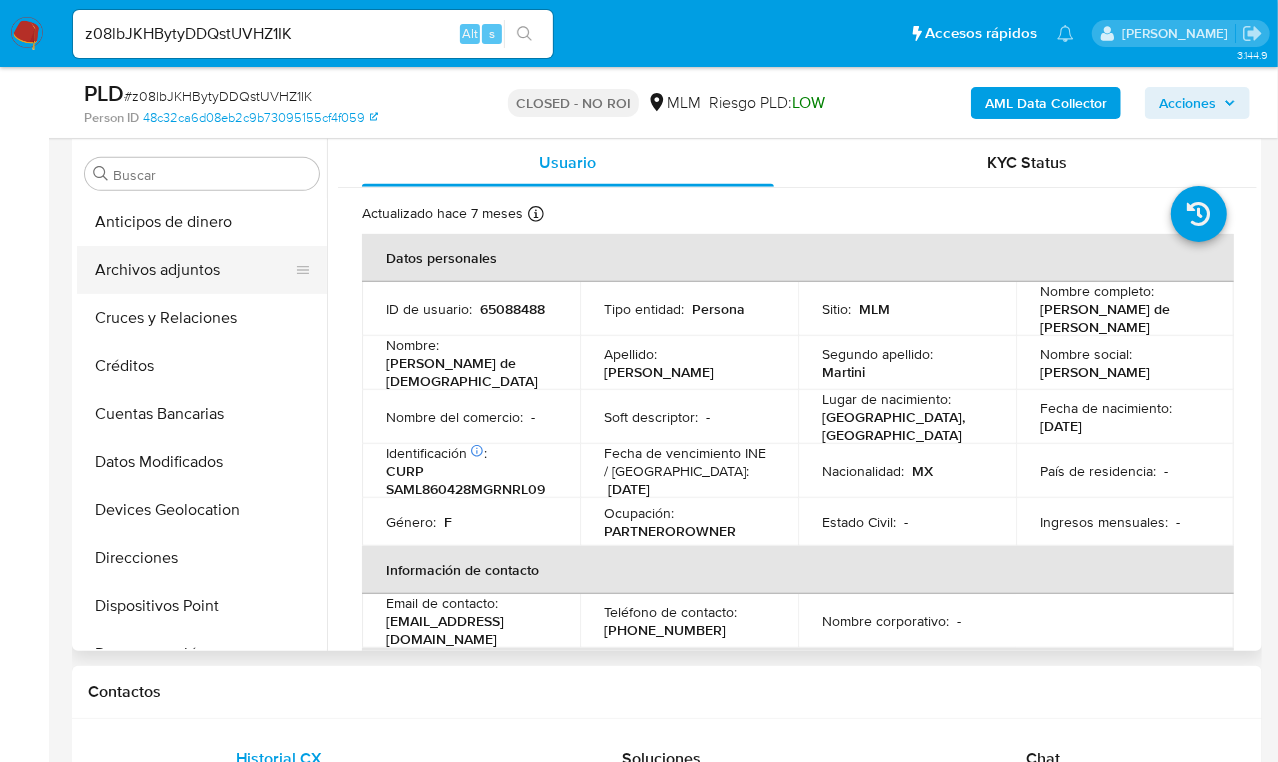 click on "Archivos adjuntos" at bounding box center (194, 270) 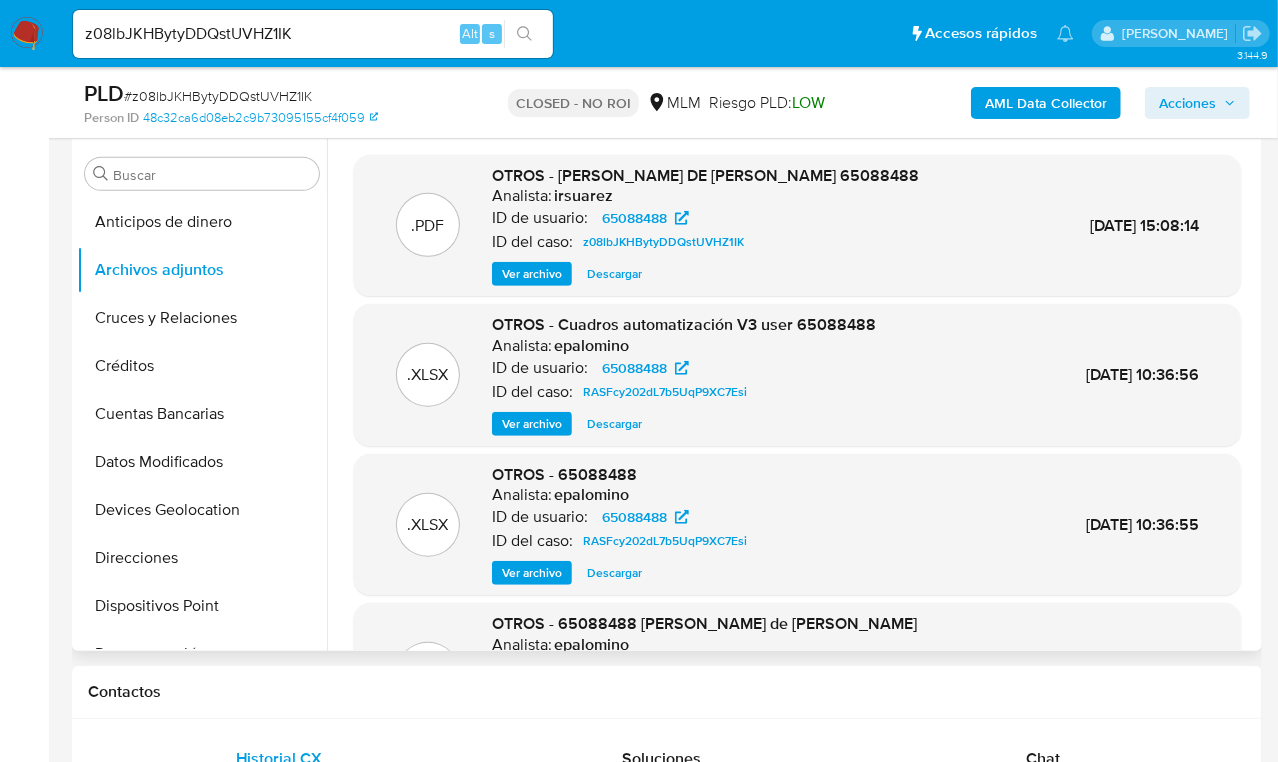 type 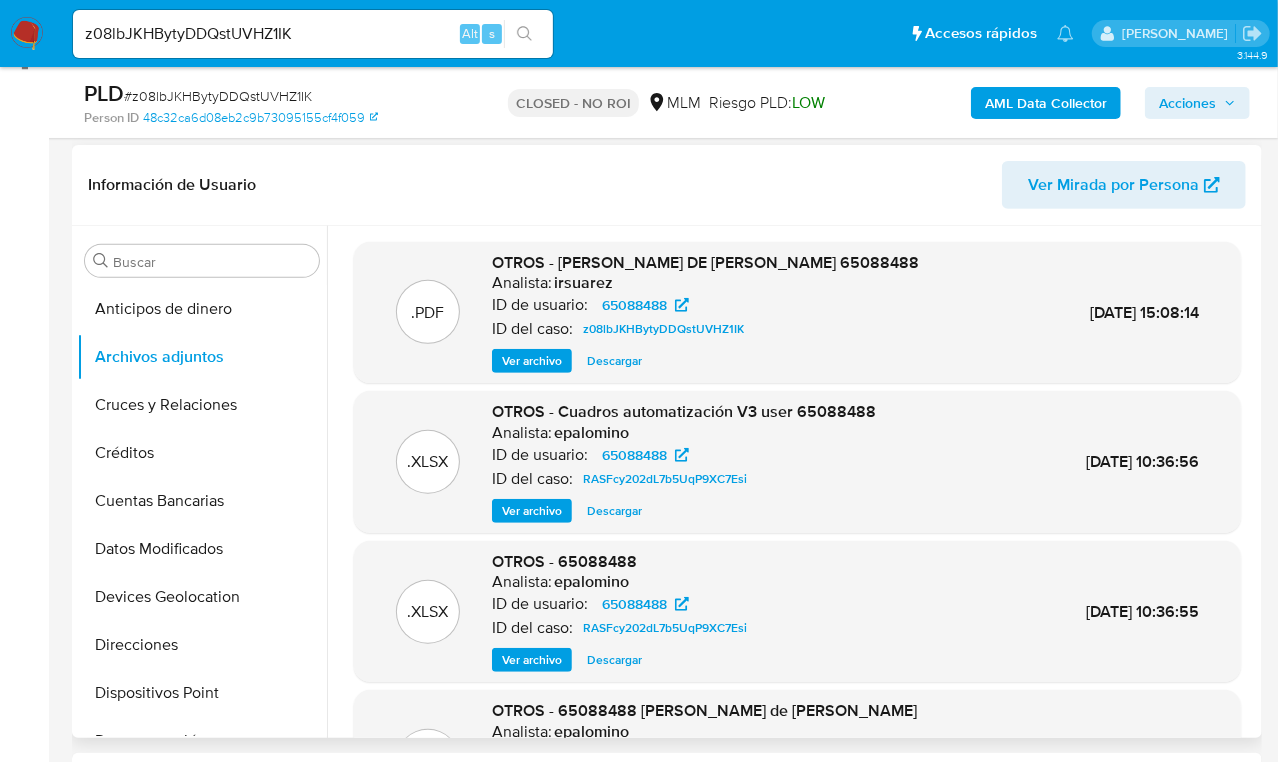 scroll, scrollTop: 249, scrollLeft: 0, axis: vertical 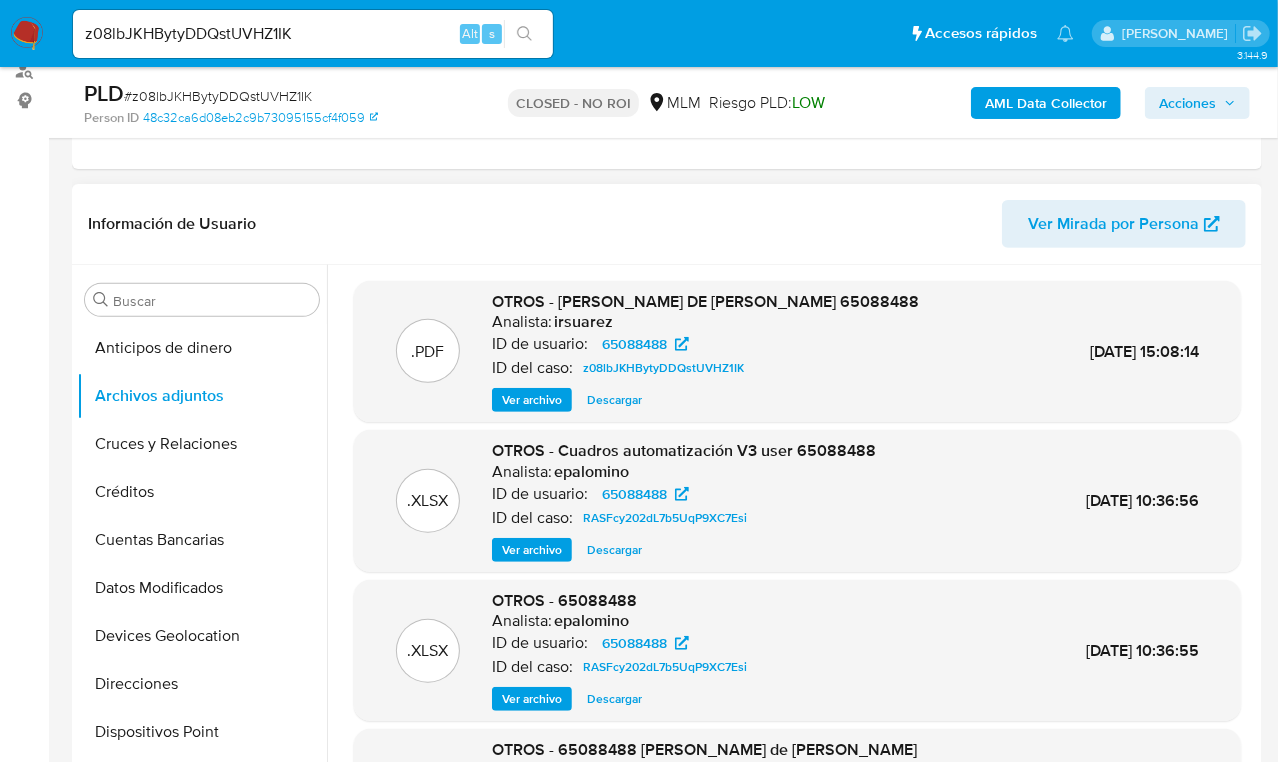 click on "Descargar" at bounding box center [614, 400] 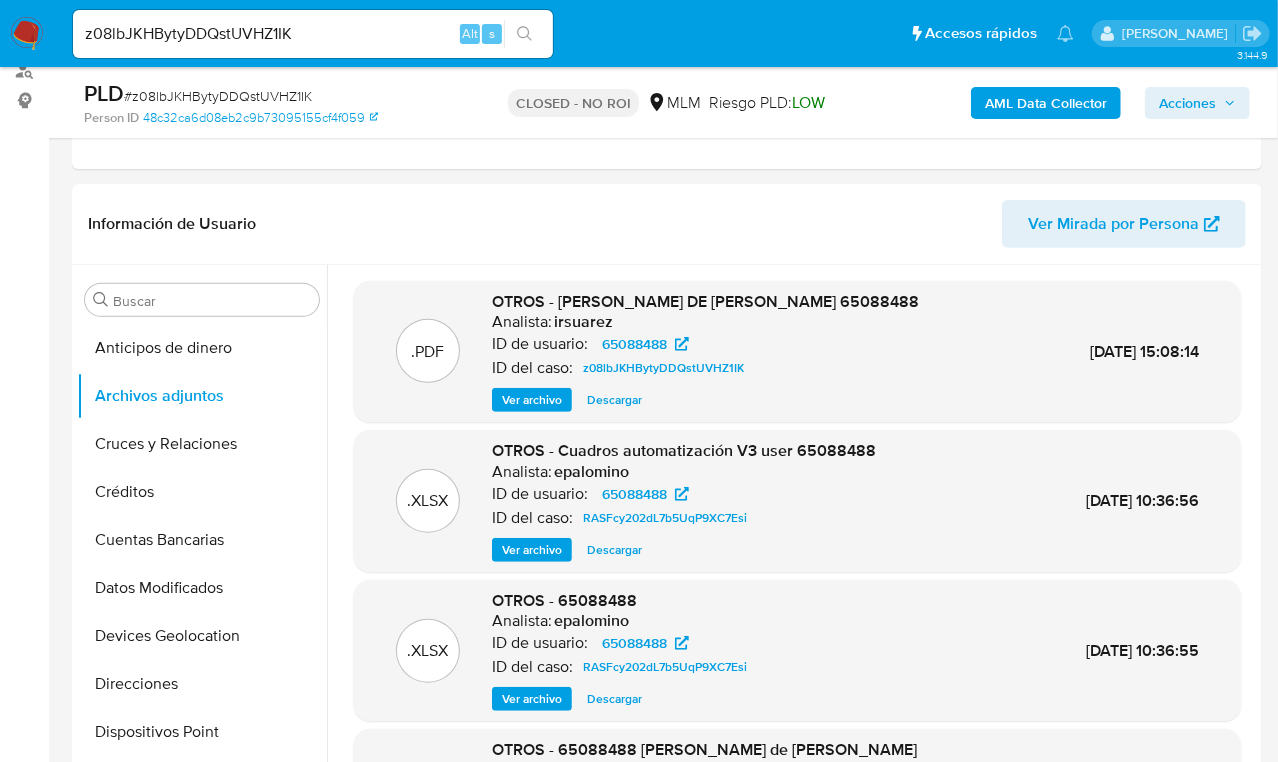 click on "z08lbJKHBytyDDQstUVHZ1IK" at bounding box center [313, 34] 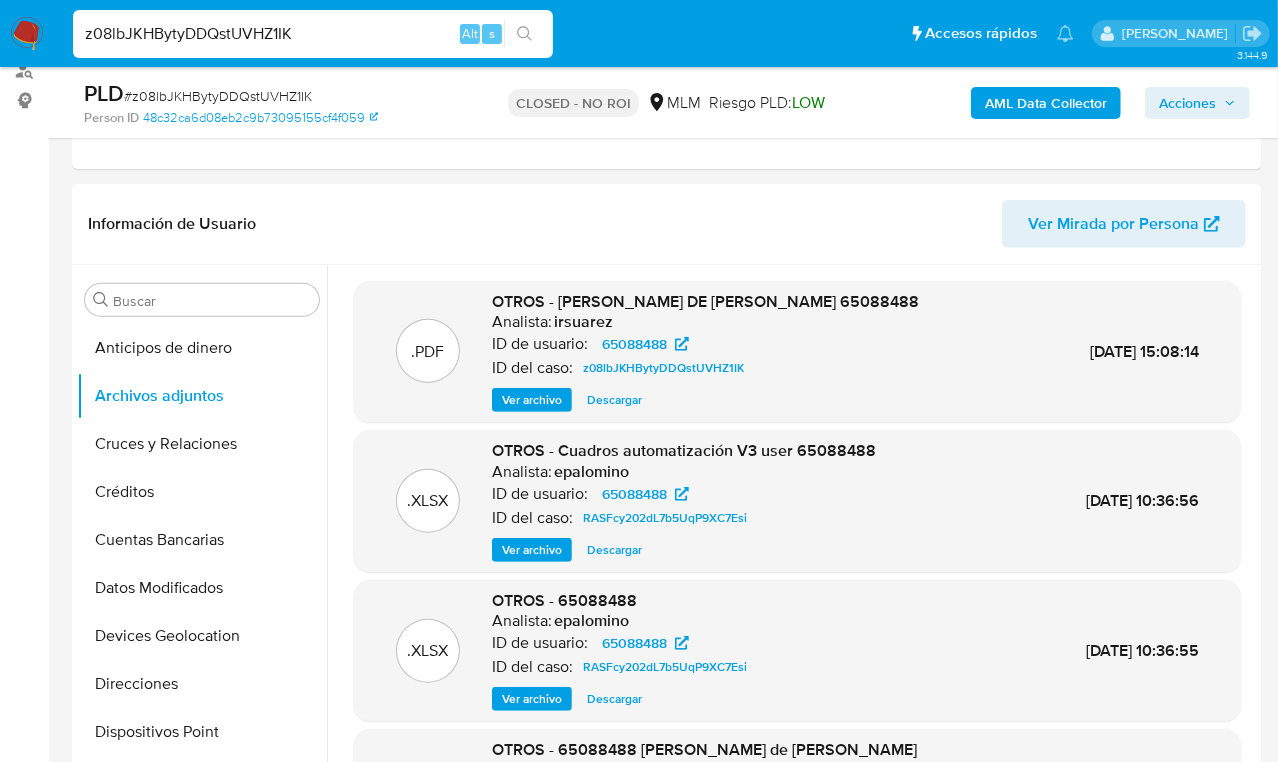 drag, startPoint x: 321, startPoint y: 37, endPoint x: -21, endPoint y: 22, distance: 342.3288 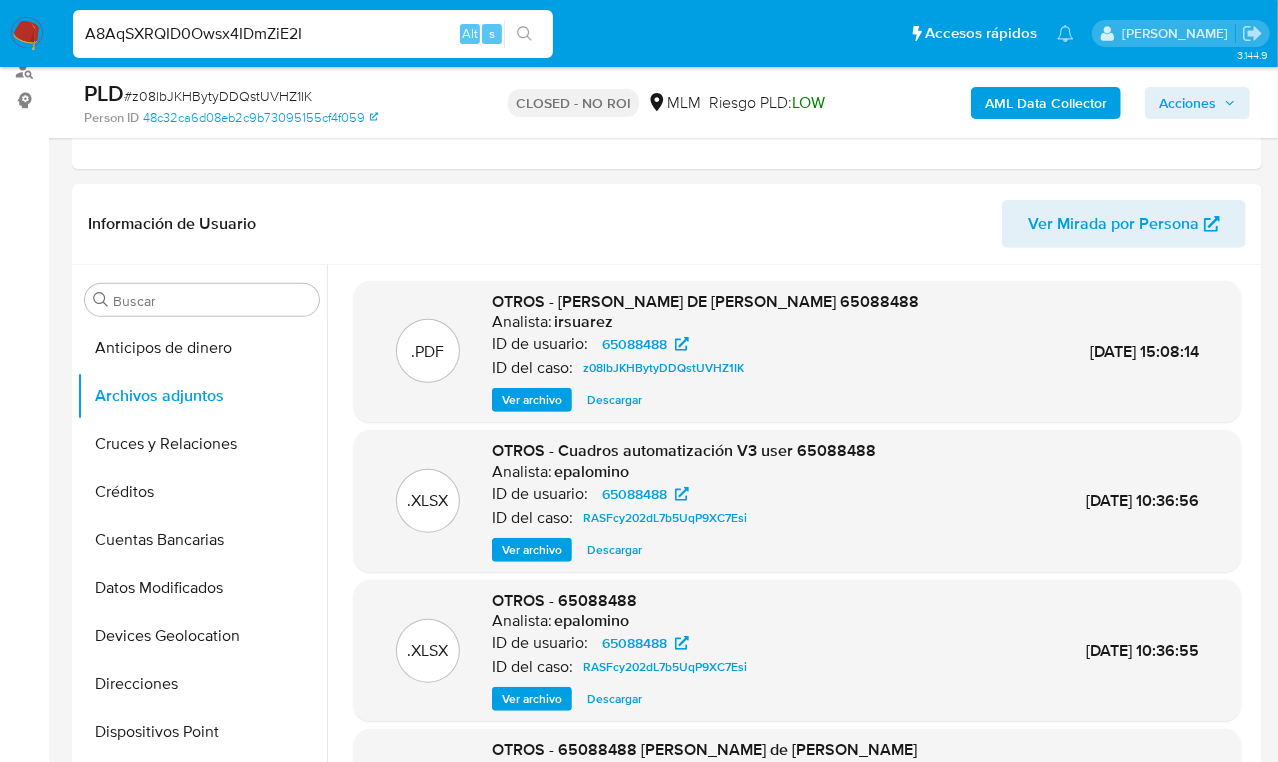 type on "A8AqSXRQID0Owsx4IDmZiE2I" 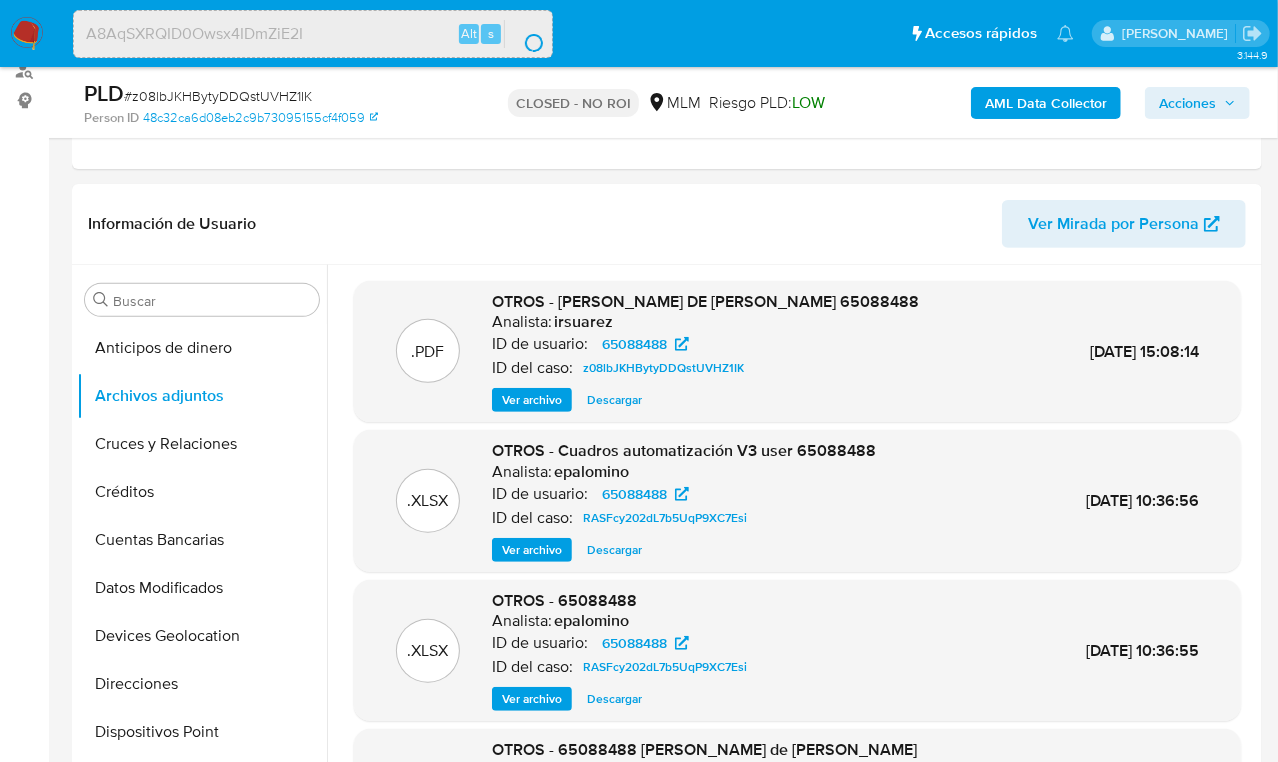 scroll, scrollTop: 0, scrollLeft: 0, axis: both 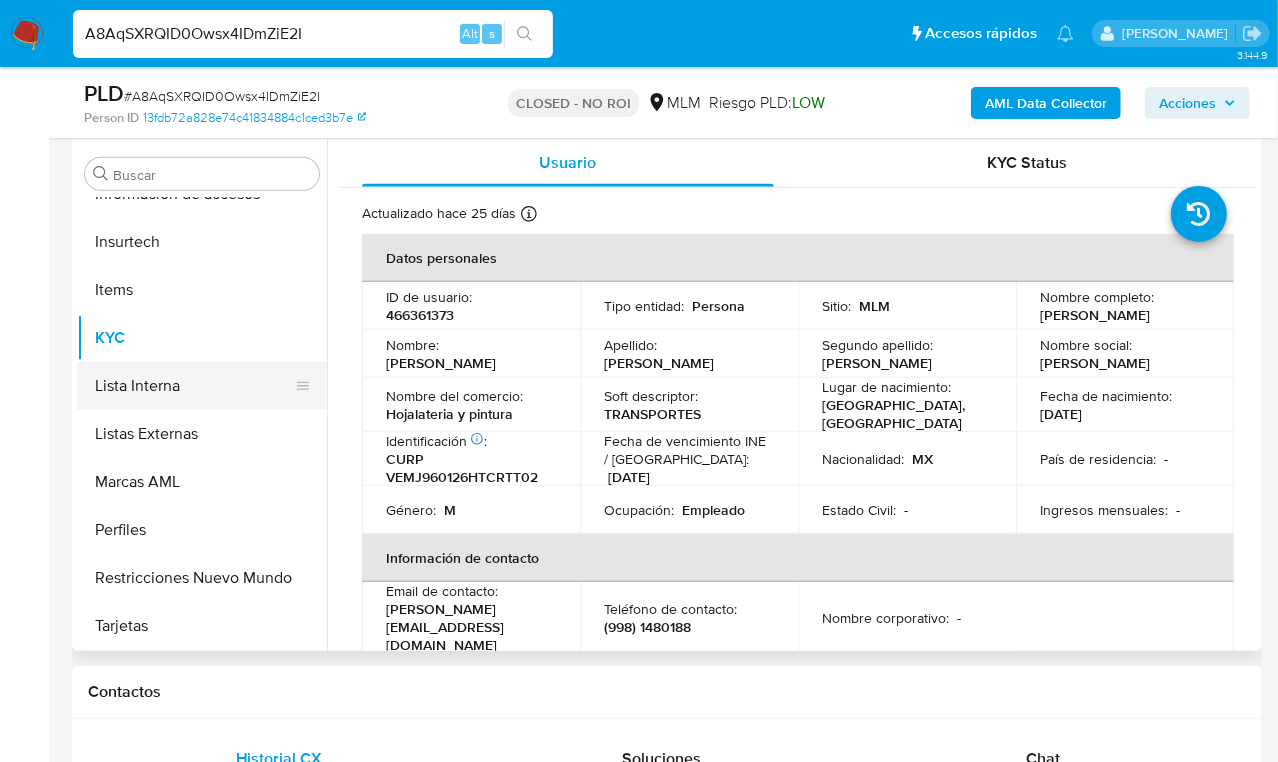select on "10" 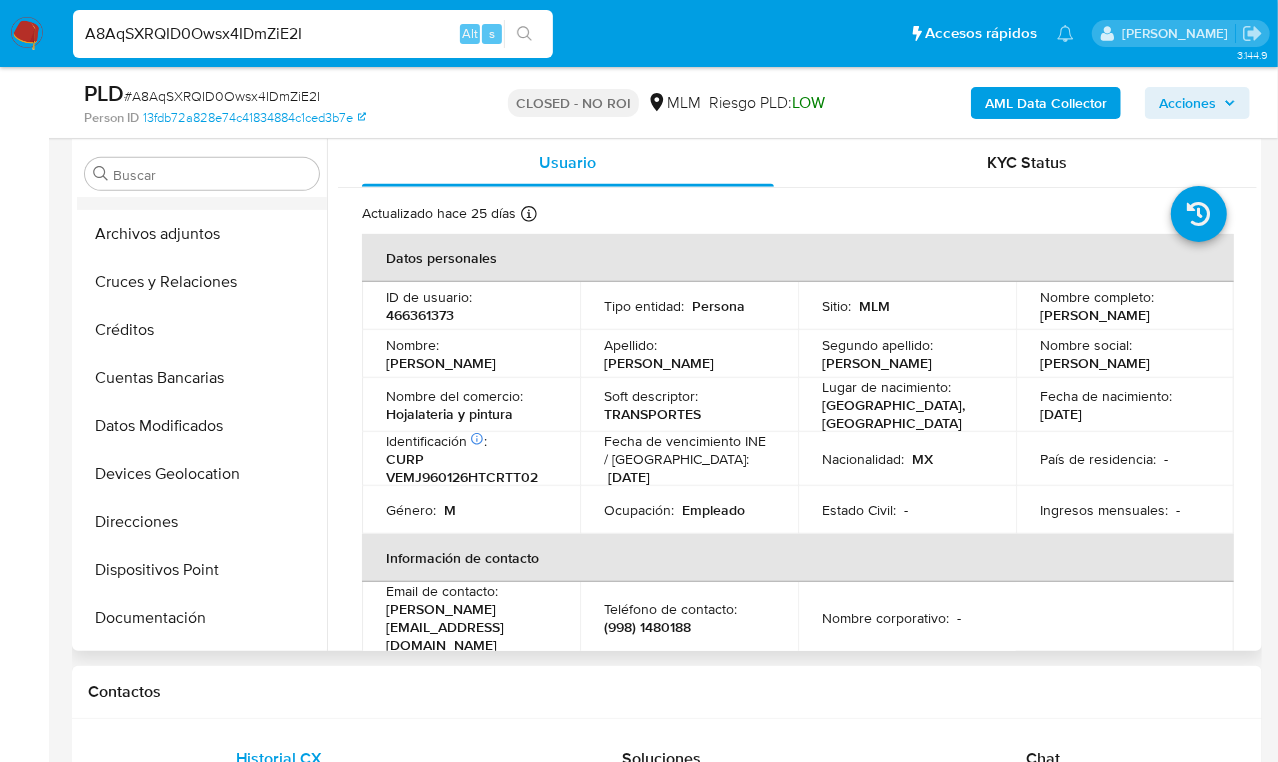 scroll, scrollTop: 0, scrollLeft: 0, axis: both 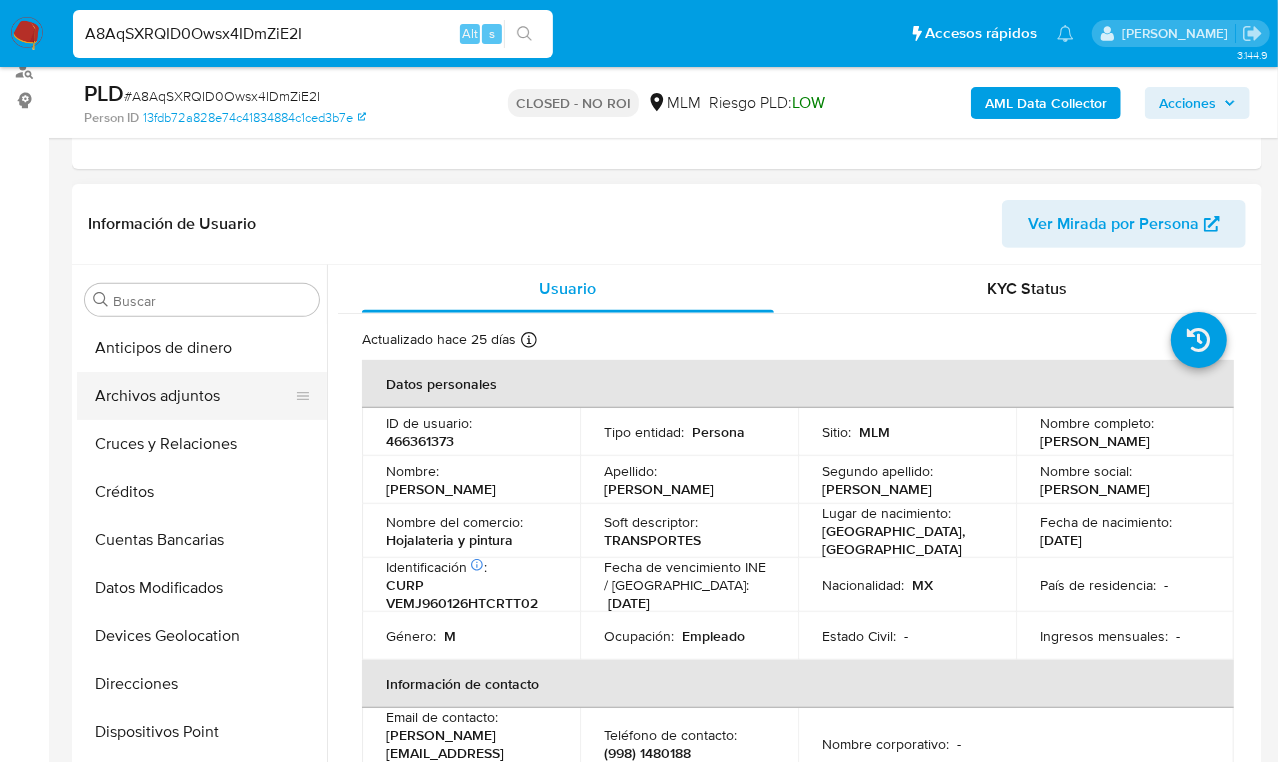 click on "Archivos adjuntos" at bounding box center (194, 396) 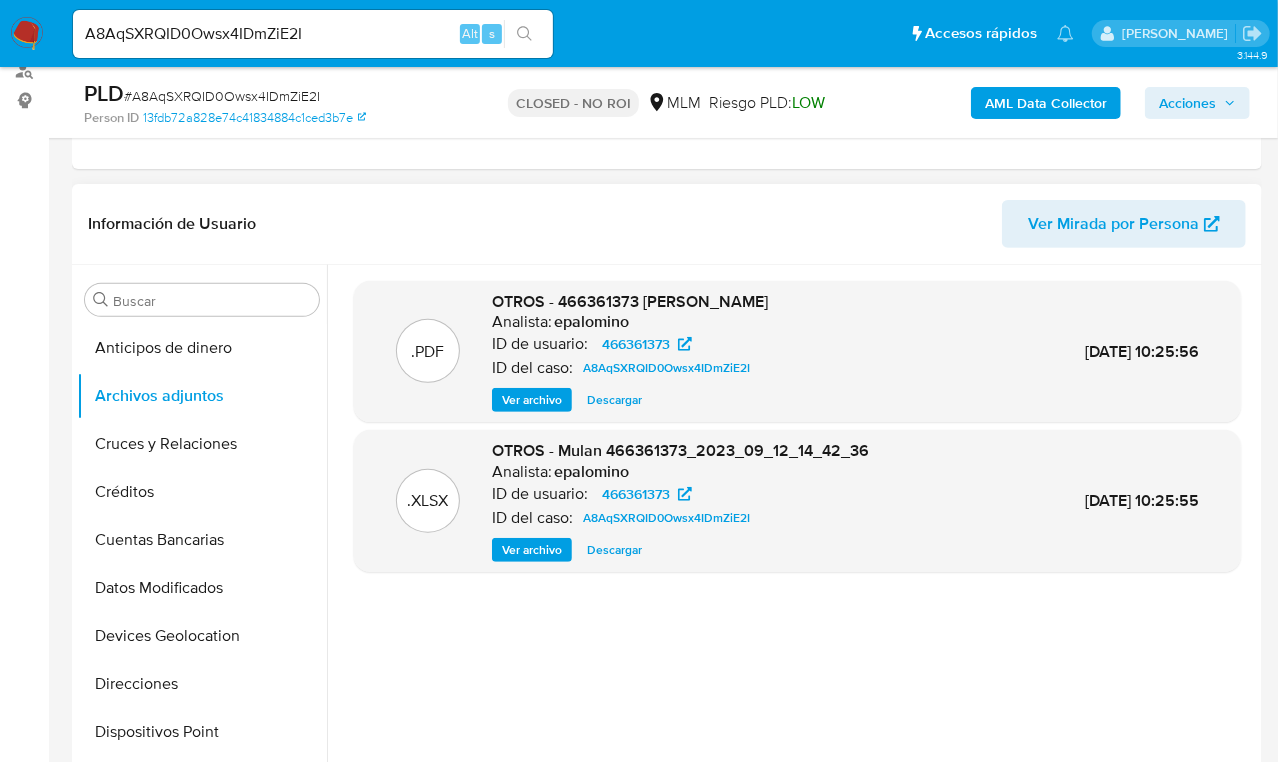 type 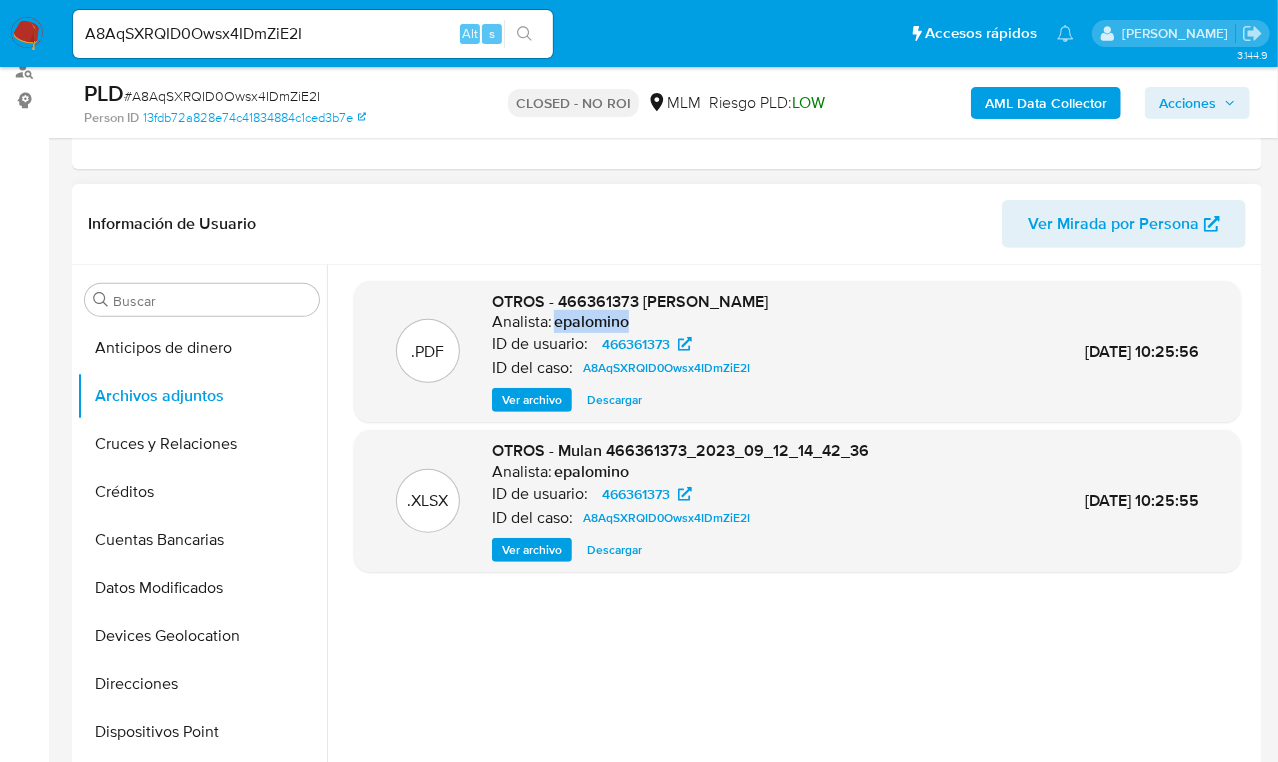 click on "epalomino" at bounding box center [591, 322] 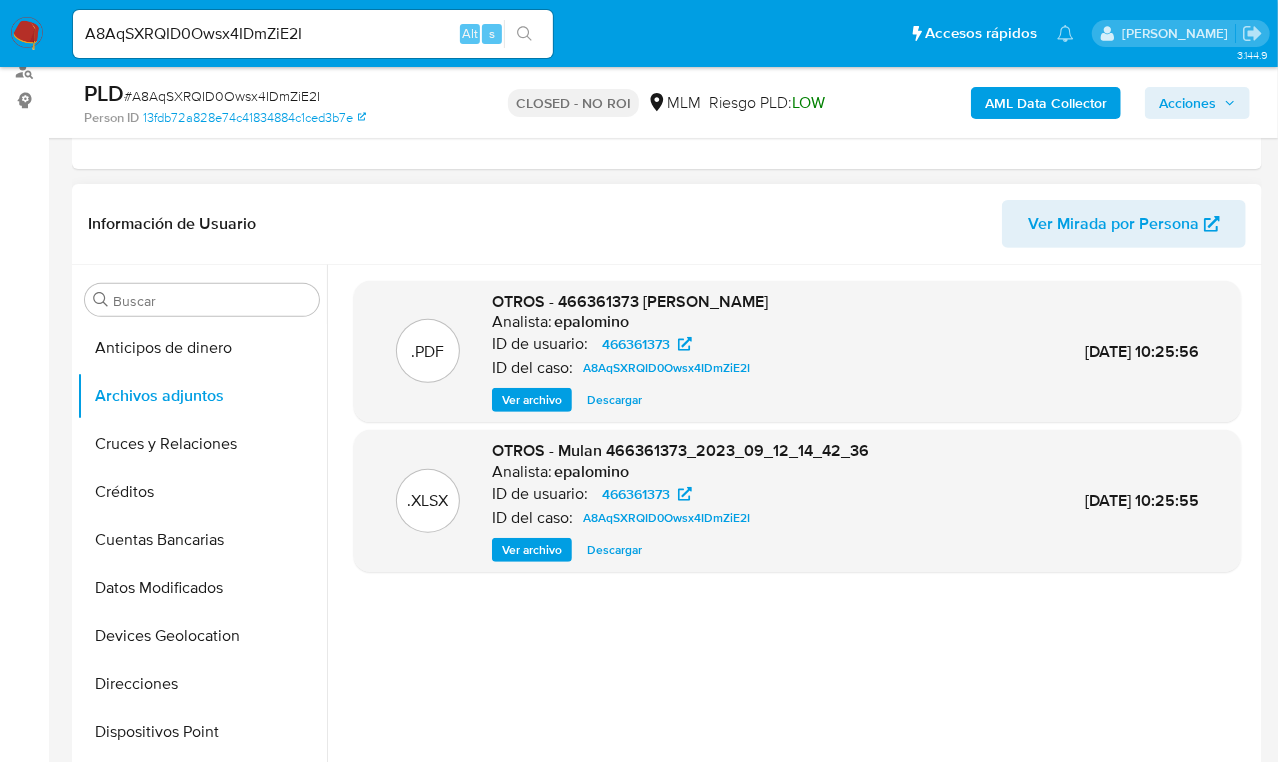 click on ".PDF OTROS - 466361373 [PERSON_NAME]: epalomino ID de usuario: 466361373 ID del caso: A8AqSXRQID0Owsx4IDmZiE2I Ver archivo Descargar [DATE] 10:25:56 .XLSX OTROS - Mulan 466361373_2023_09_12_14_42_36 Analista: epalomino ID de usuario: 466361373 ID del caso: A8AqSXRQID0Owsx4IDmZiE2I Ver archivo Descargar [DATE] 10:25:55" at bounding box center (797, 521) 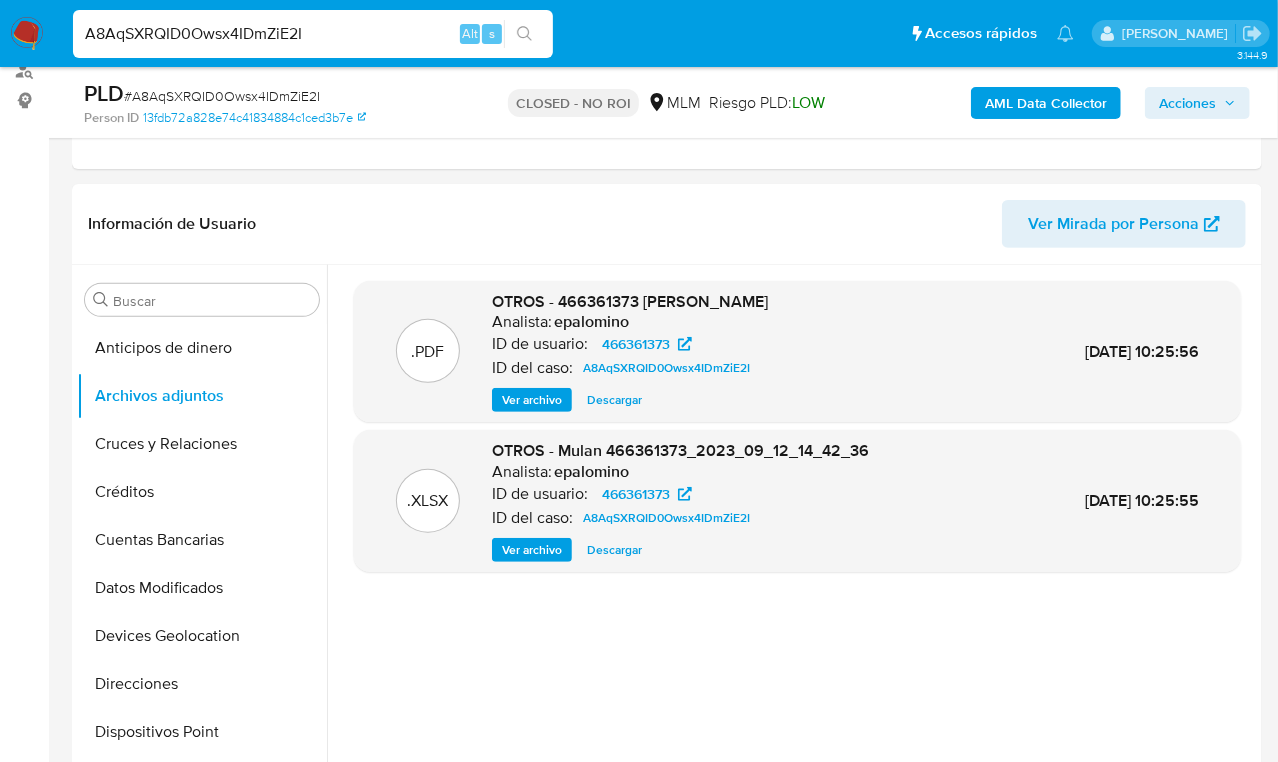 drag, startPoint x: 328, startPoint y: 27, endPoint x: 348, endPoint y: 34, distance: 21.189621 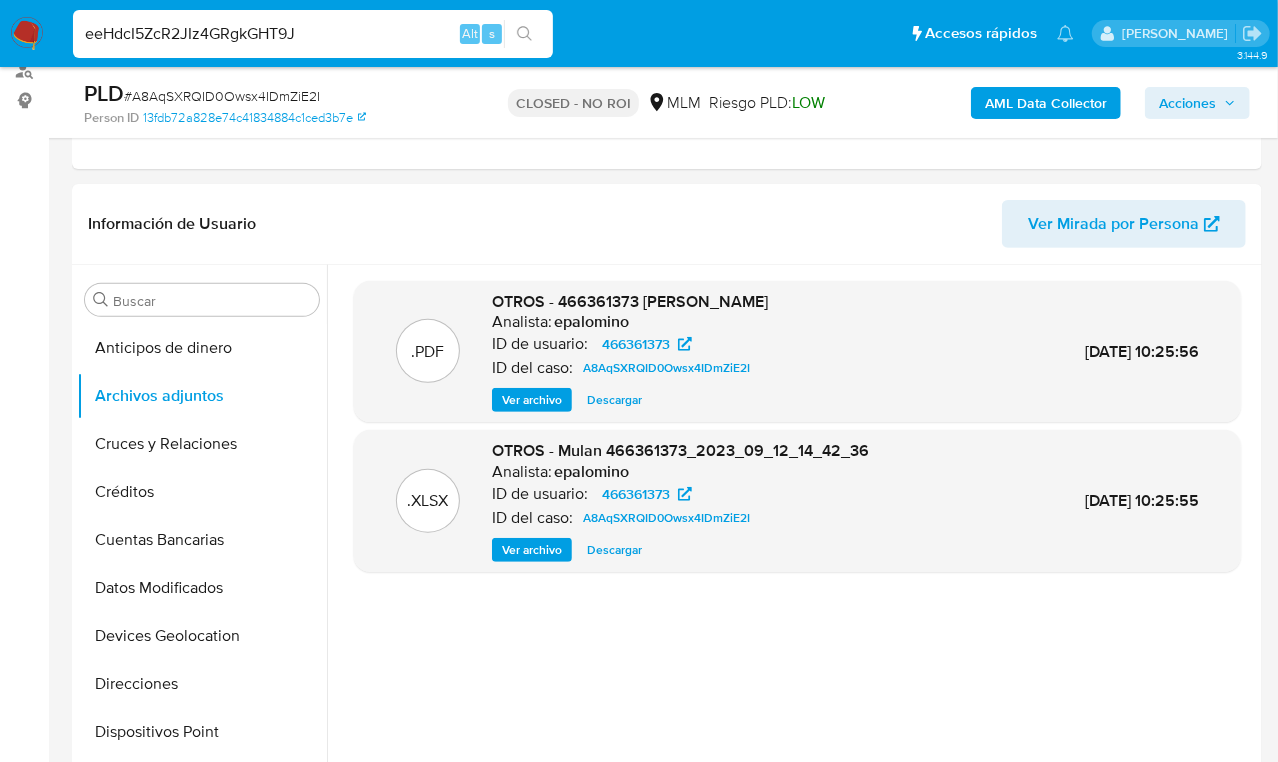 type on "eeHdcI5ZcR2JIz4GRgkGHT9J" 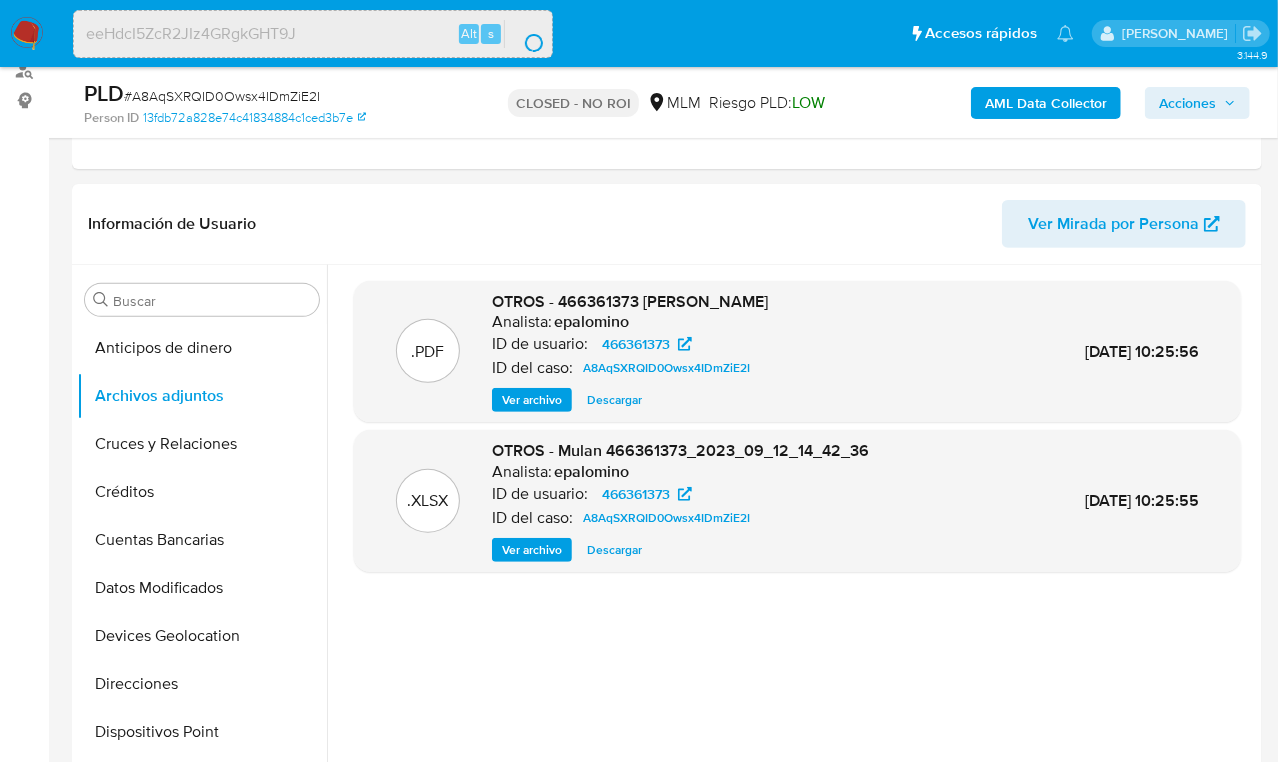 scroll, scrollTop: 0, scrollLeft: 0, axis: both 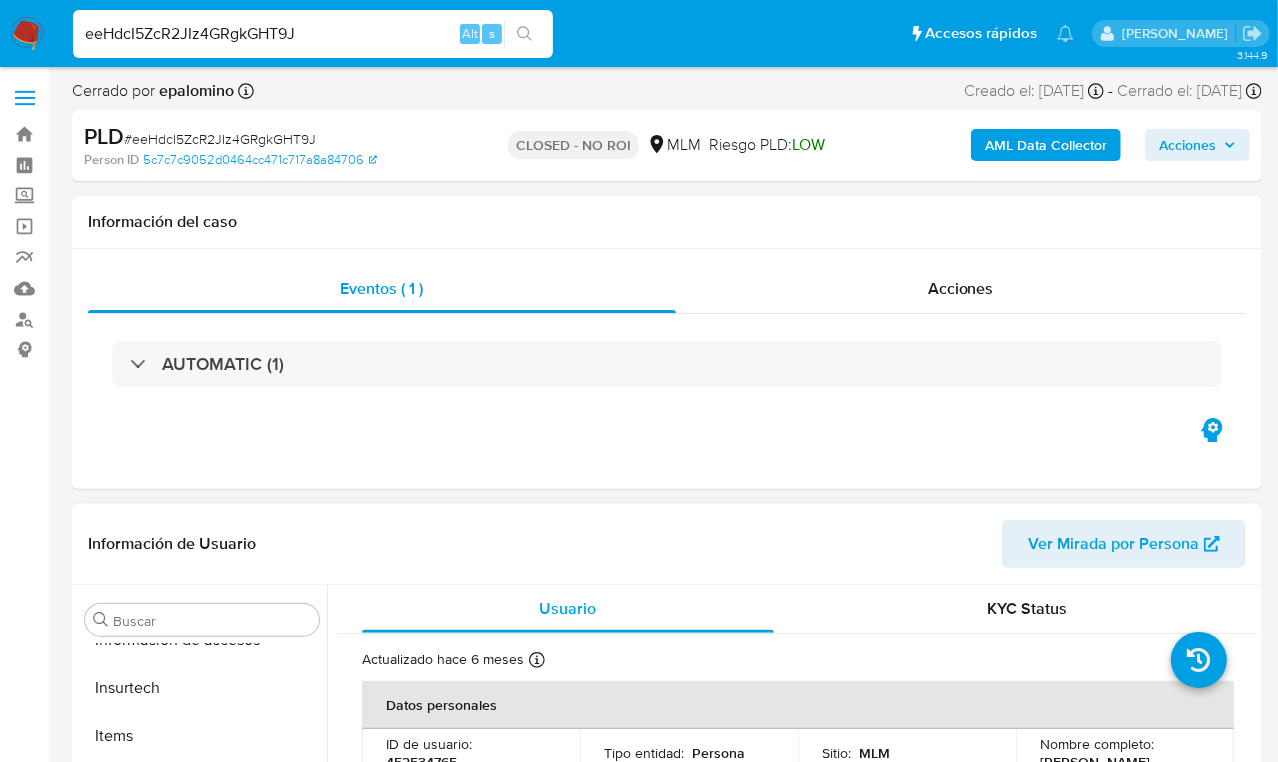 select on "10" 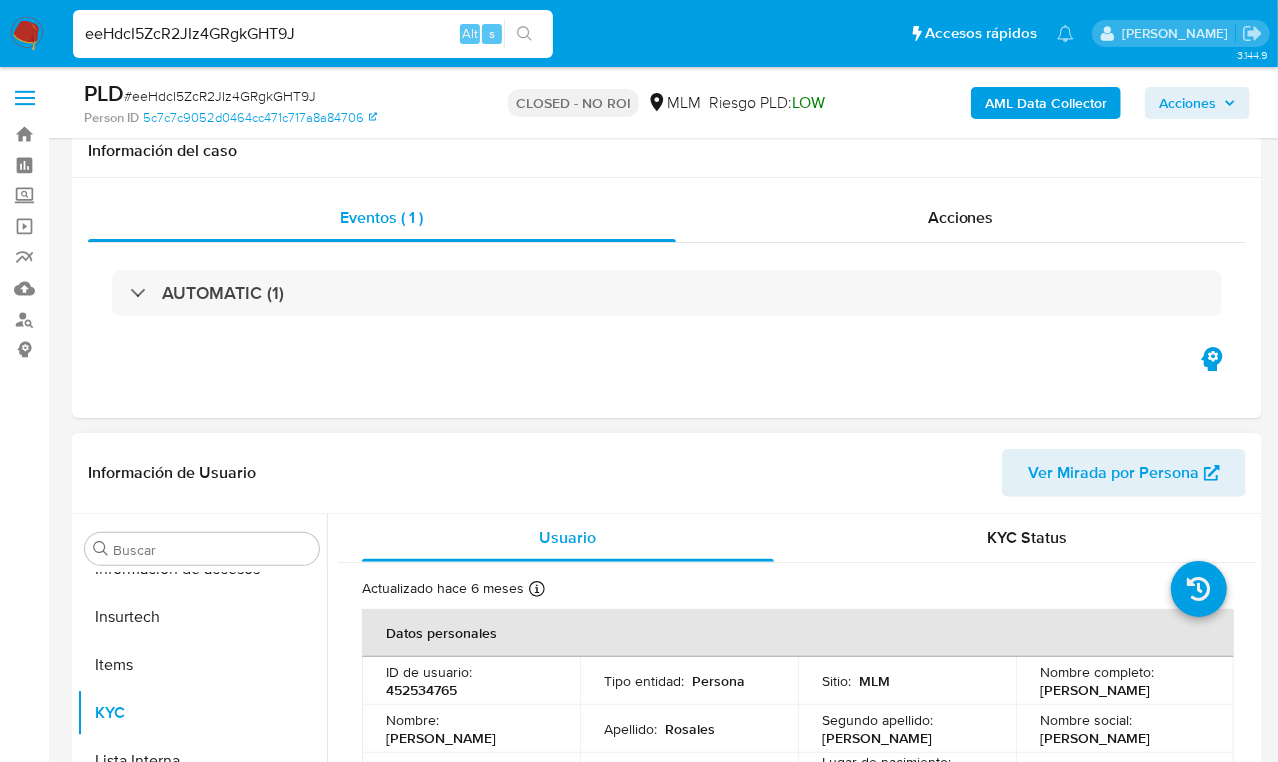 scroll, scrollTop: 249, scrollLeft: 0, axis: vertical 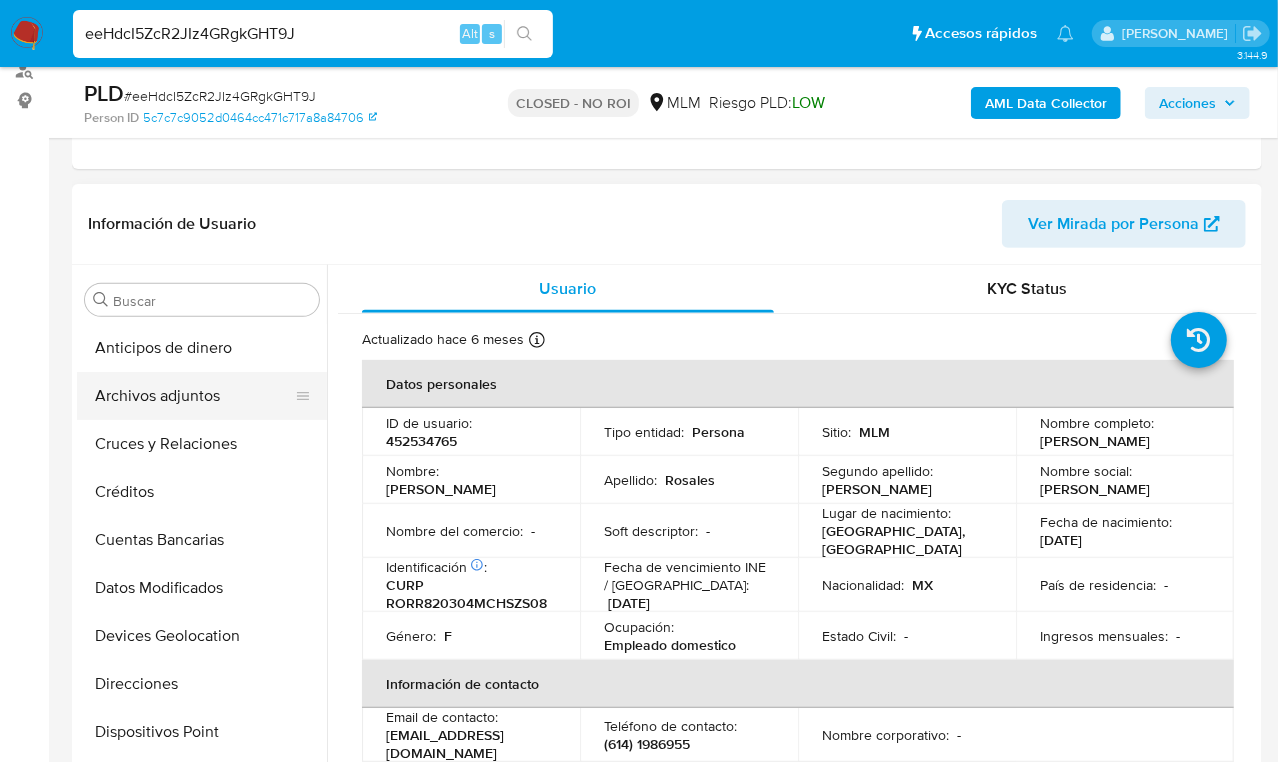 click on "Archivos adjuntos" at bounding box center [194, 396] 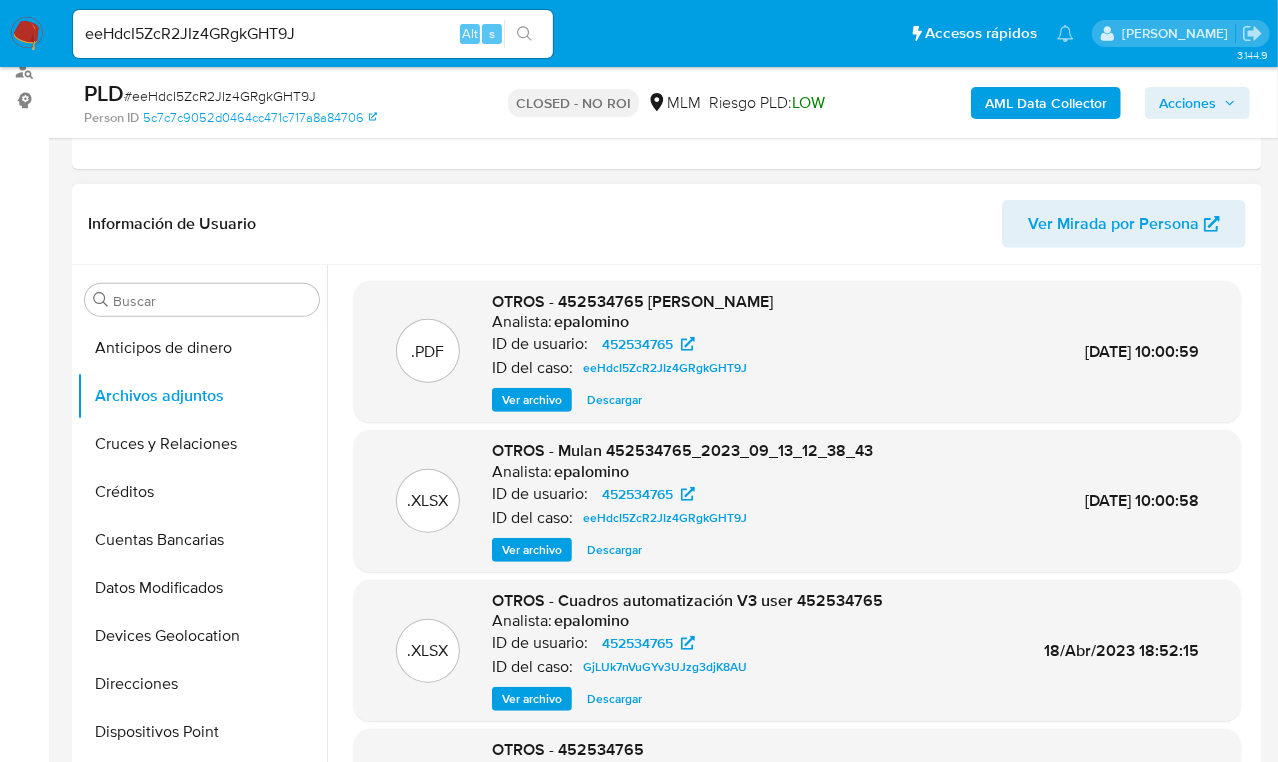 type 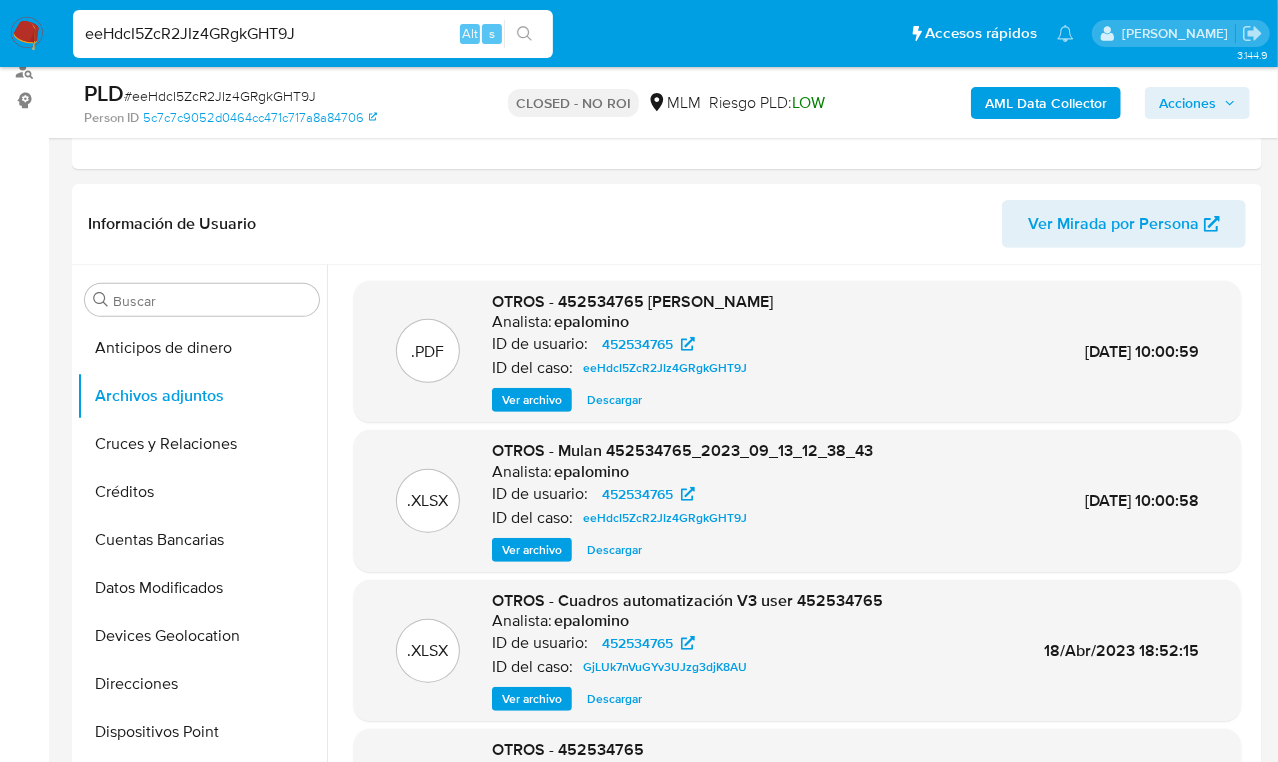click on "eeHdcI5ZcR2JIz4GRgkGHT9J" at bounding box center (313, 34) 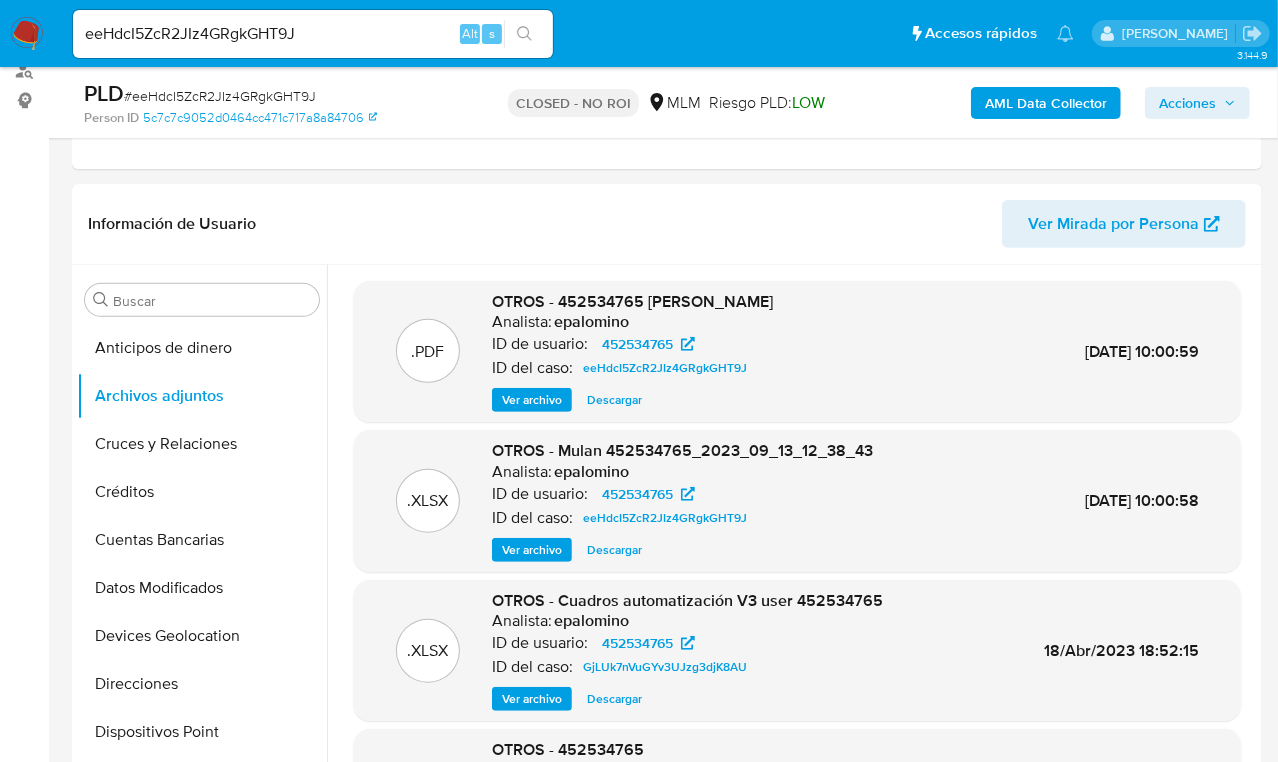 click on "eeHdcI5ZcR2JIz4GRgkGHT9J" at bounding box center [313, 34] 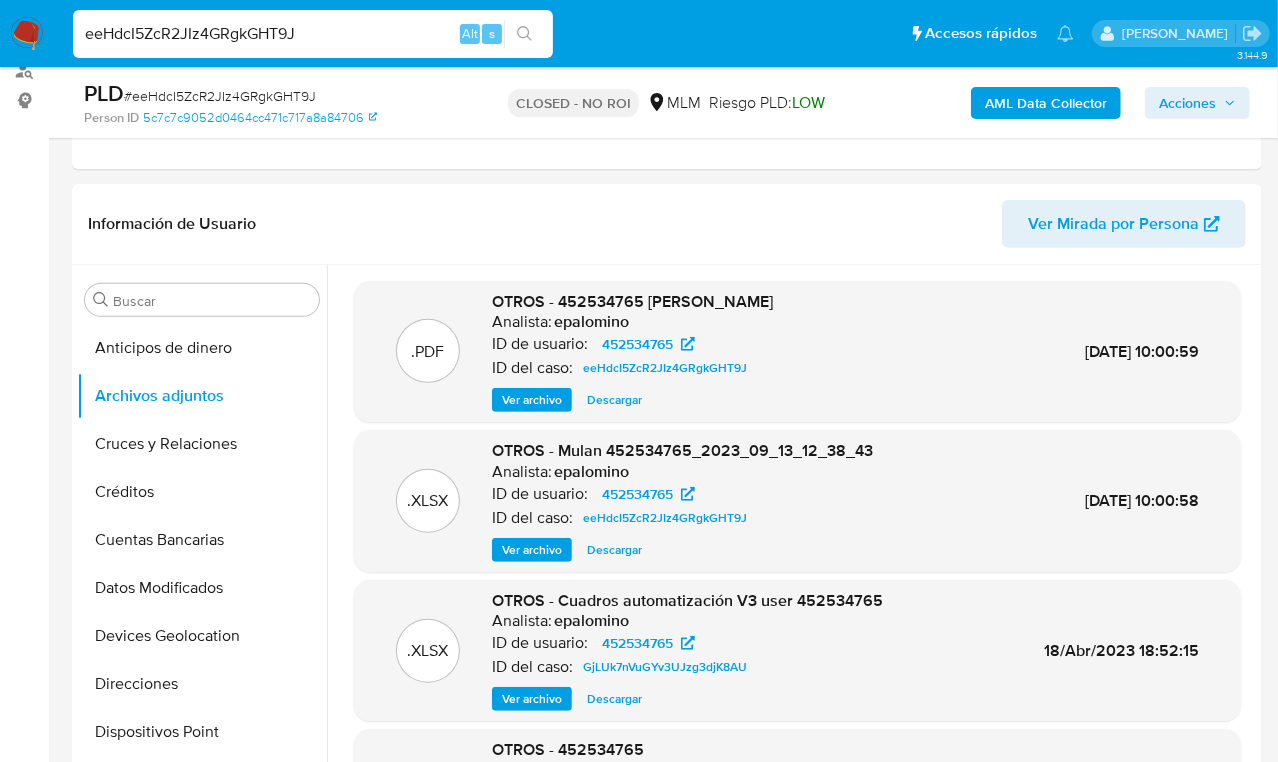 drag, startPoint x: 352, startPoint y: 32, endPoint x: -110, endPoint y: 10, distance: 462.5235 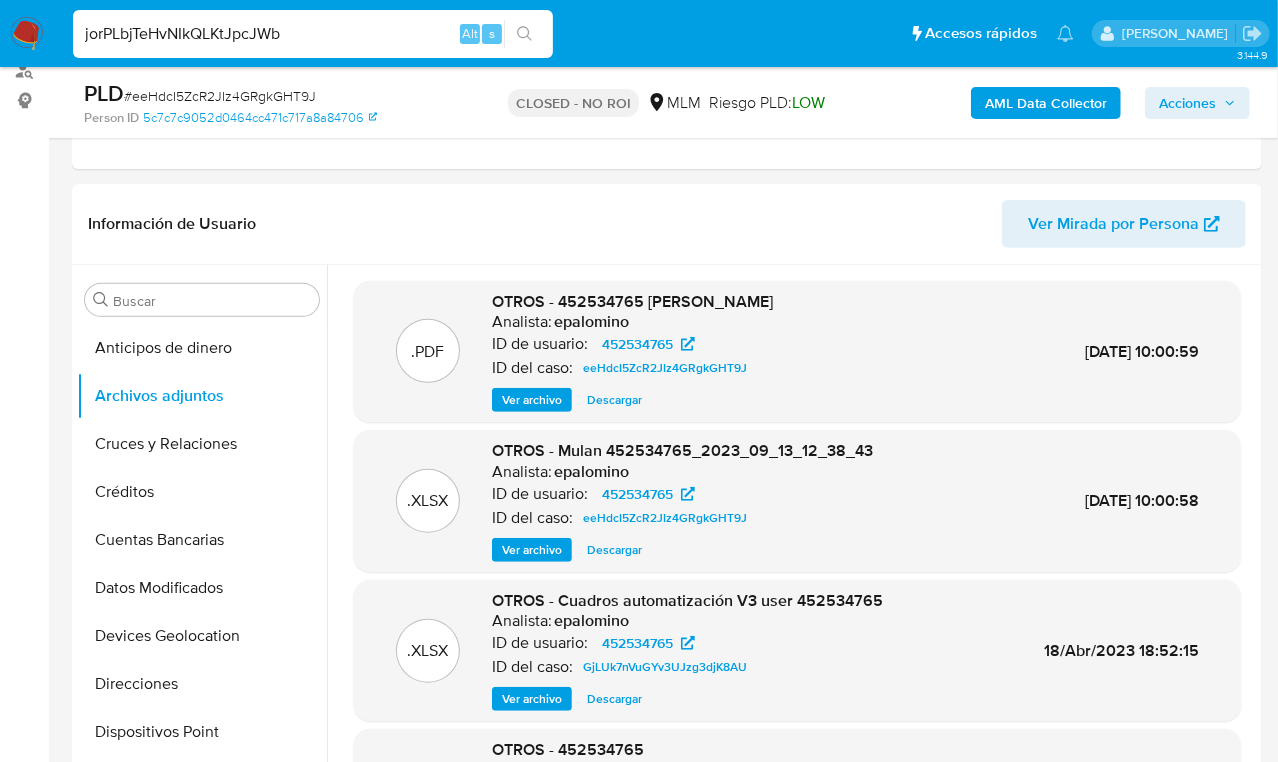 type on "jorPLbjTeHvNIkQLKtJpcJWb" 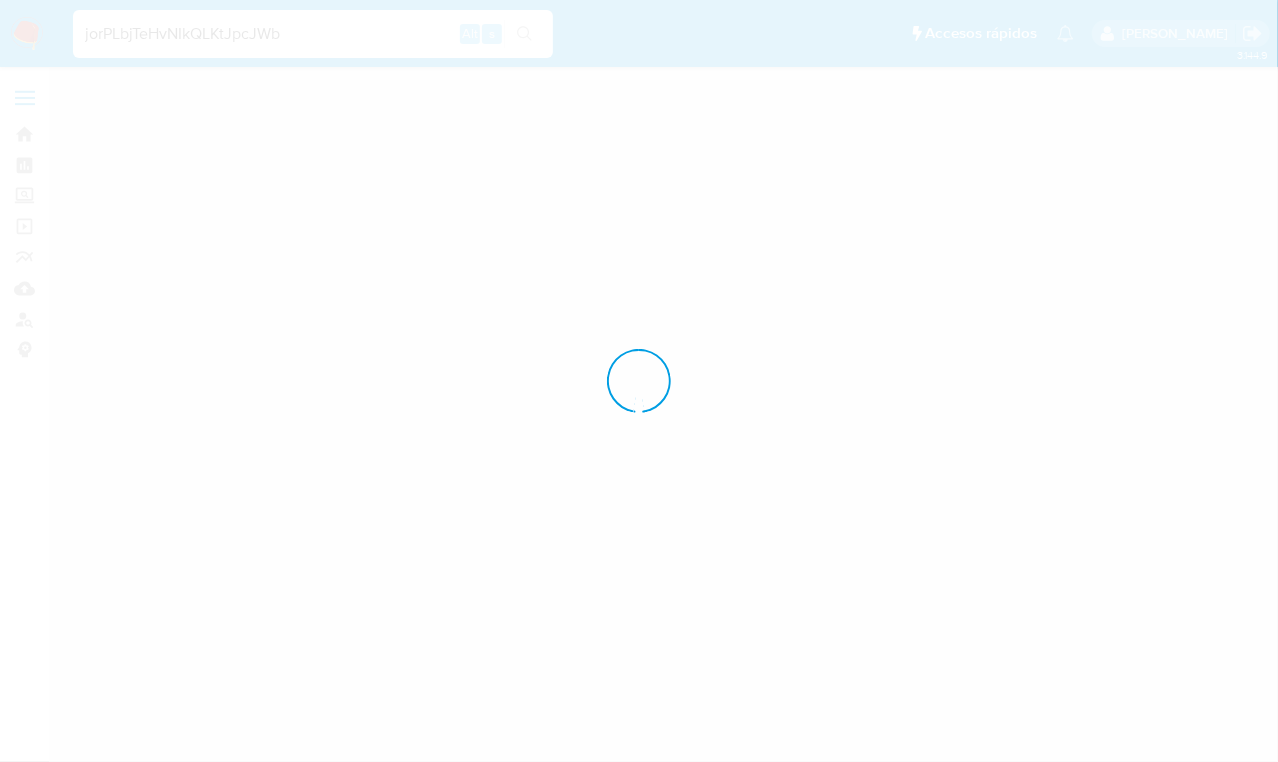 scroll, scrollTop: 0, scrollLeft: 0, axis: both 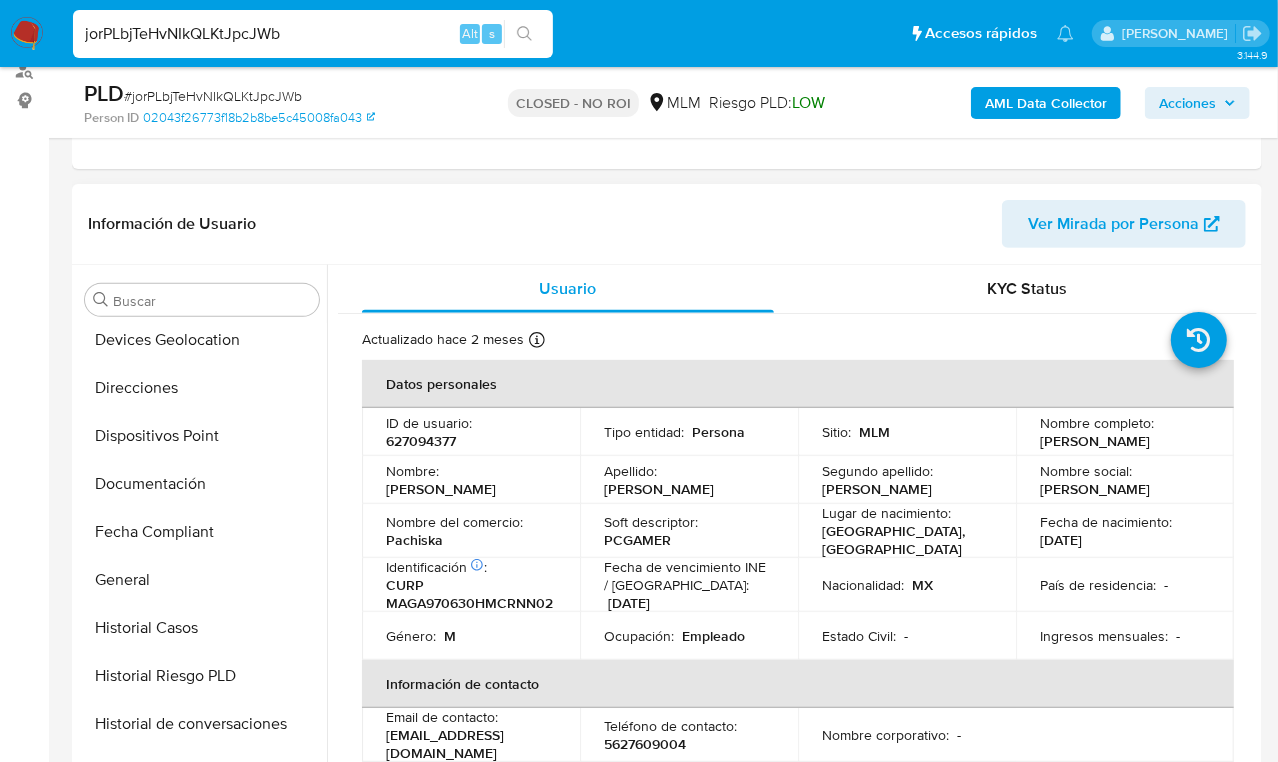 select on "10" 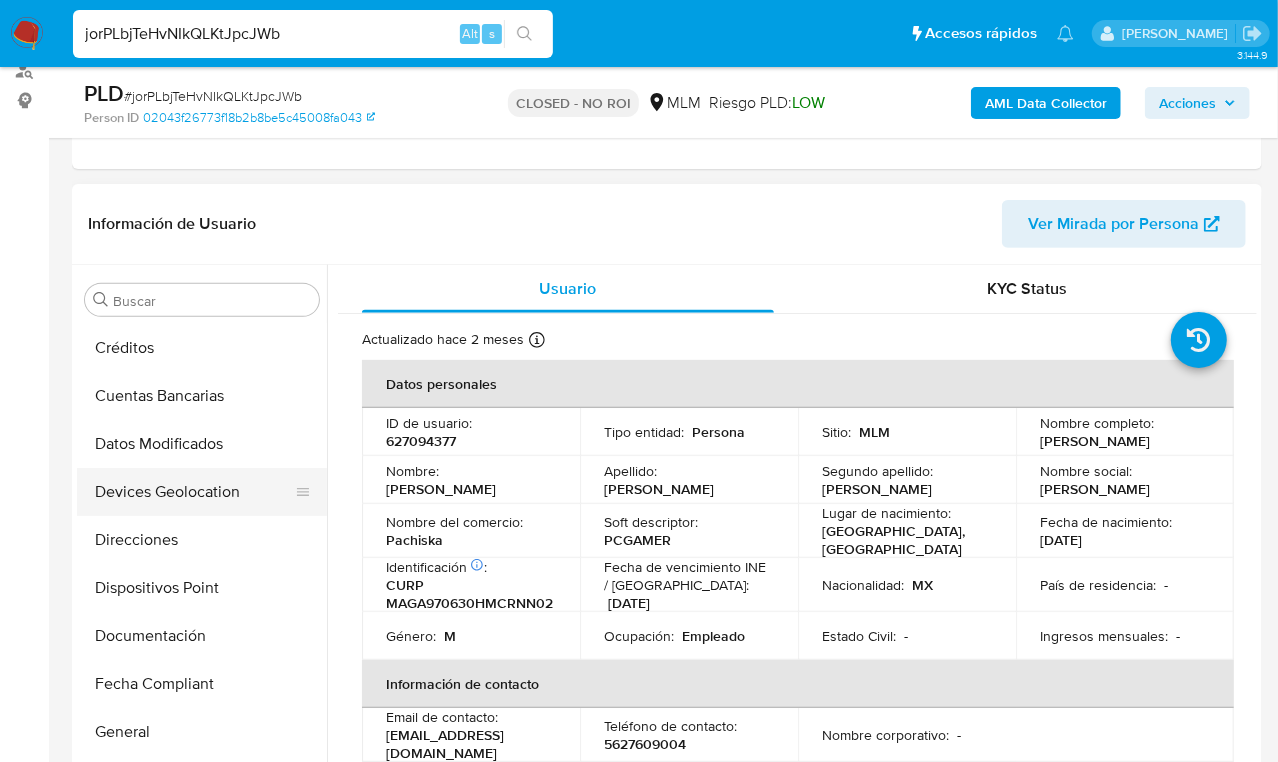 scroll, scrollTop: 0, scrollLeft: 0, axis: both 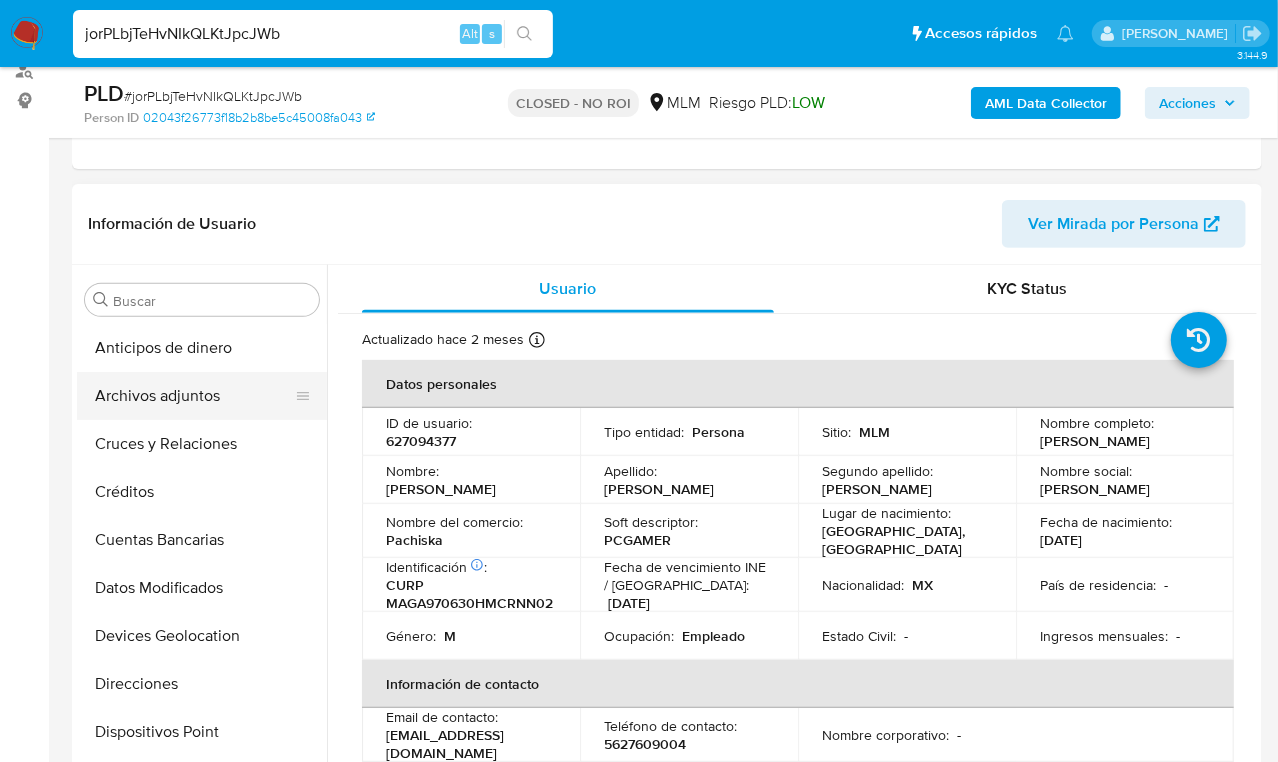 click on "Archivos adjuntos" at bounding box center (194, 396) 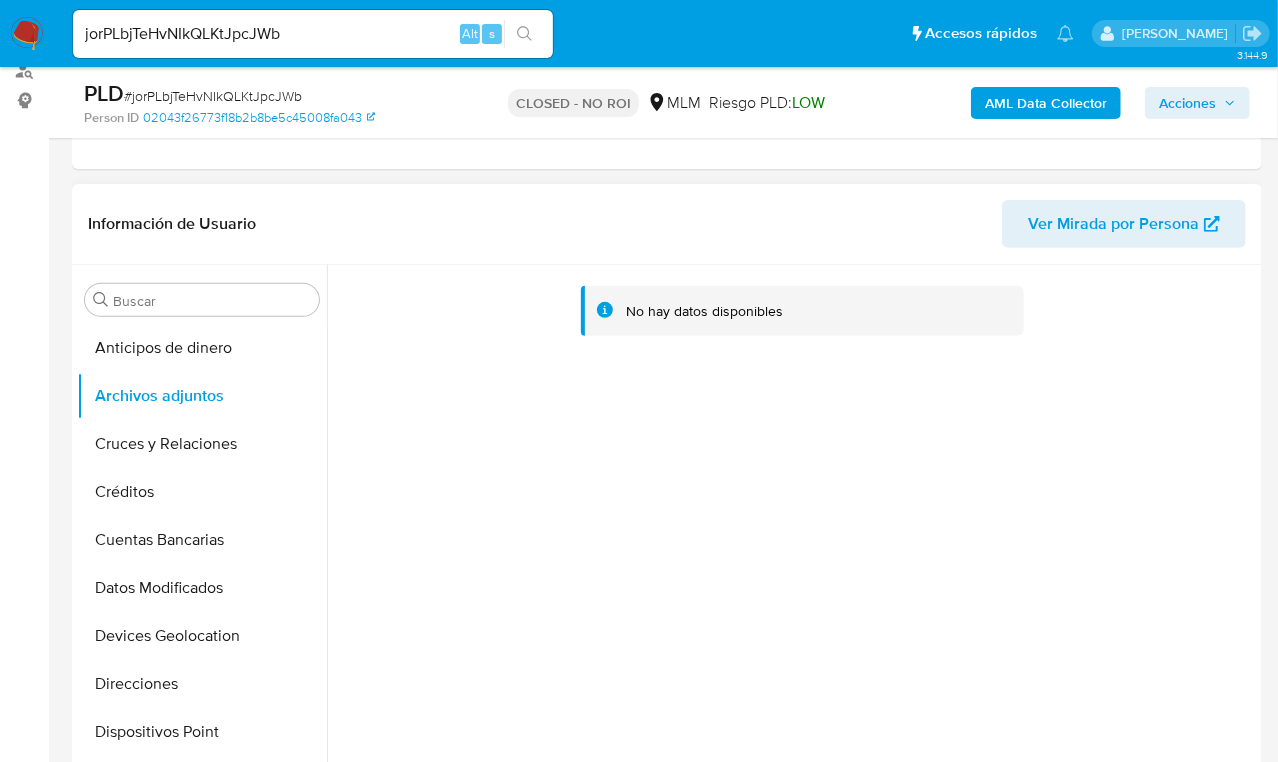 type 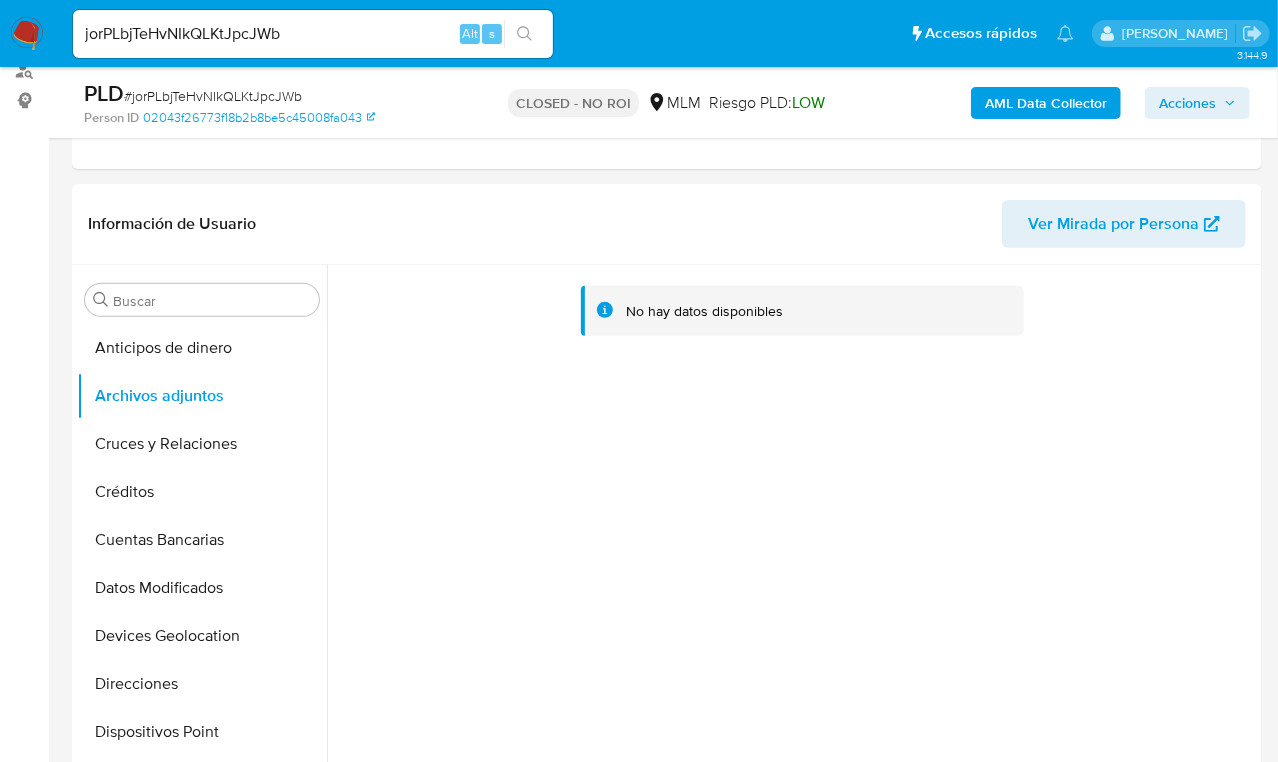 click on "jorPLbjTeHvNIkQLKtJpcJWb" at bounding box center [313, 34] 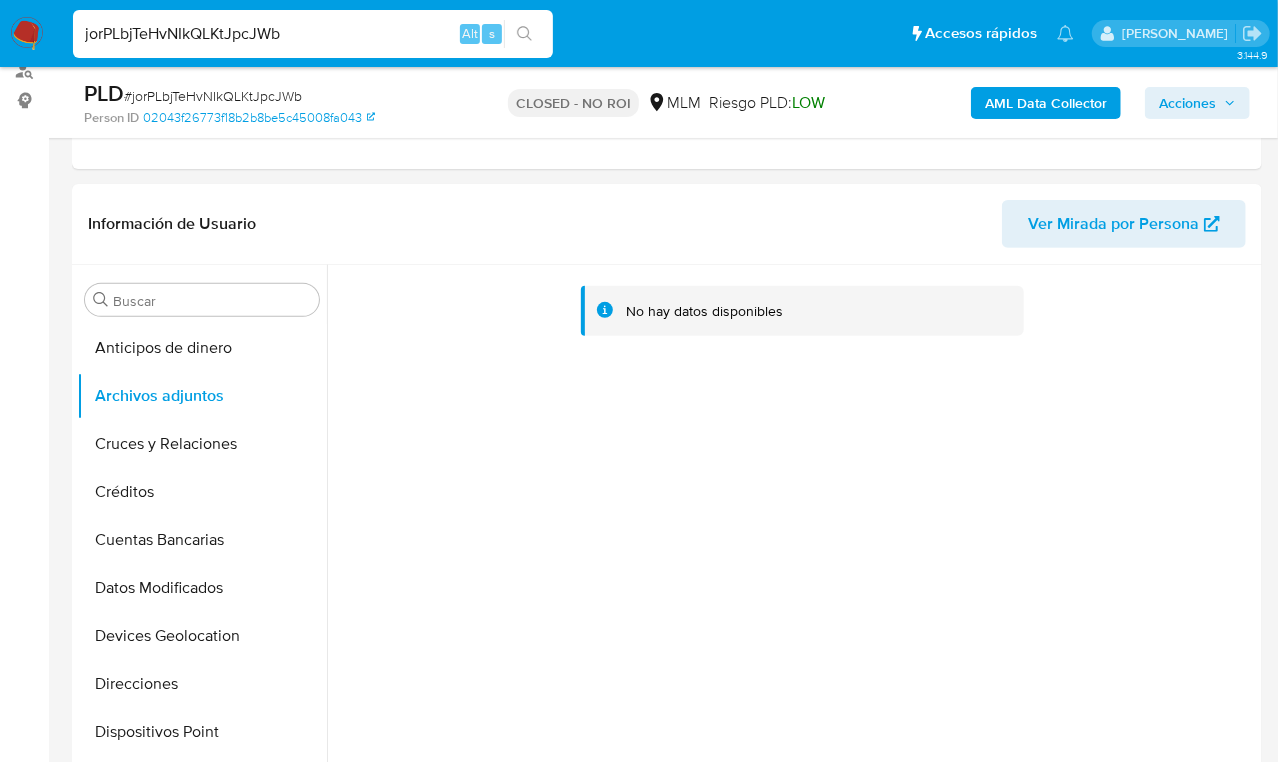 drag, startPoint x: -227, startPoint y: -26, endPoint x: 173, endPoint y: 12, distance: 401.80093 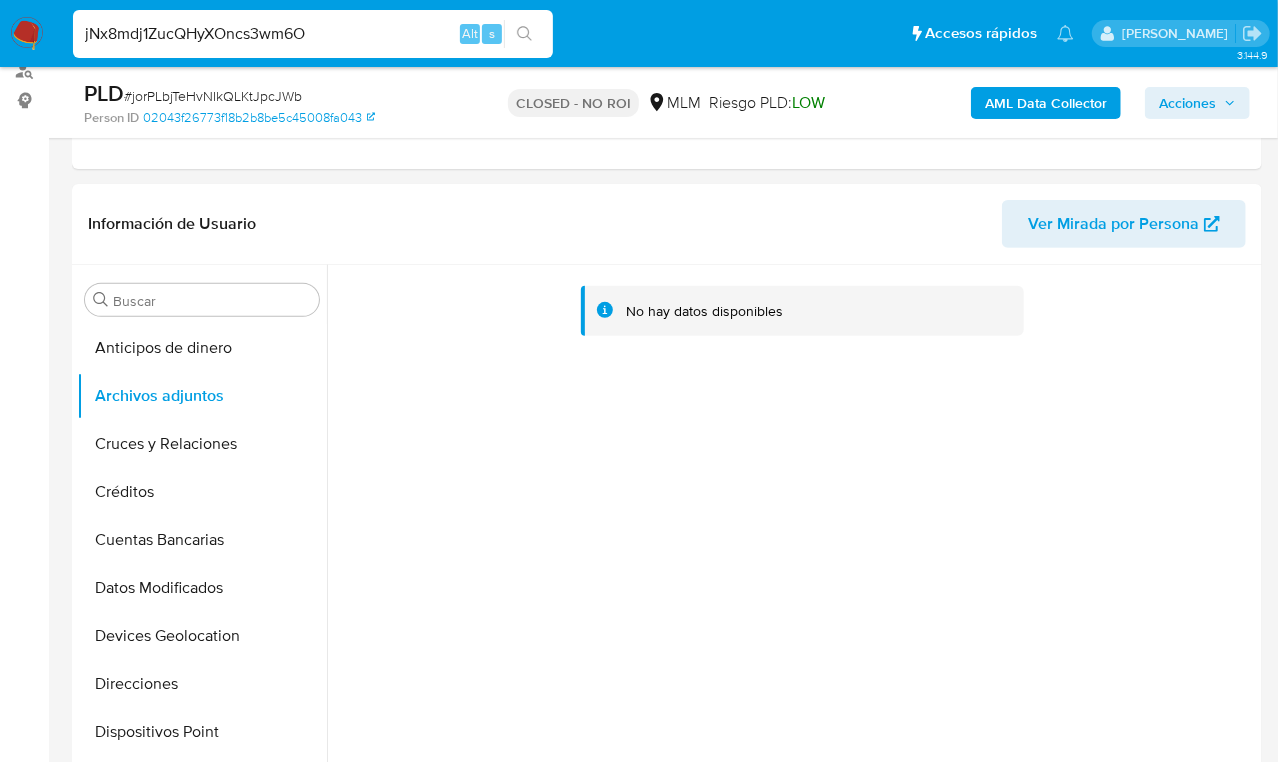 type on "jNx8mdj1ZucQHyXOncs3wm6O" 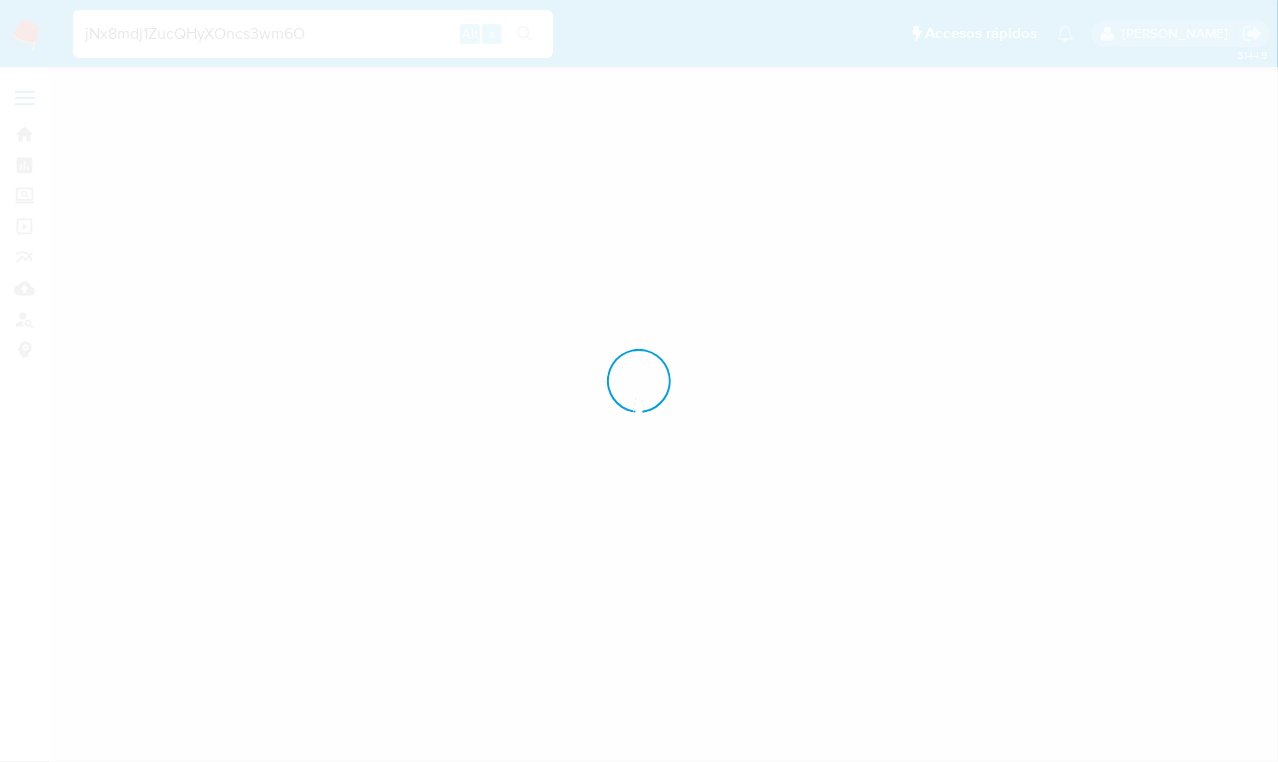 scroll, scrollTop: 0, scrollLeft: 0, axis: both 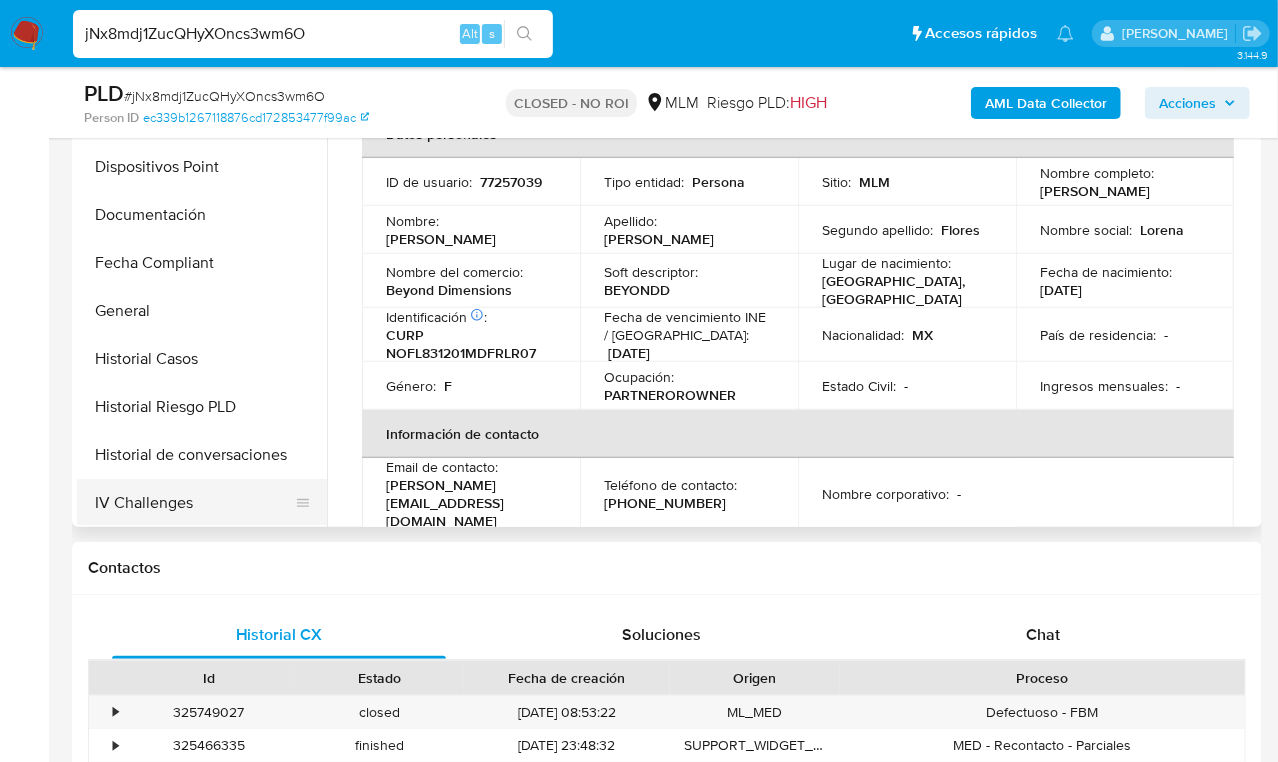 select on "10" 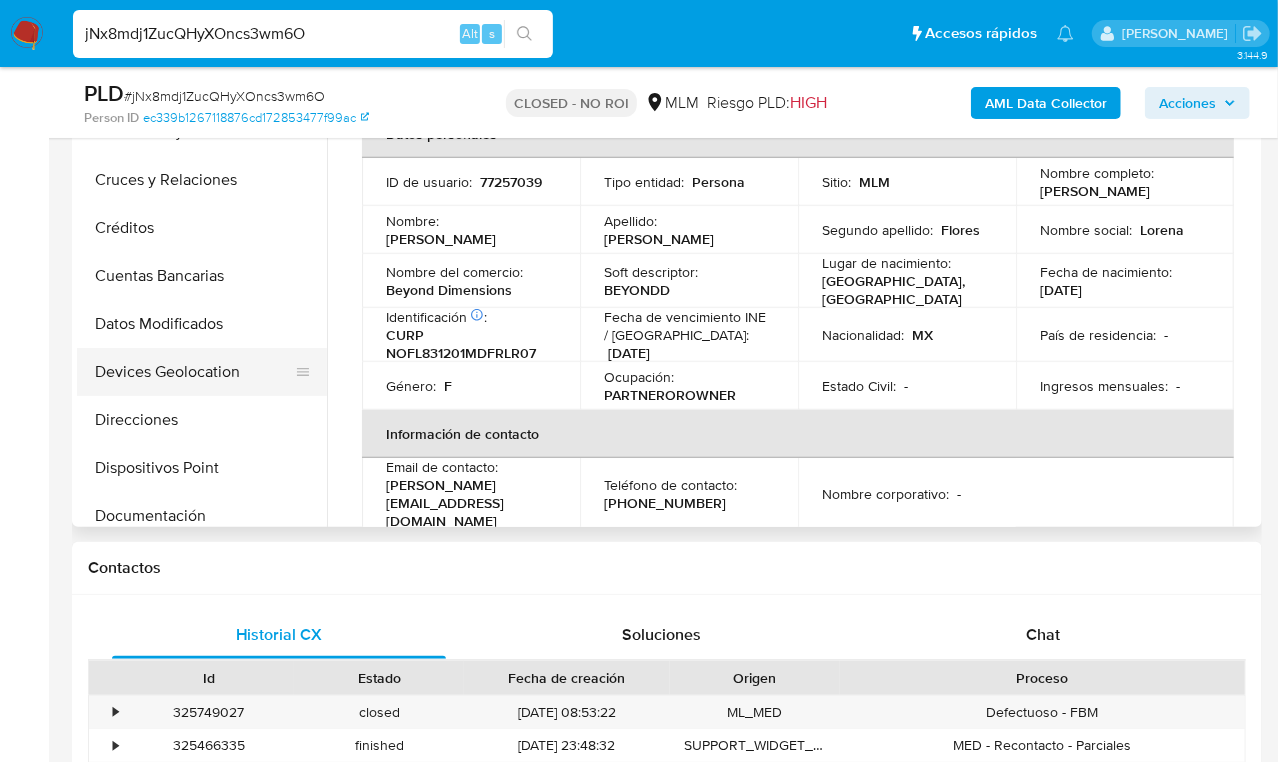 scroll, scrollTop: 0, scrollLeft: 0, axis: both 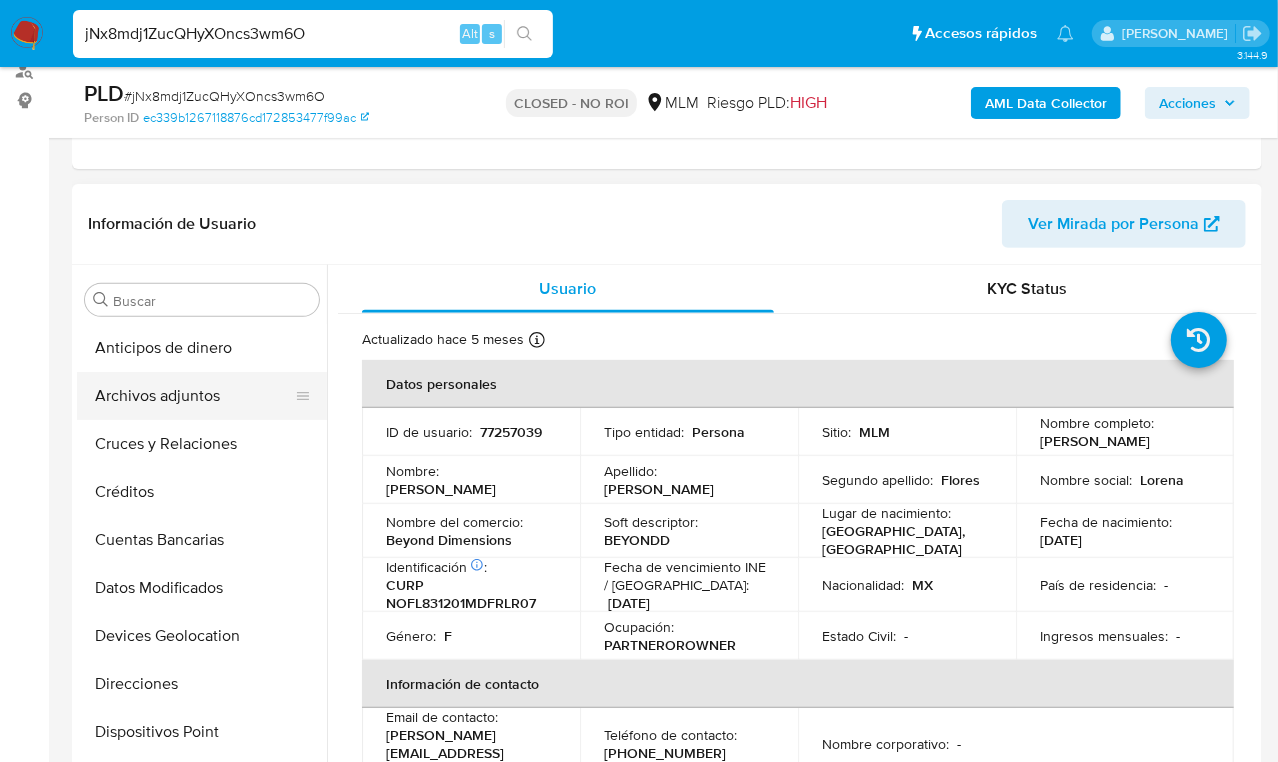 click on "Archivos adjuntos" at bounding box center (194, 396) 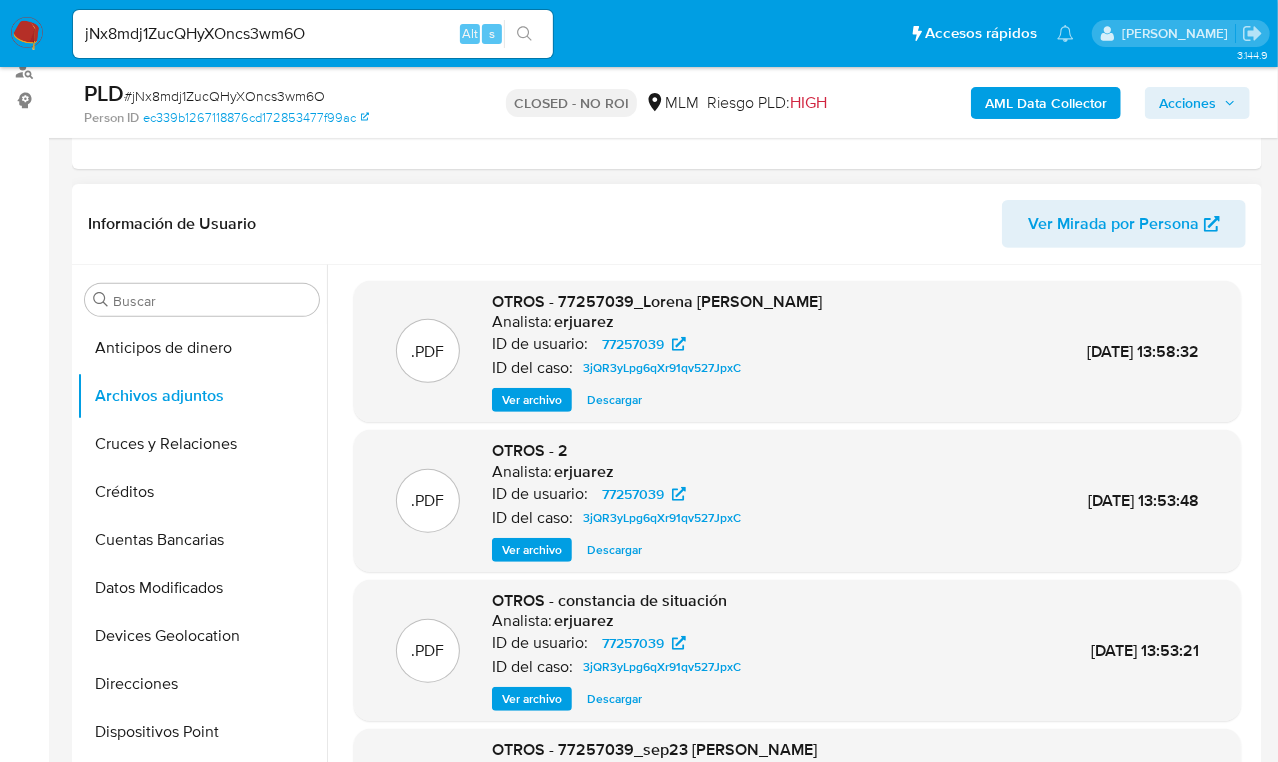type 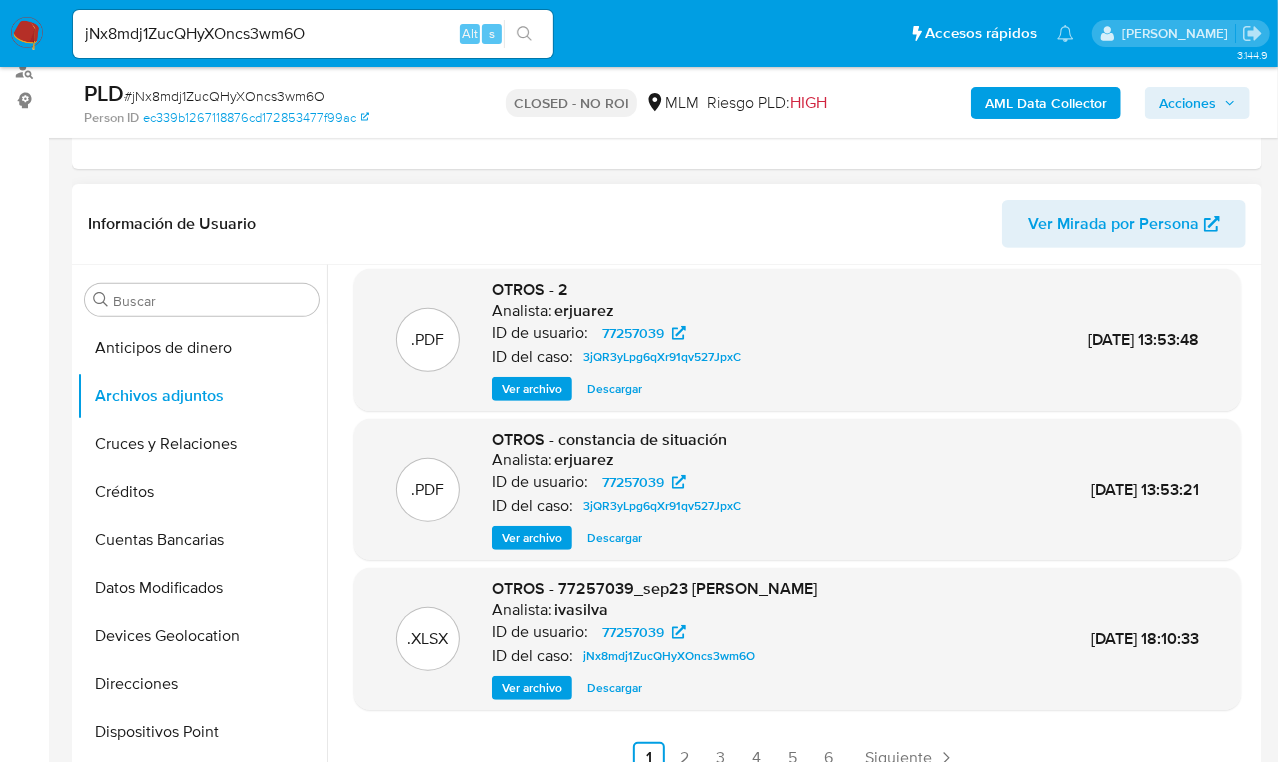 scroll, scrollTop: 168, scrollLeft: 0, axis: vertical 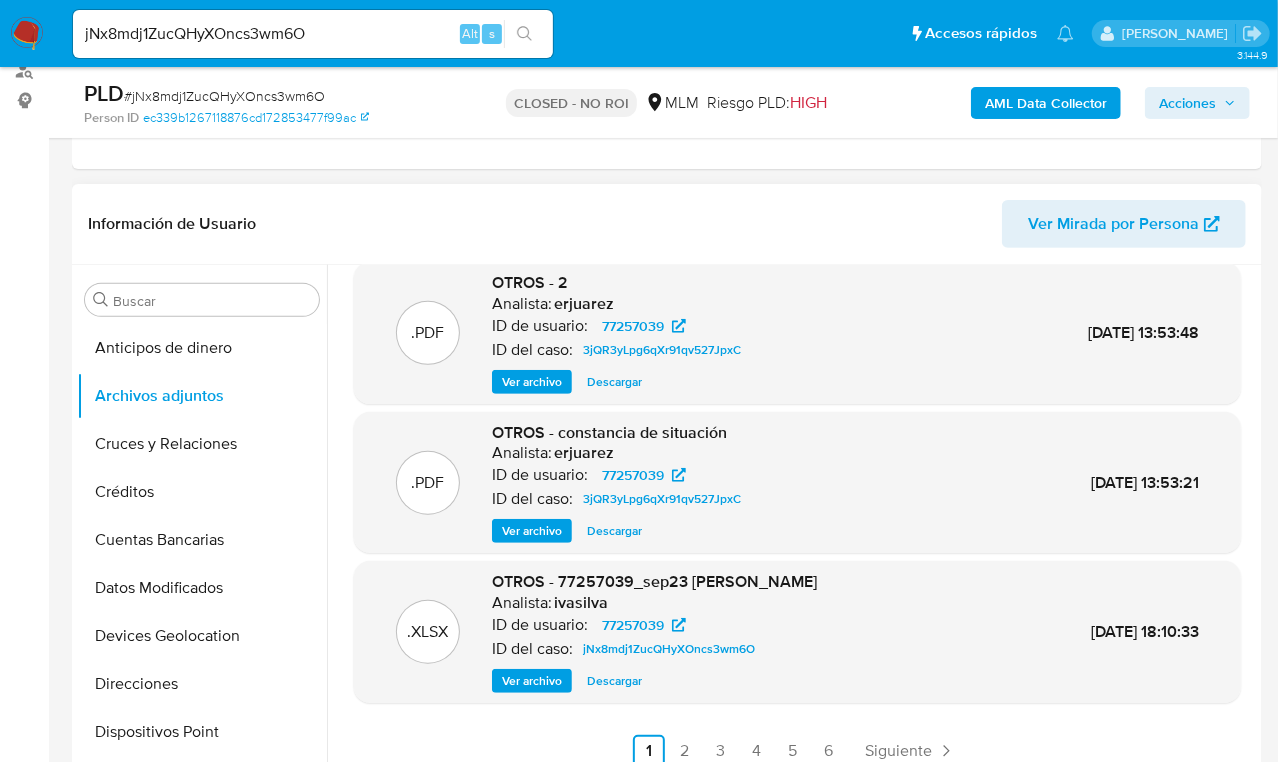 click on "Descargar" at bounding box center (614, 681) 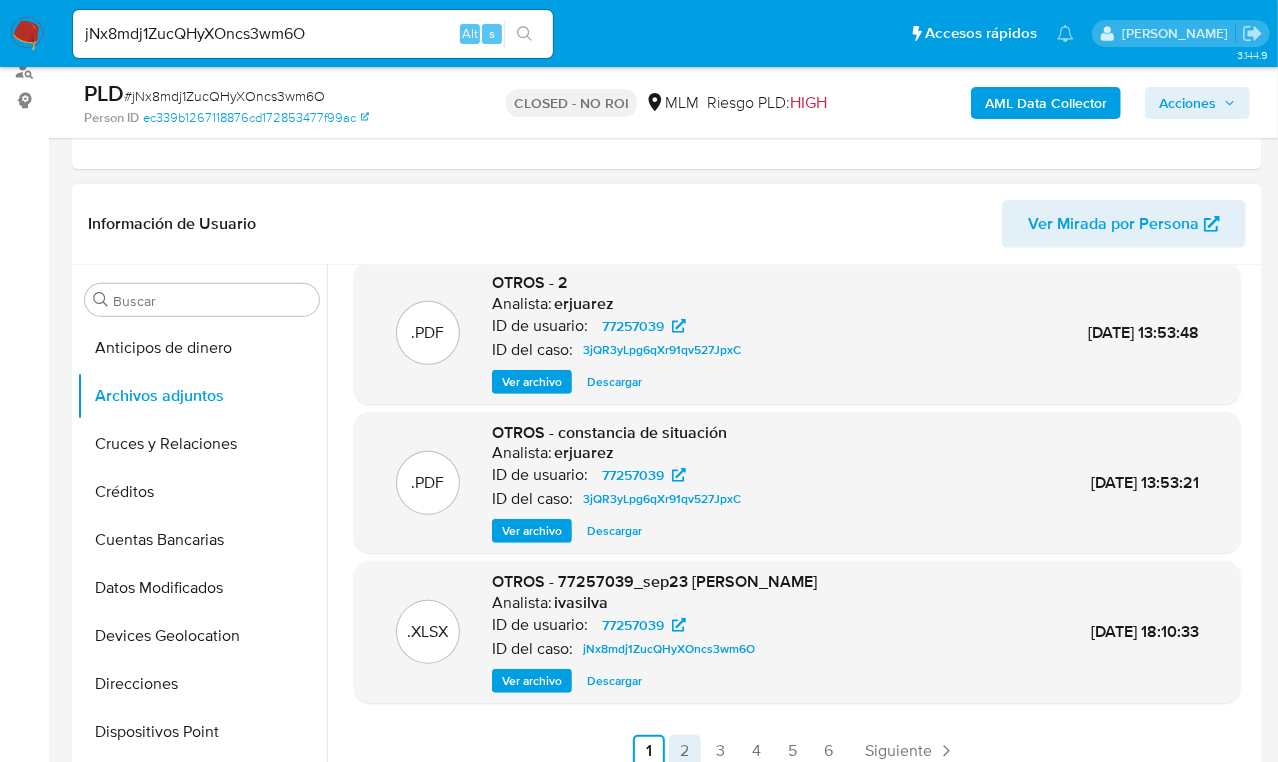 click on "2" at bounding box center [685, 751] 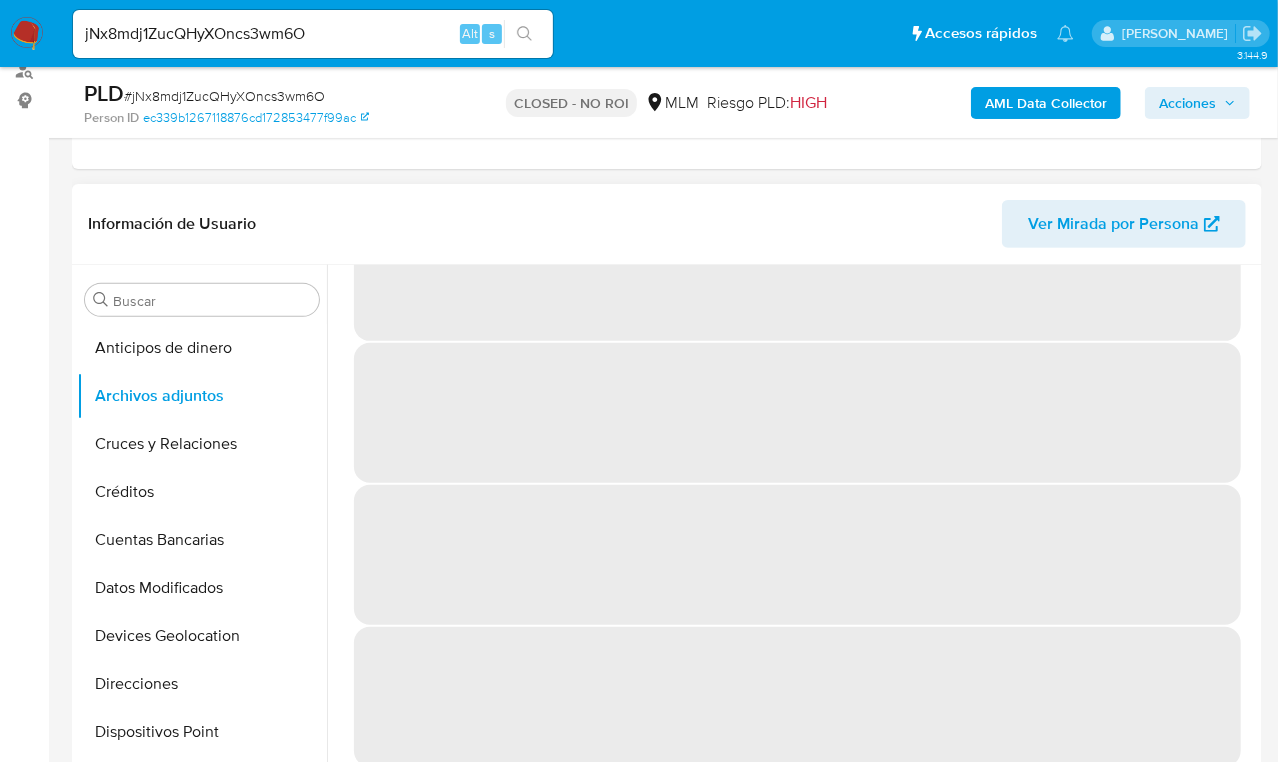 scroll, scrollTop: 0, scrollLeft: 0, axis: both 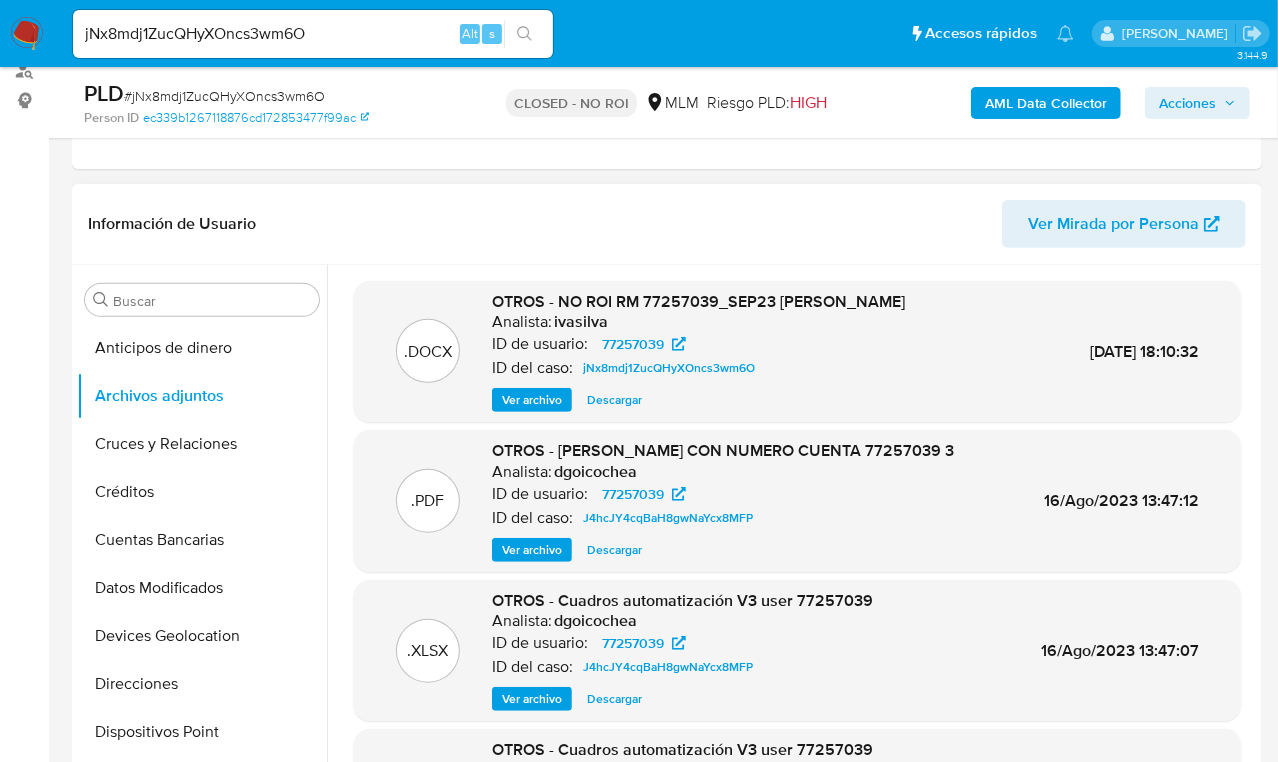 click on "Descargar" at bounding box center [614, 400] 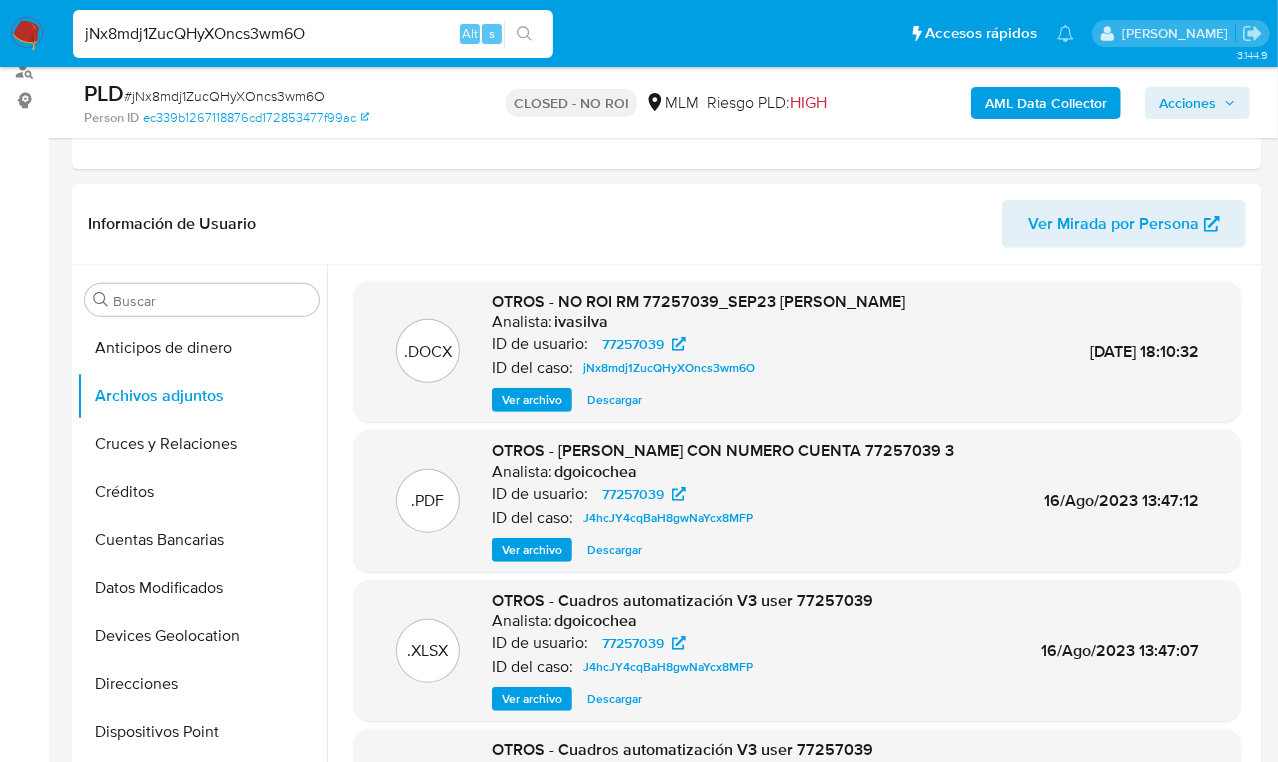 click on "jNx8mdj1ZucQHyXOncs3wm6O" at bounding box center (313, 34) 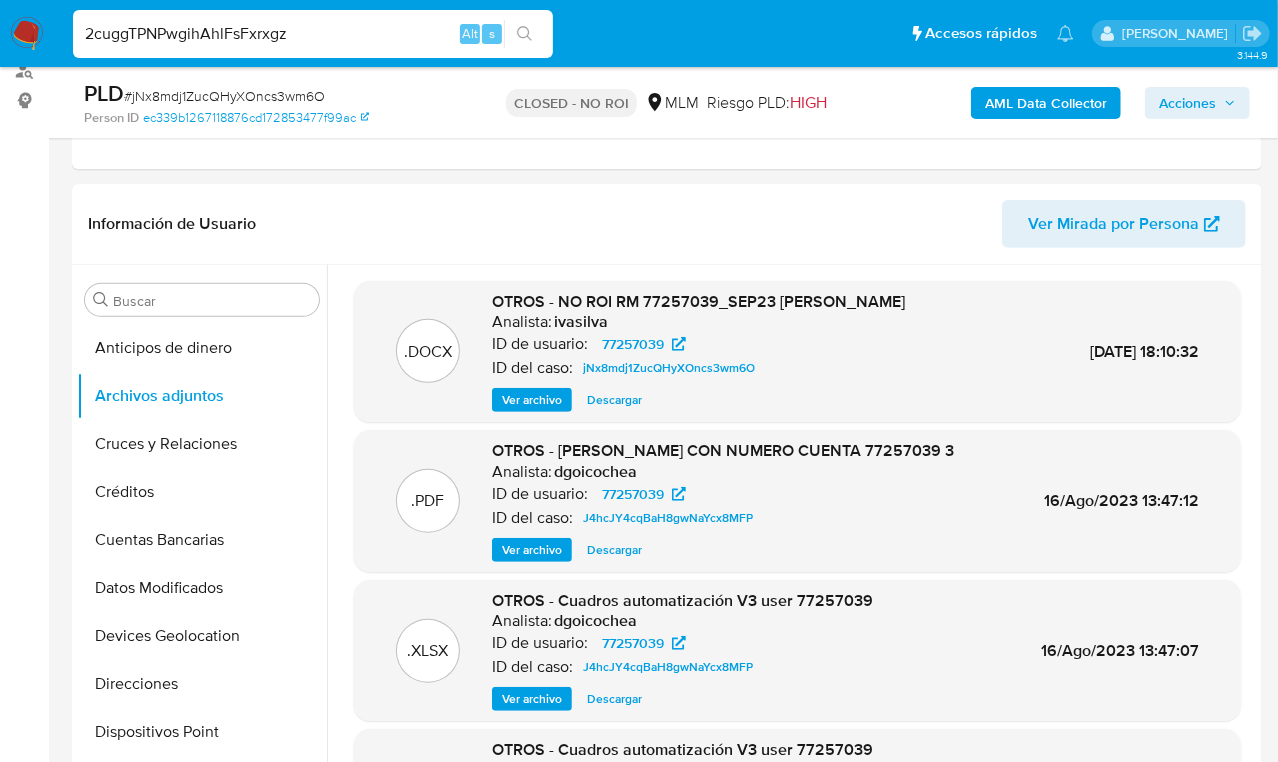 type on "2cuggTPNPwgihAhlFsFxrxgz" 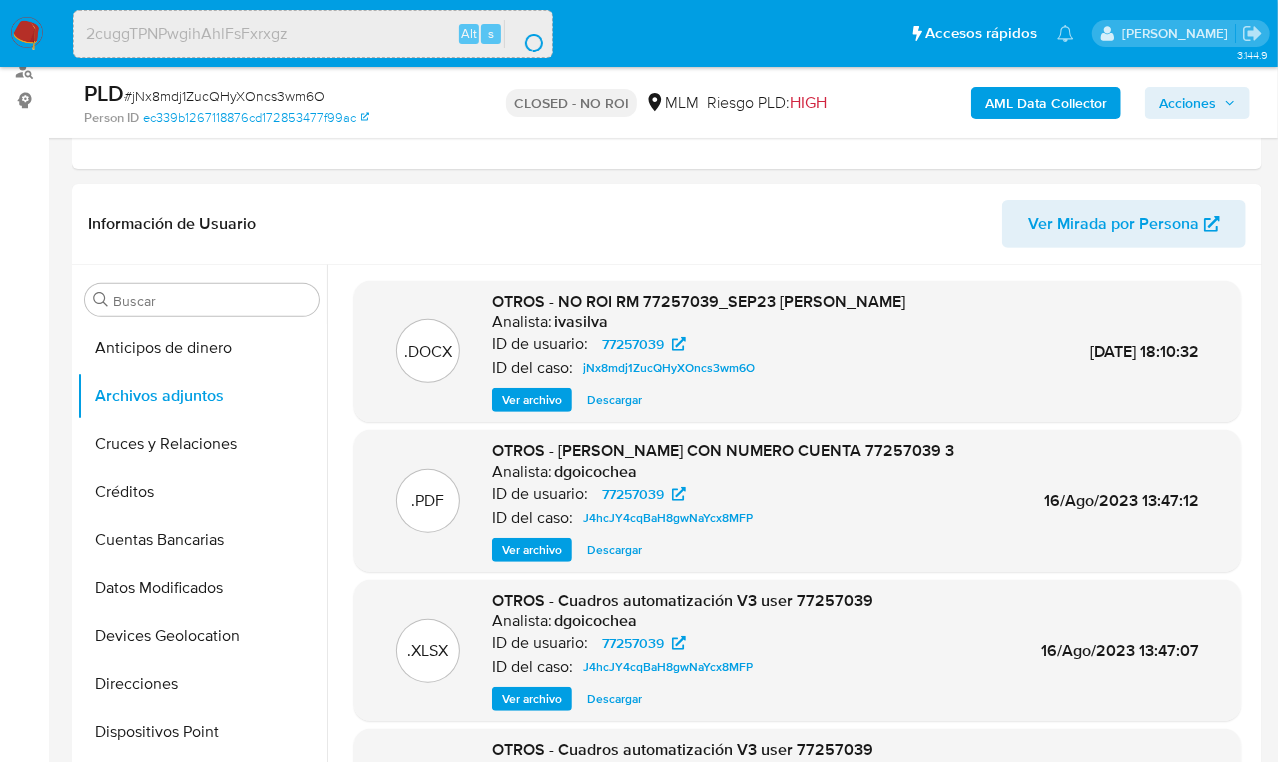 scroll, scrollTop: 0, scrollLeft: 0, axis: both 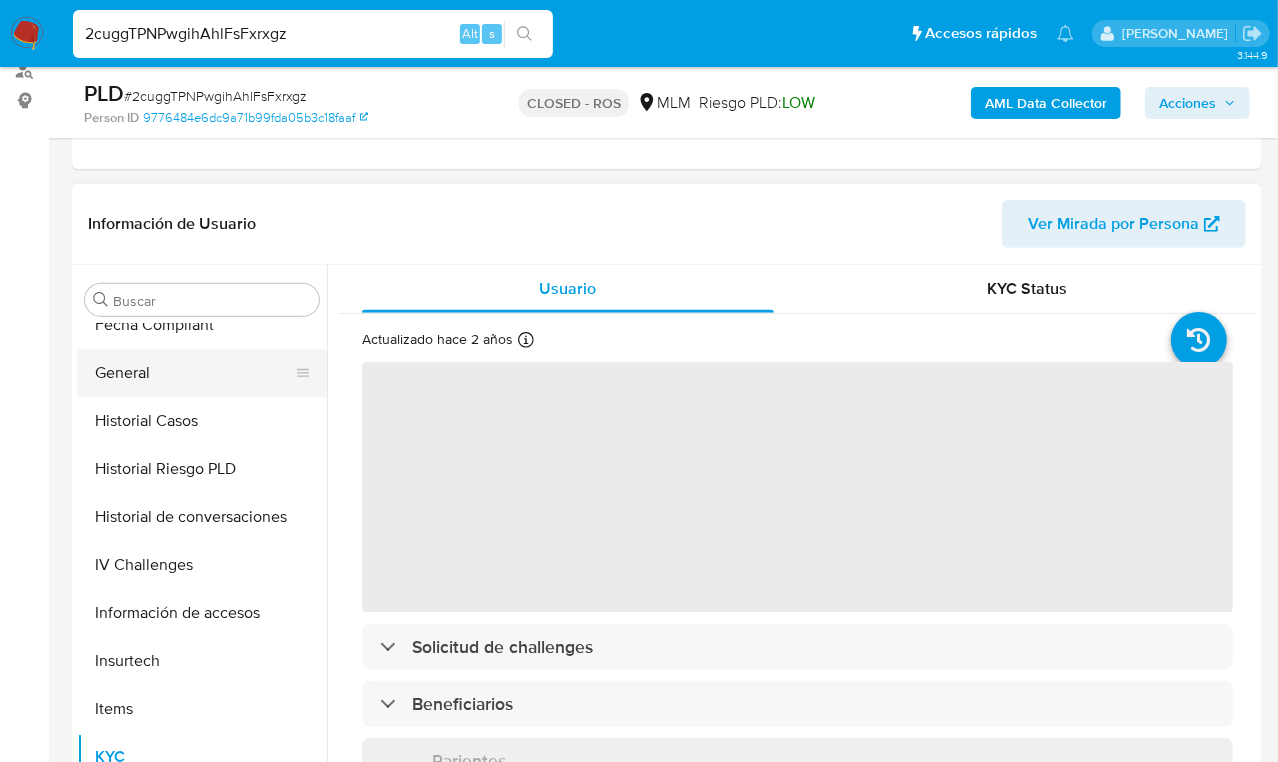 select on "10" 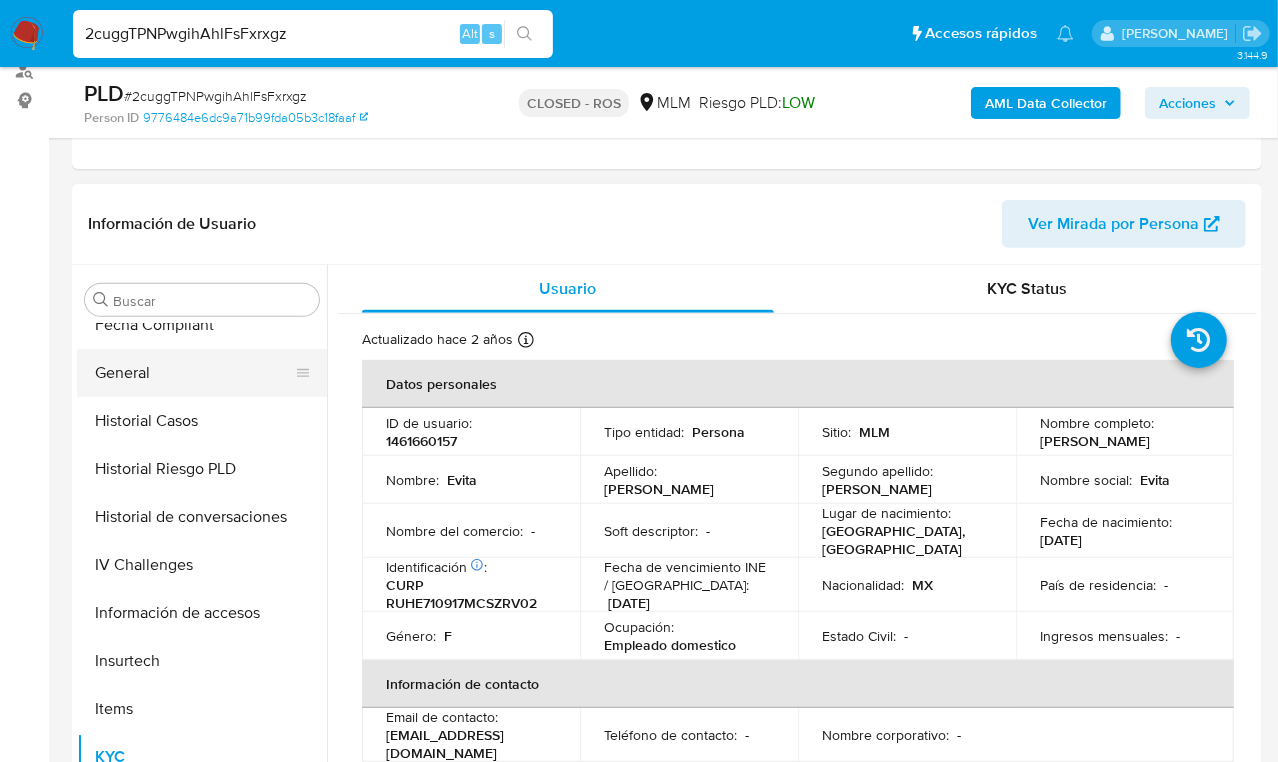 scroll, scrollTop: 179, scrollLeft: 0, axis: vertical 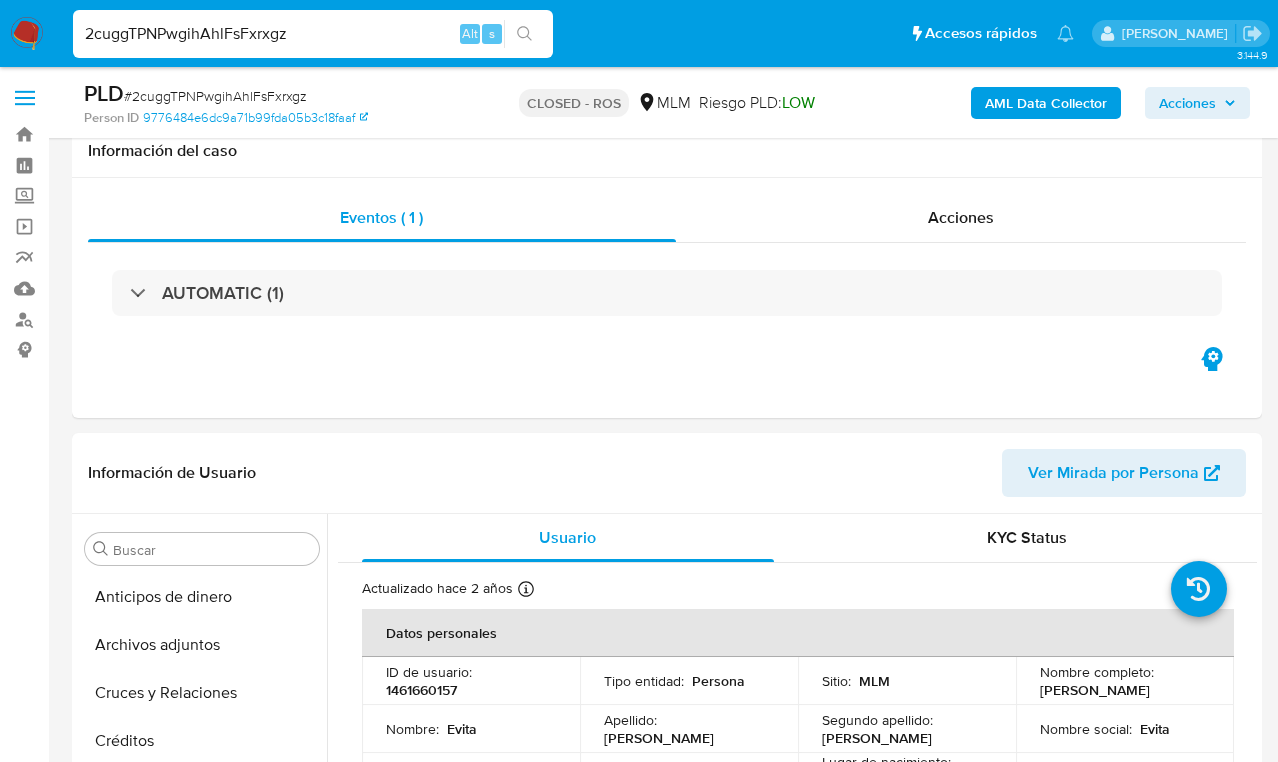 select on "10" 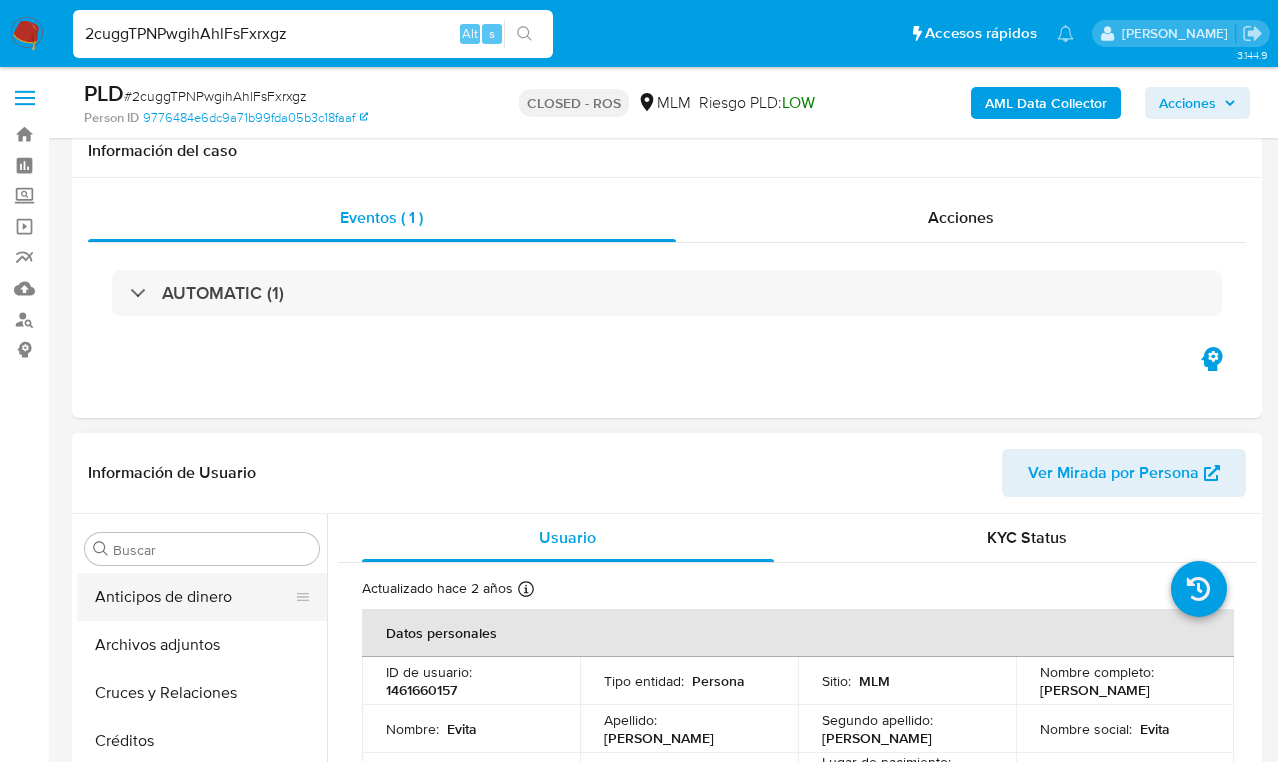scroll, scrollTop: 249, scrollLeft: 0, axis: vertical 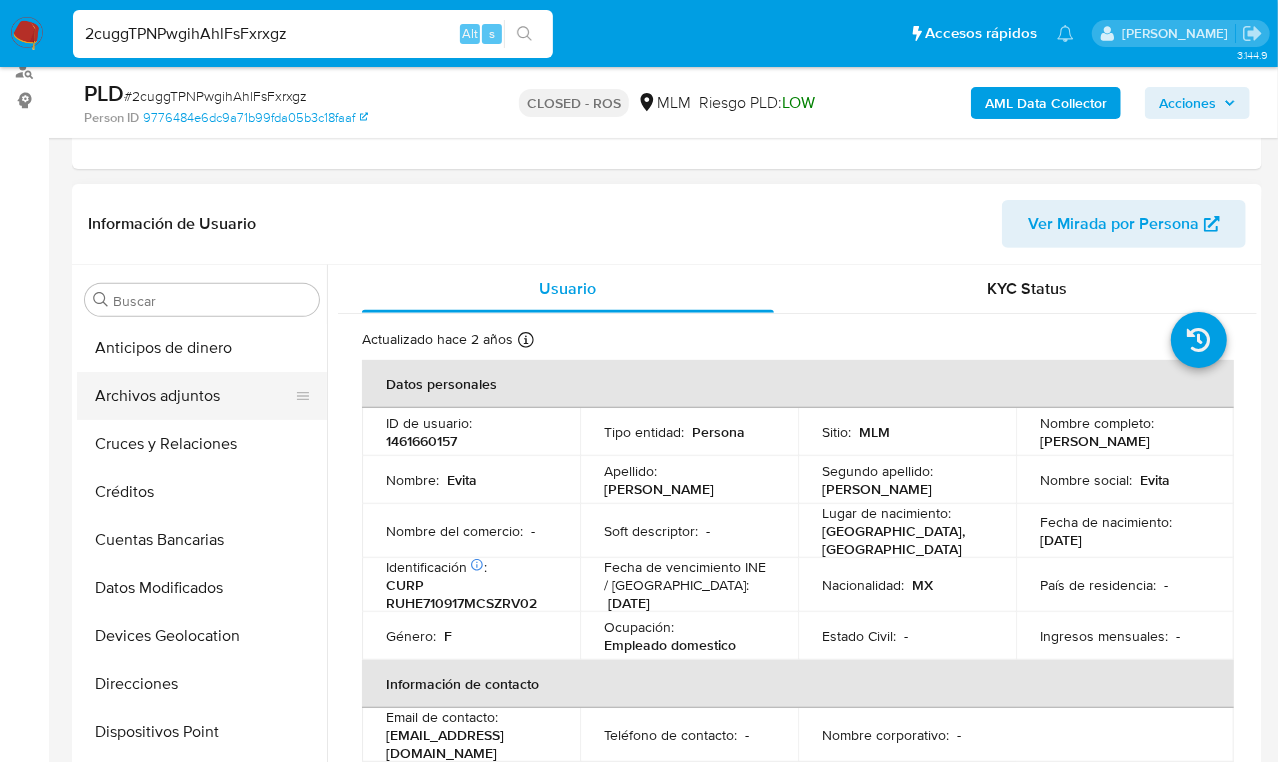 click on "Archivos adjuntos" at bounding box center [194, 396] 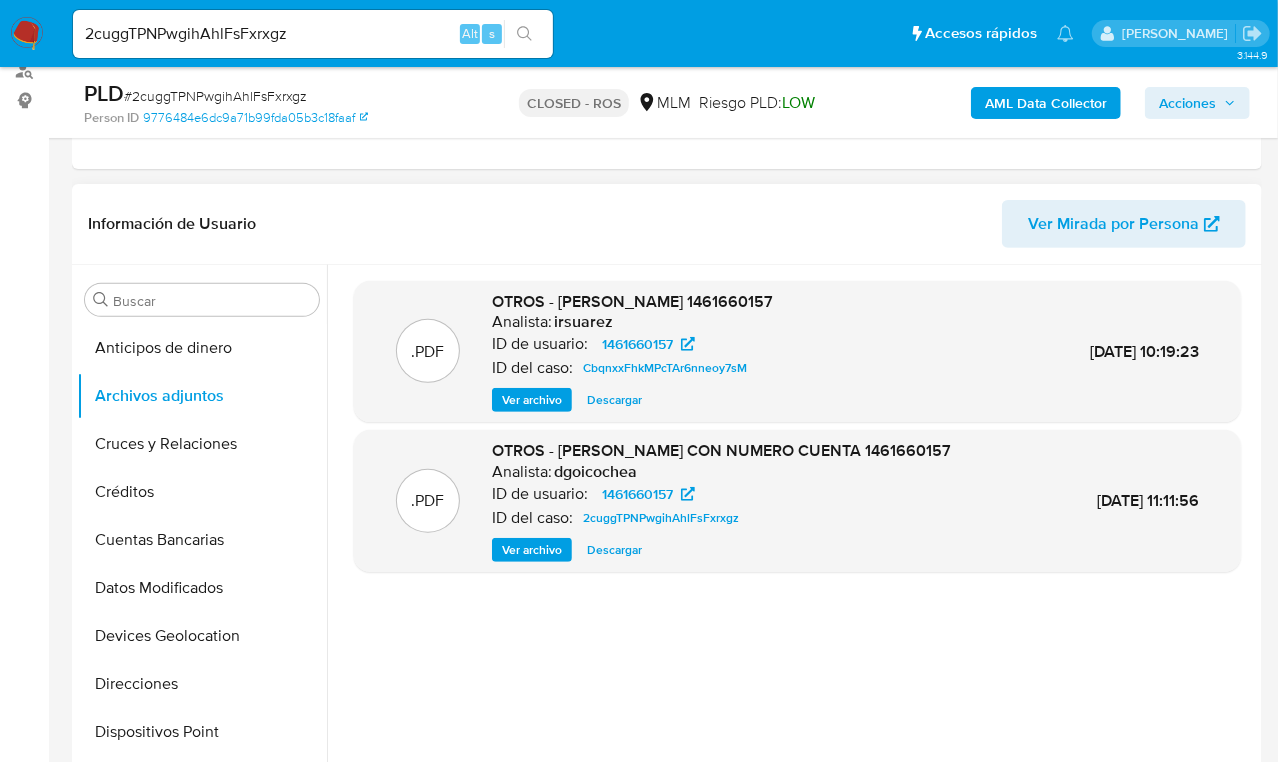 type 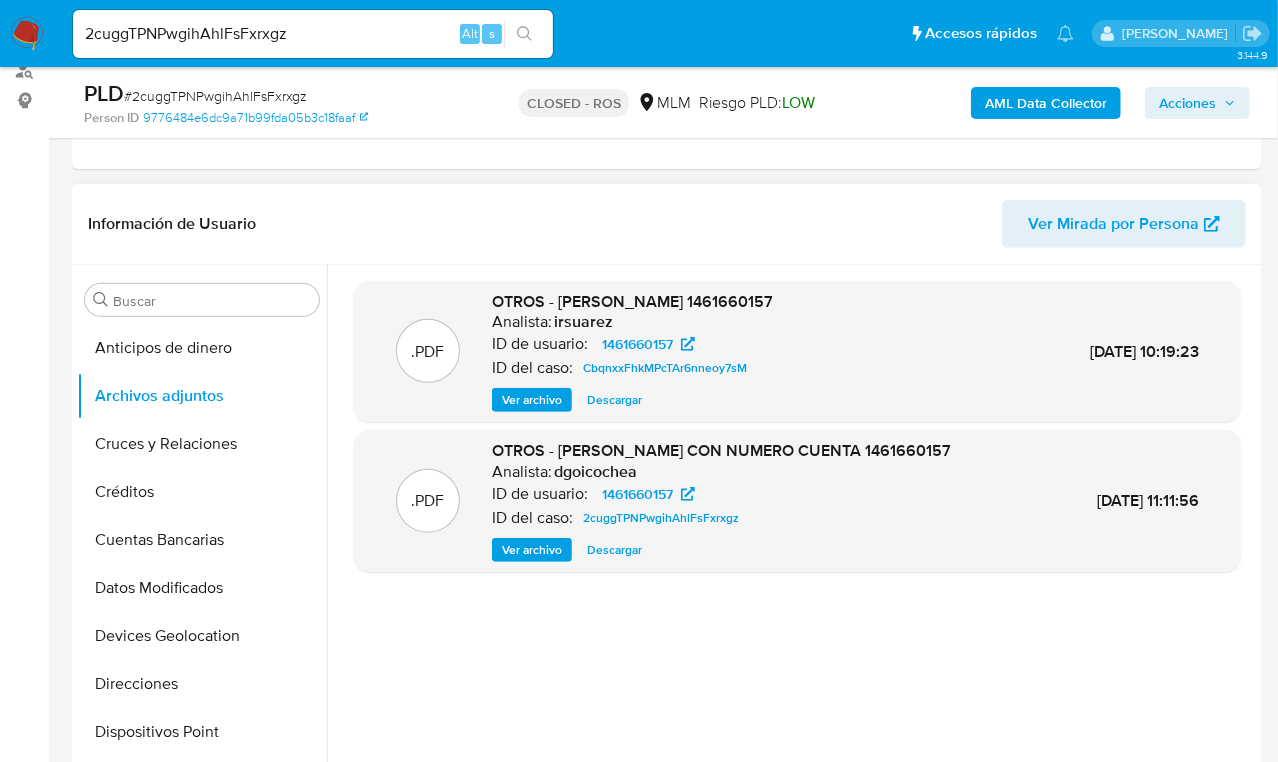 click on "Descargar" at bounding box center [614, 550] 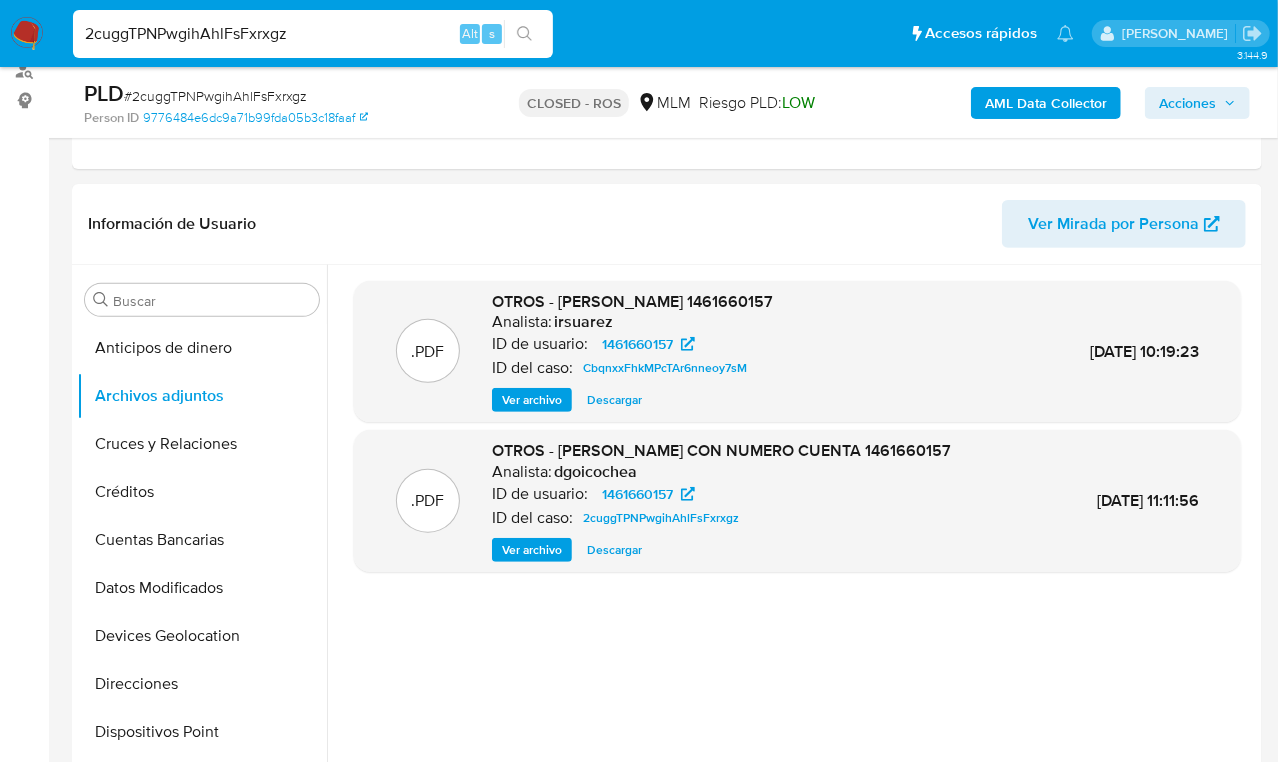 click on "2cuggTPNPwgihAhlFsFxrxgz" at bounding box center (313, 34) 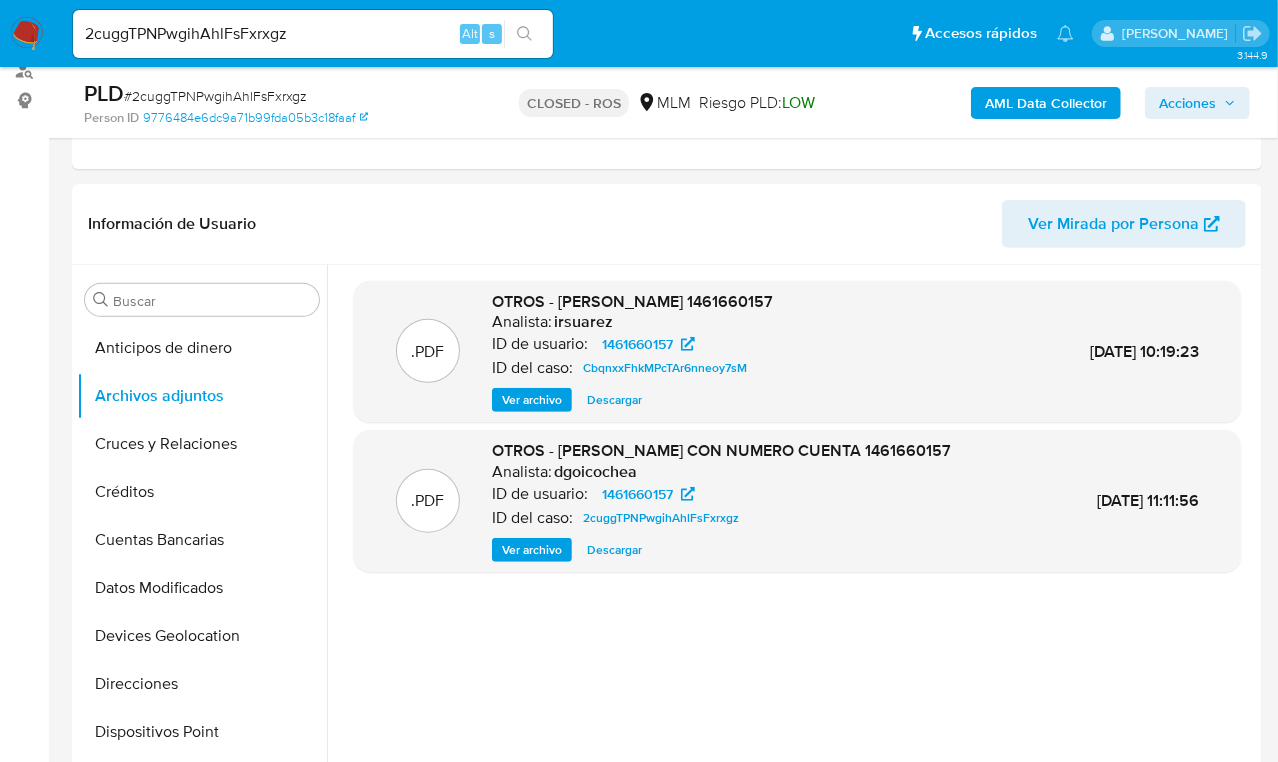 click on "2cuggTPNPwgihAhlFsFxrxgz" at bounding box center (313, 34) 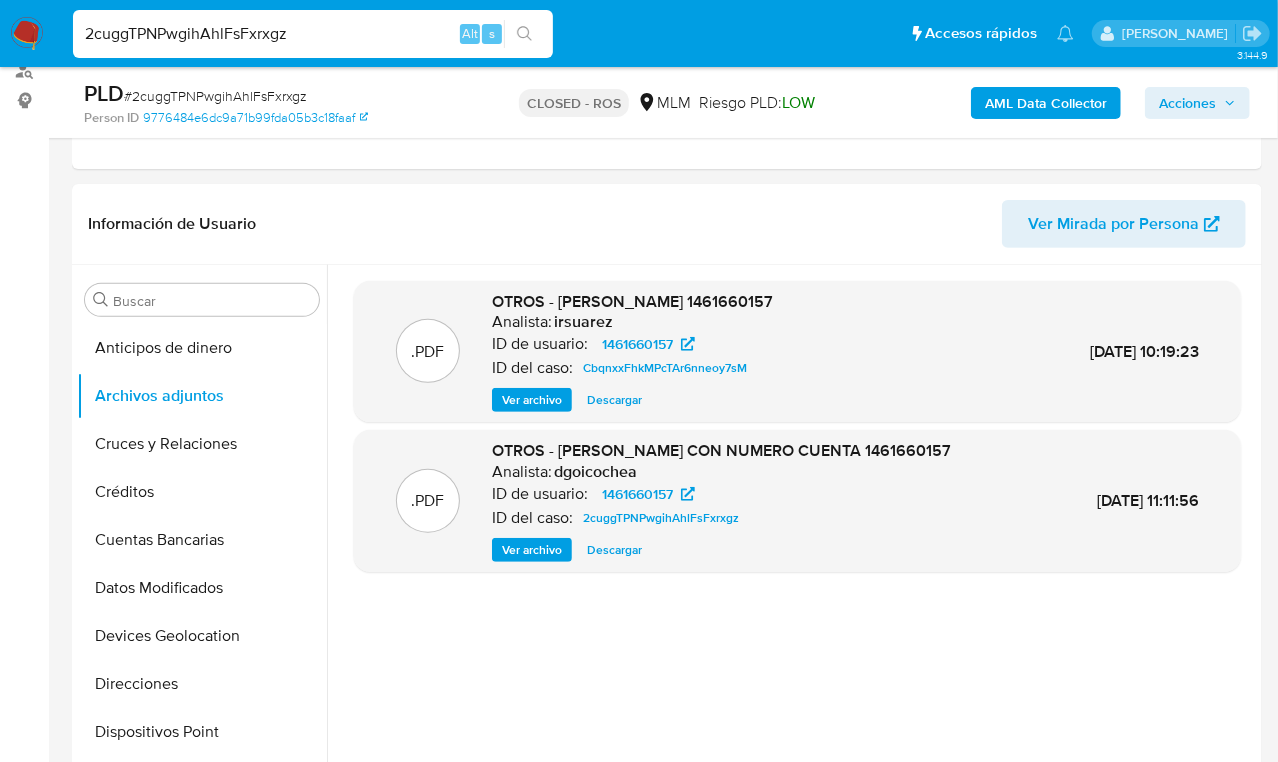 drag, startPoint x: 306, startPoint y: 28, endPoint x: 55, endPoint y: 28, distance: 251 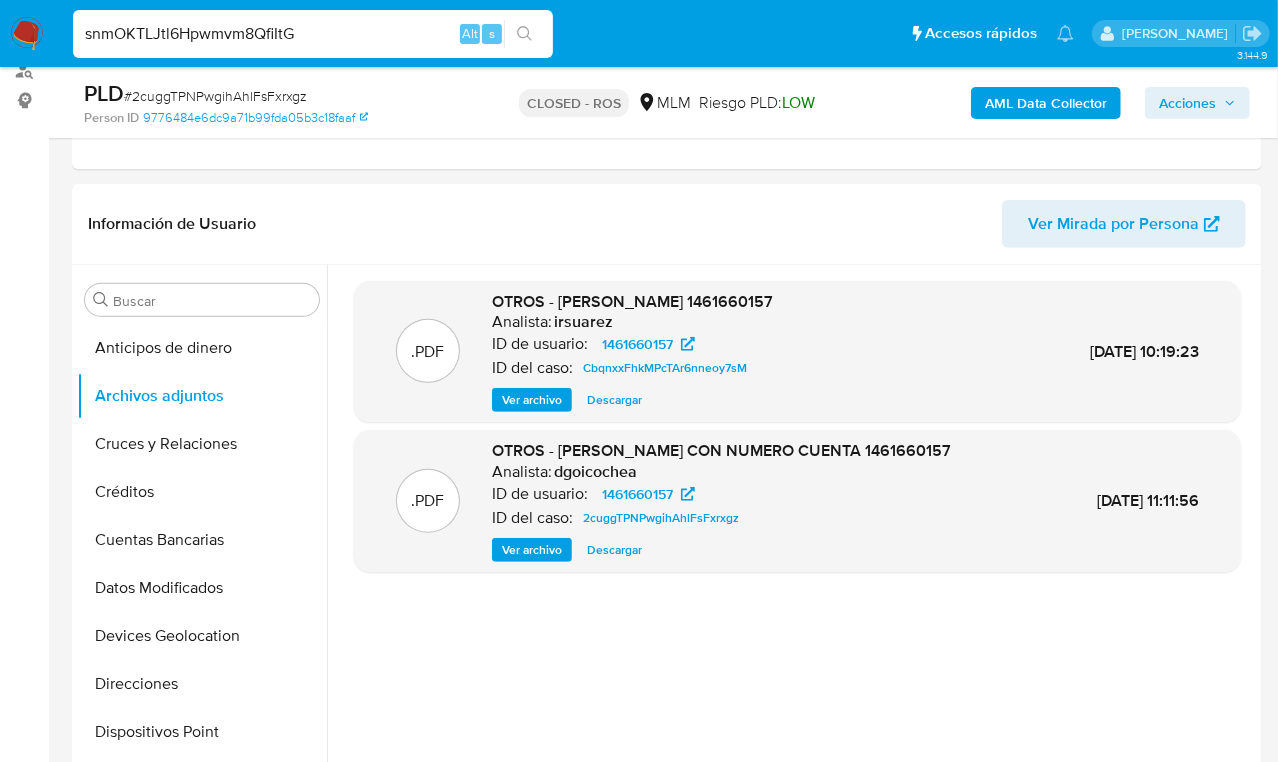 type on "snmOKTLJtl6Hpwmvm8QfiItG" 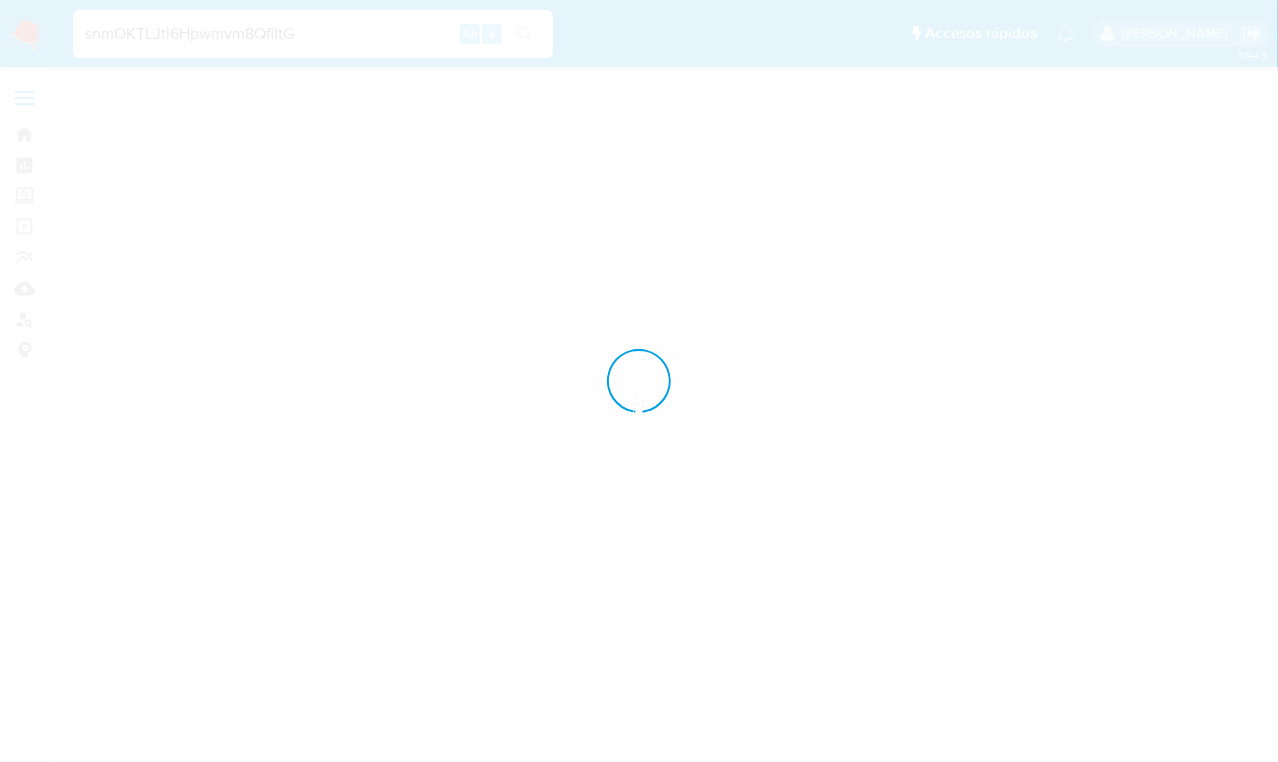 scroll, scrollTop: 0, scrollLeft: 0, axis: both 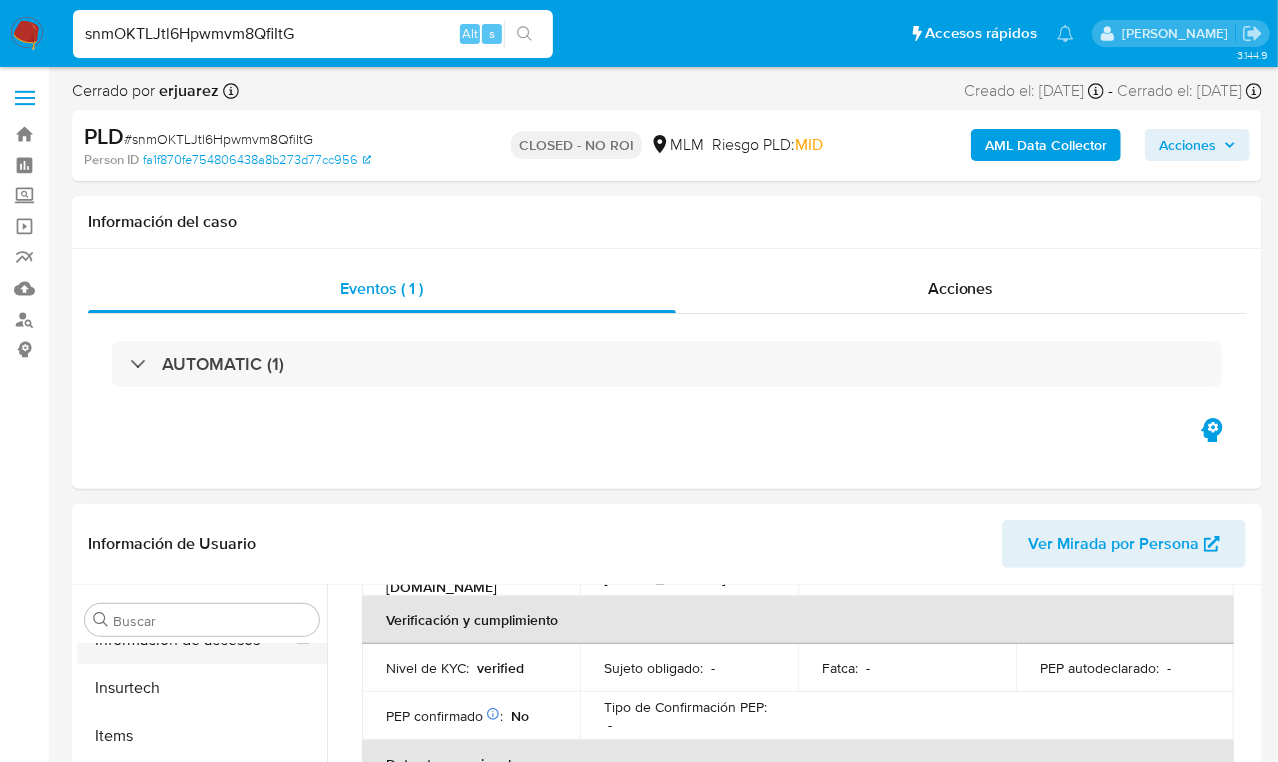 select on "10" 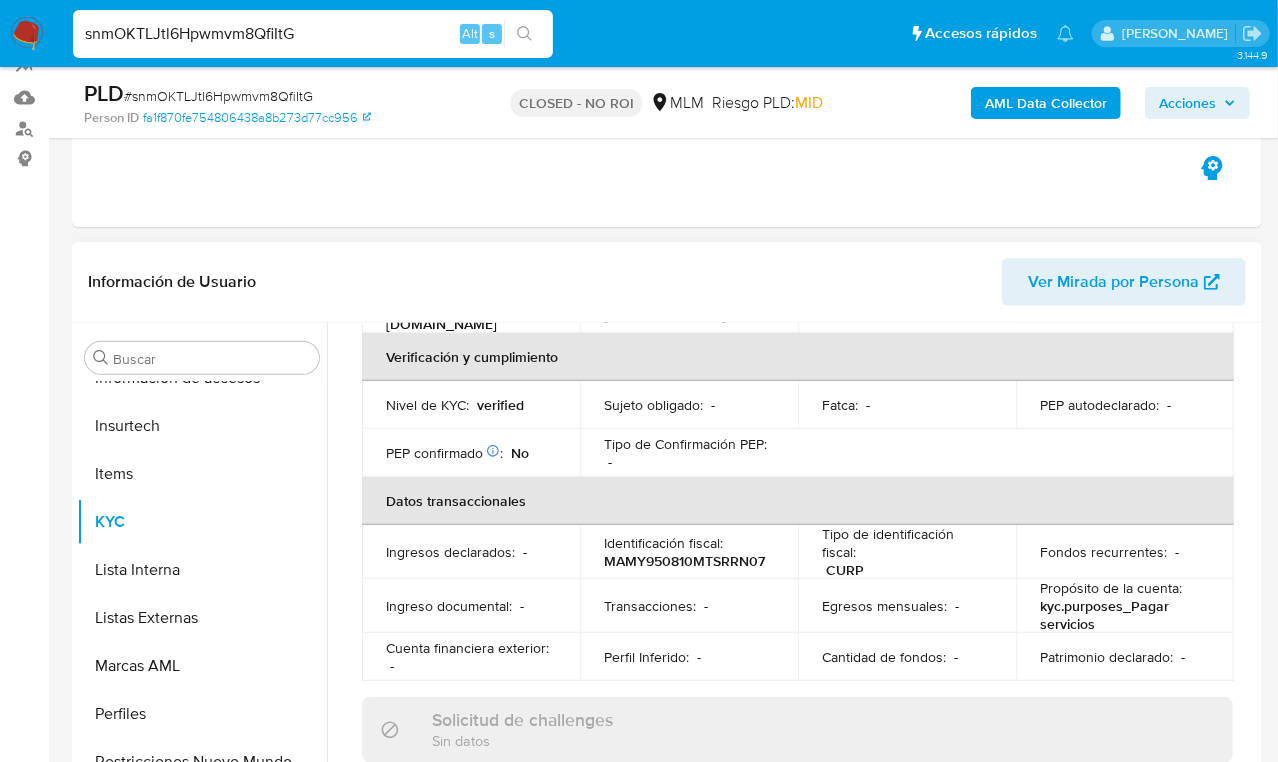 scroll, scrollTop: 375, scrollLeft: 0, axis: vertical 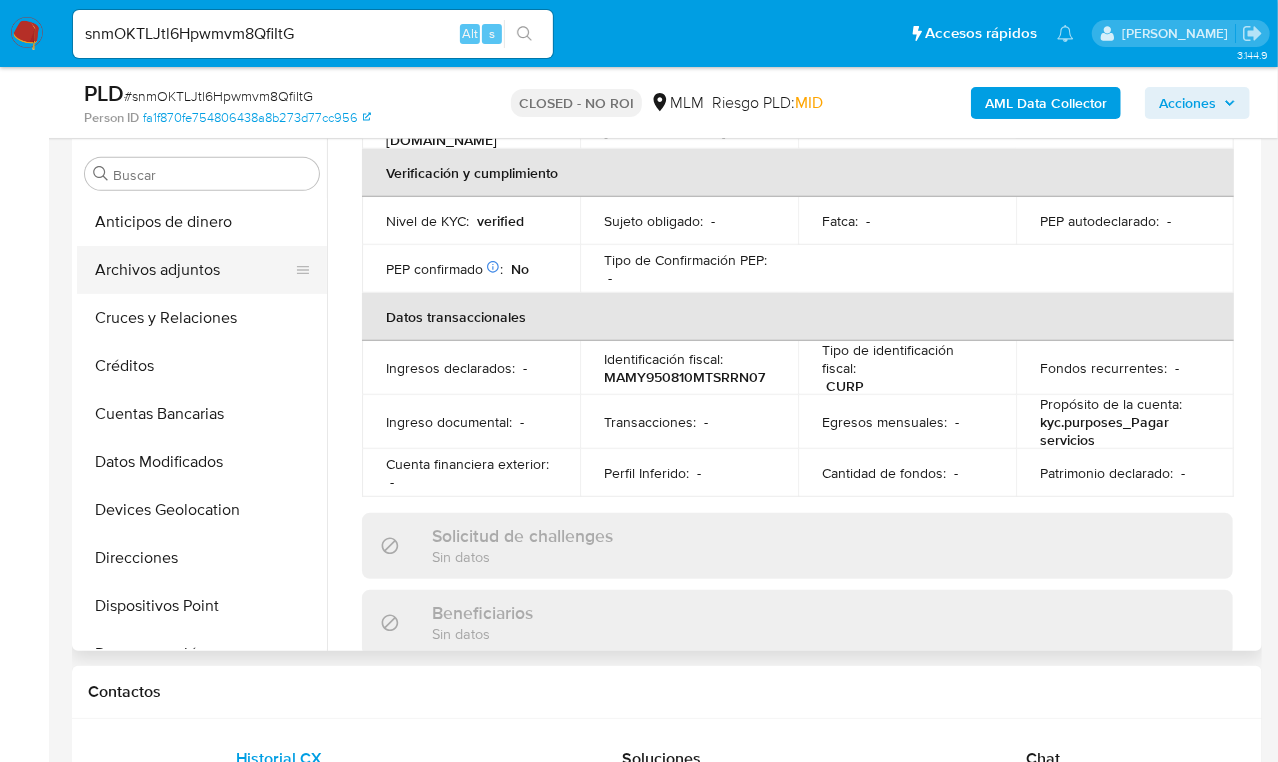 click on "Archivos adjuntos" at bounding box center [194, 270] 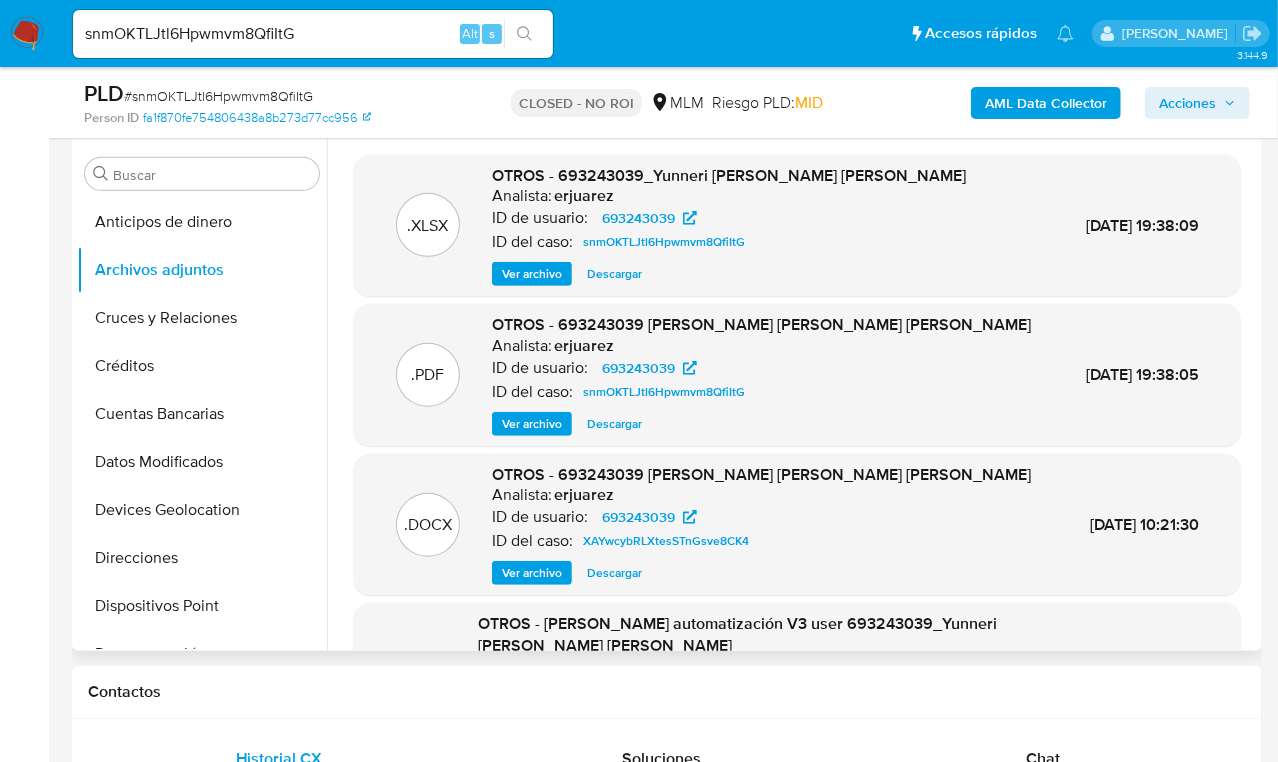 type 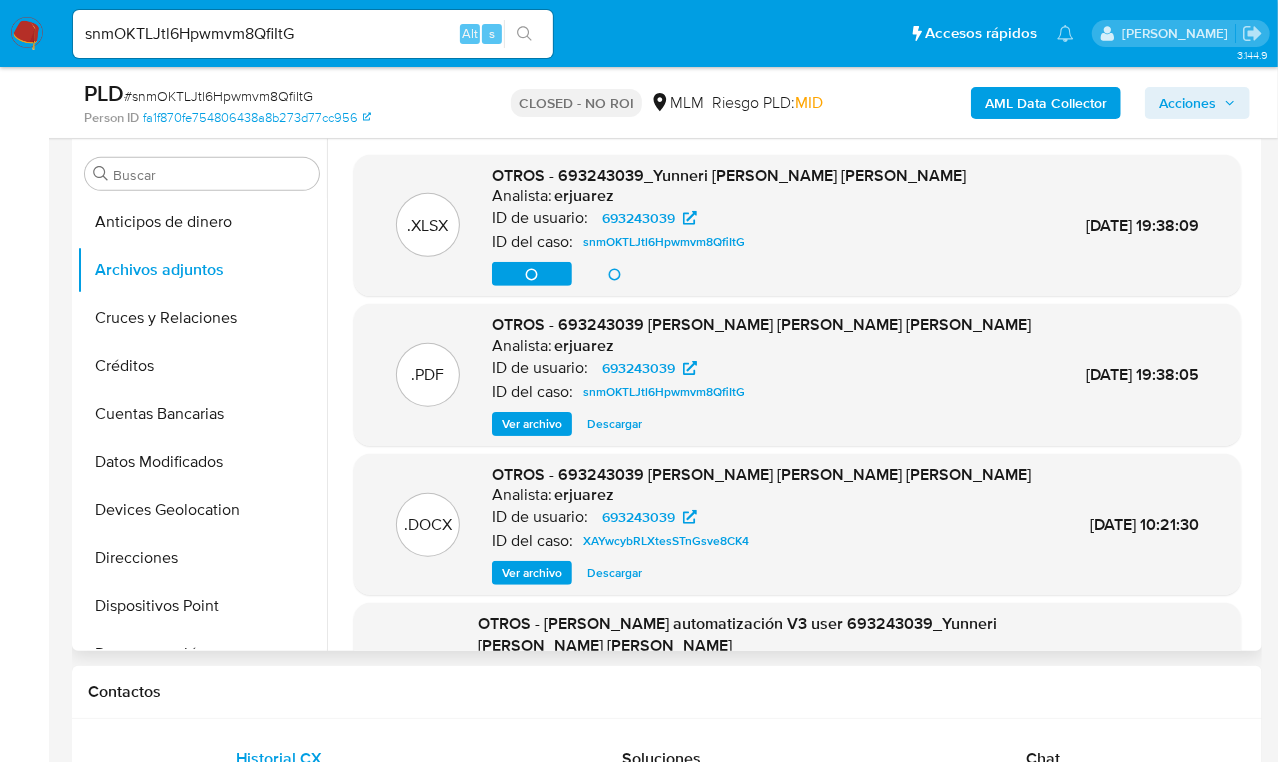 click on "Descargar" at bounding box center (614, 424) 